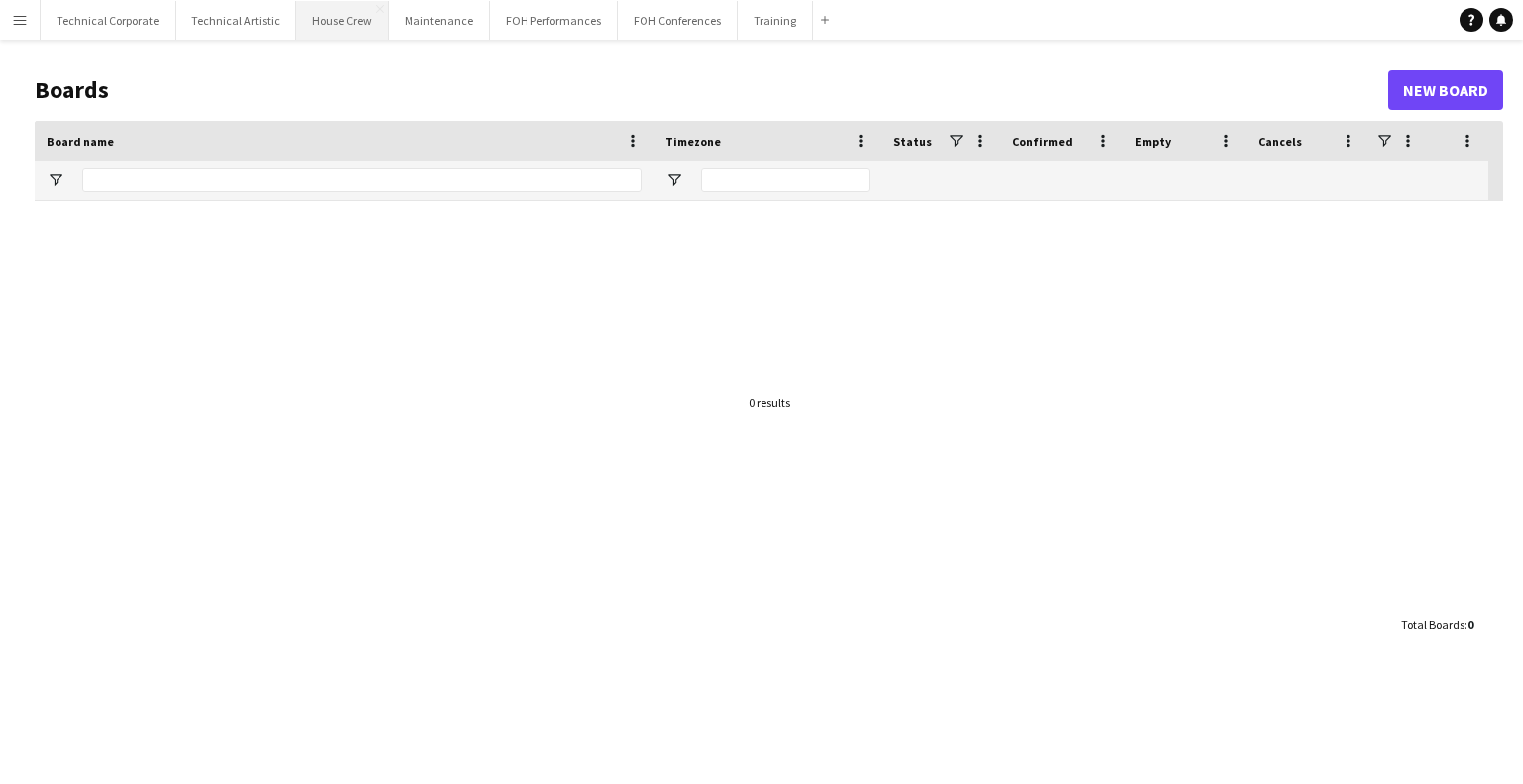 click on "House Crew
Close" at bounding box center (342, 20) 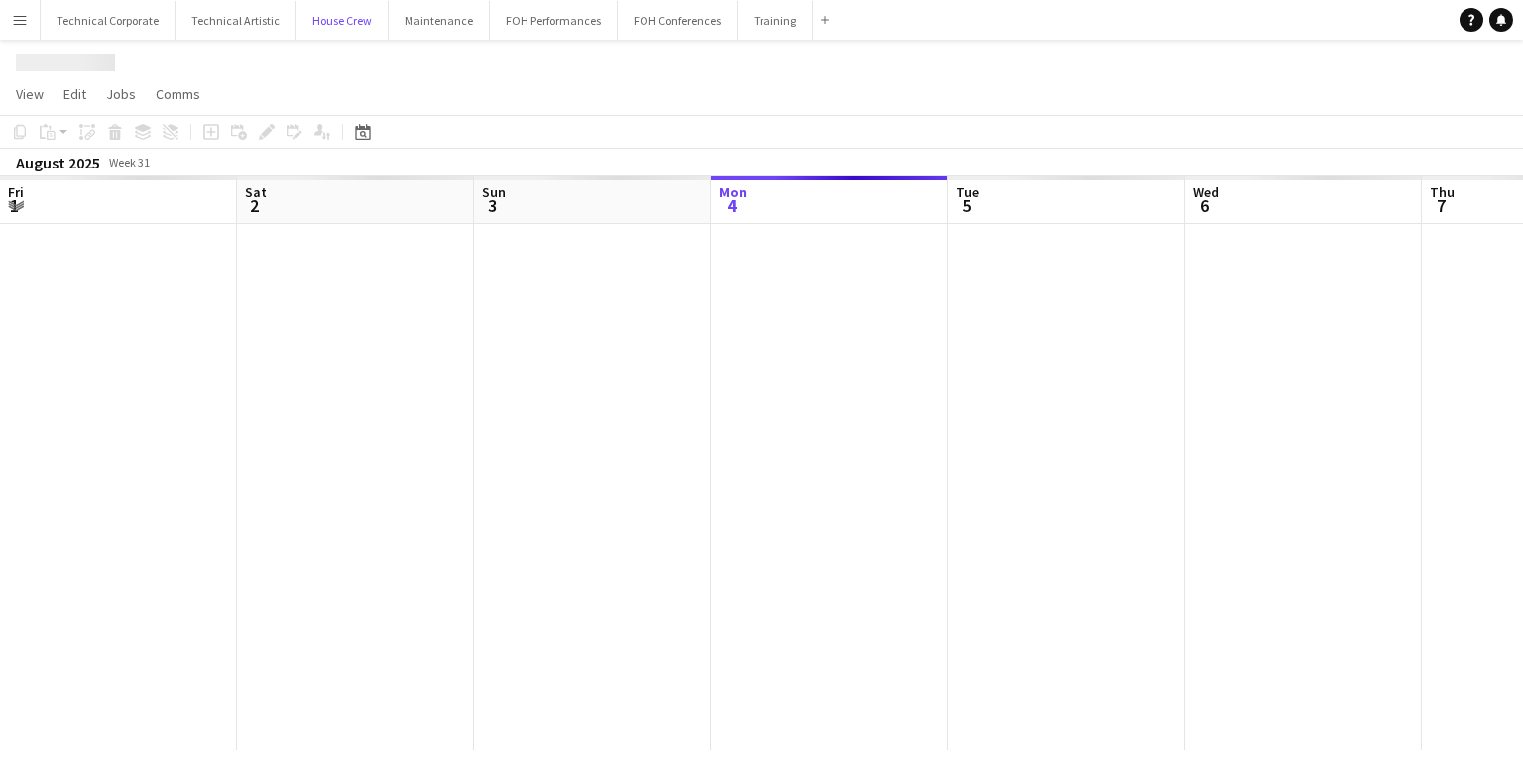 scroll, scrollTop: 0, scrollLeft: 474, axis: horizontal 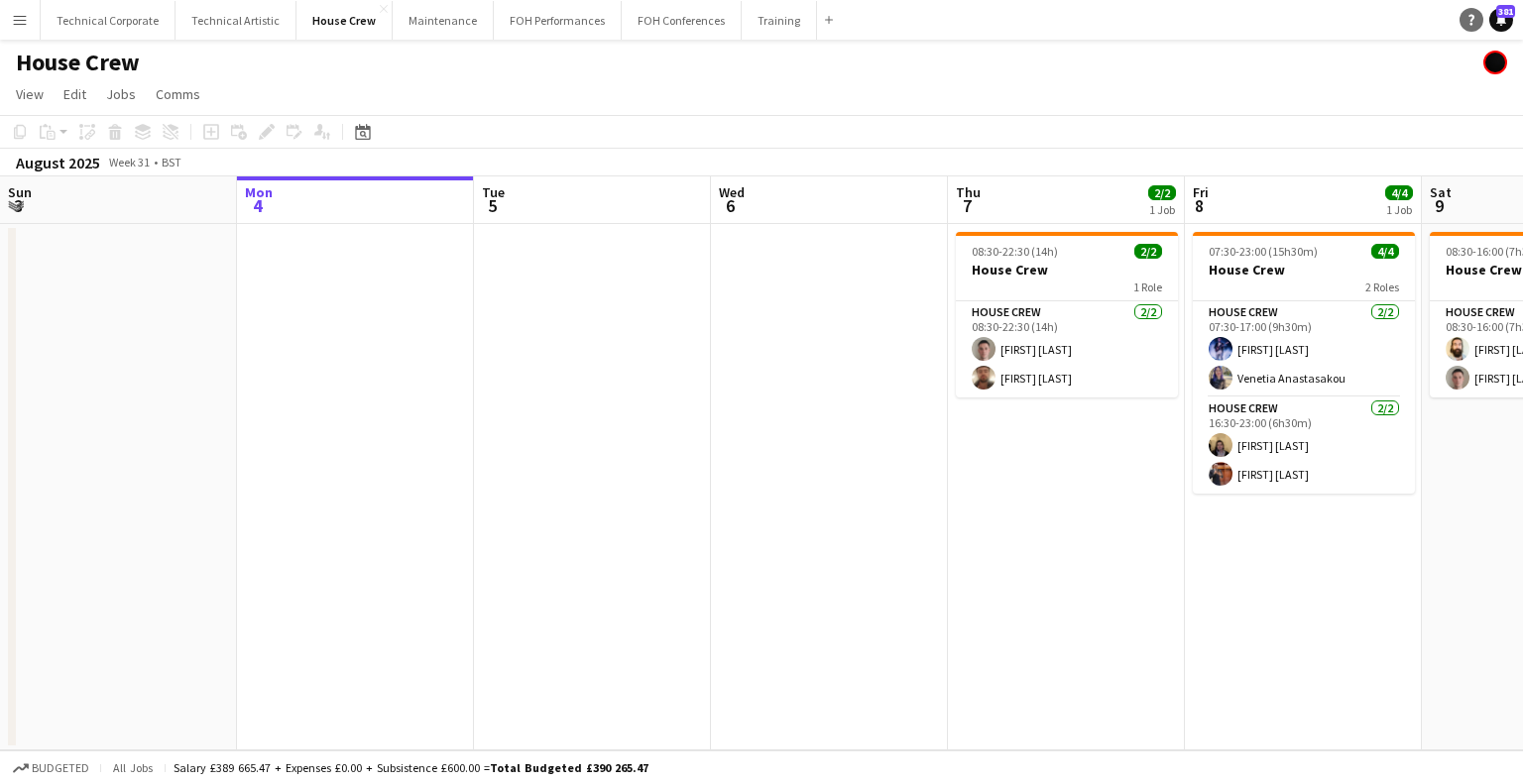 click on "Help" 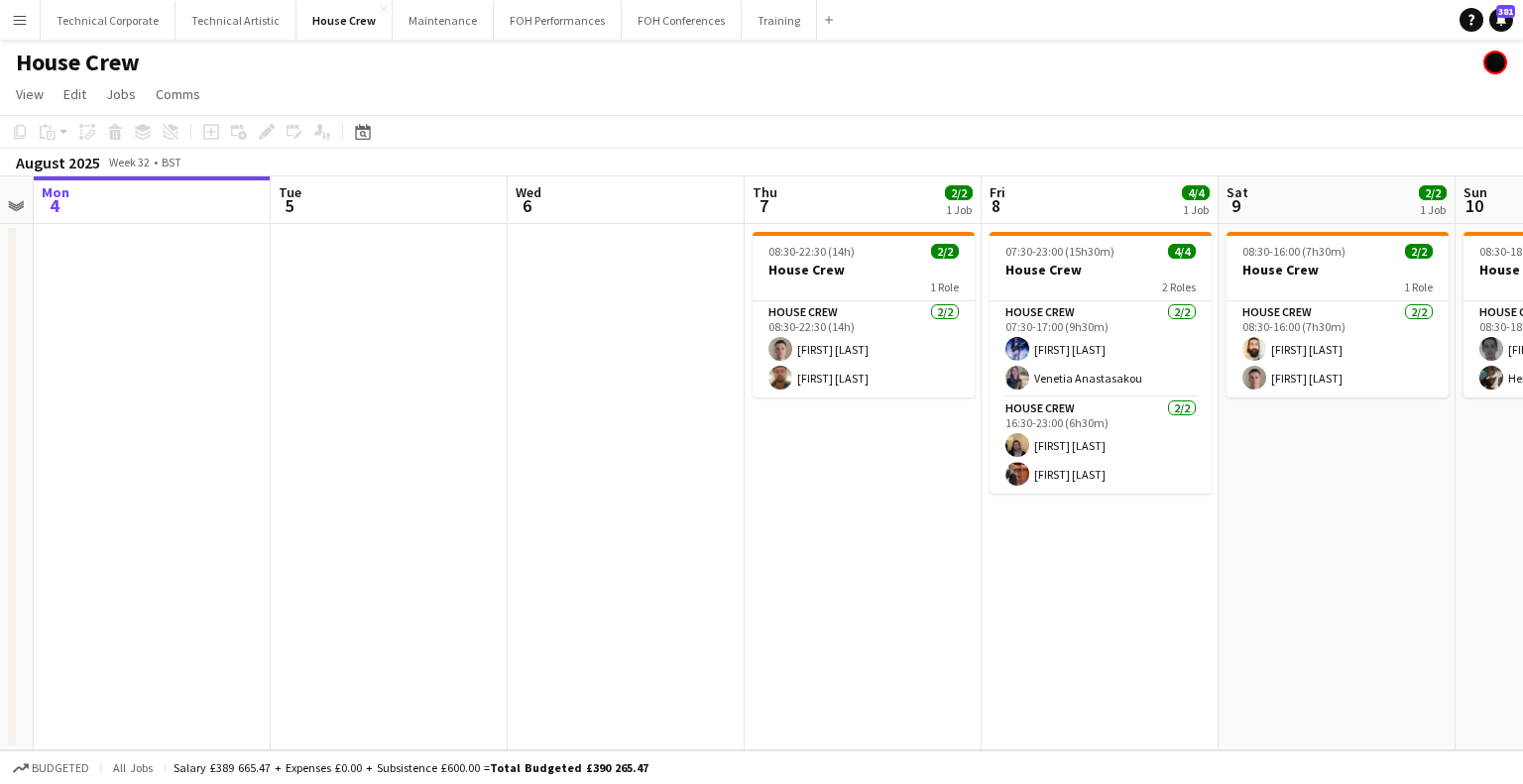 drag, startPoint x: 747, startPoint y: 439, endPoint x: 258, endPoint y: 471, distance: 490.04592 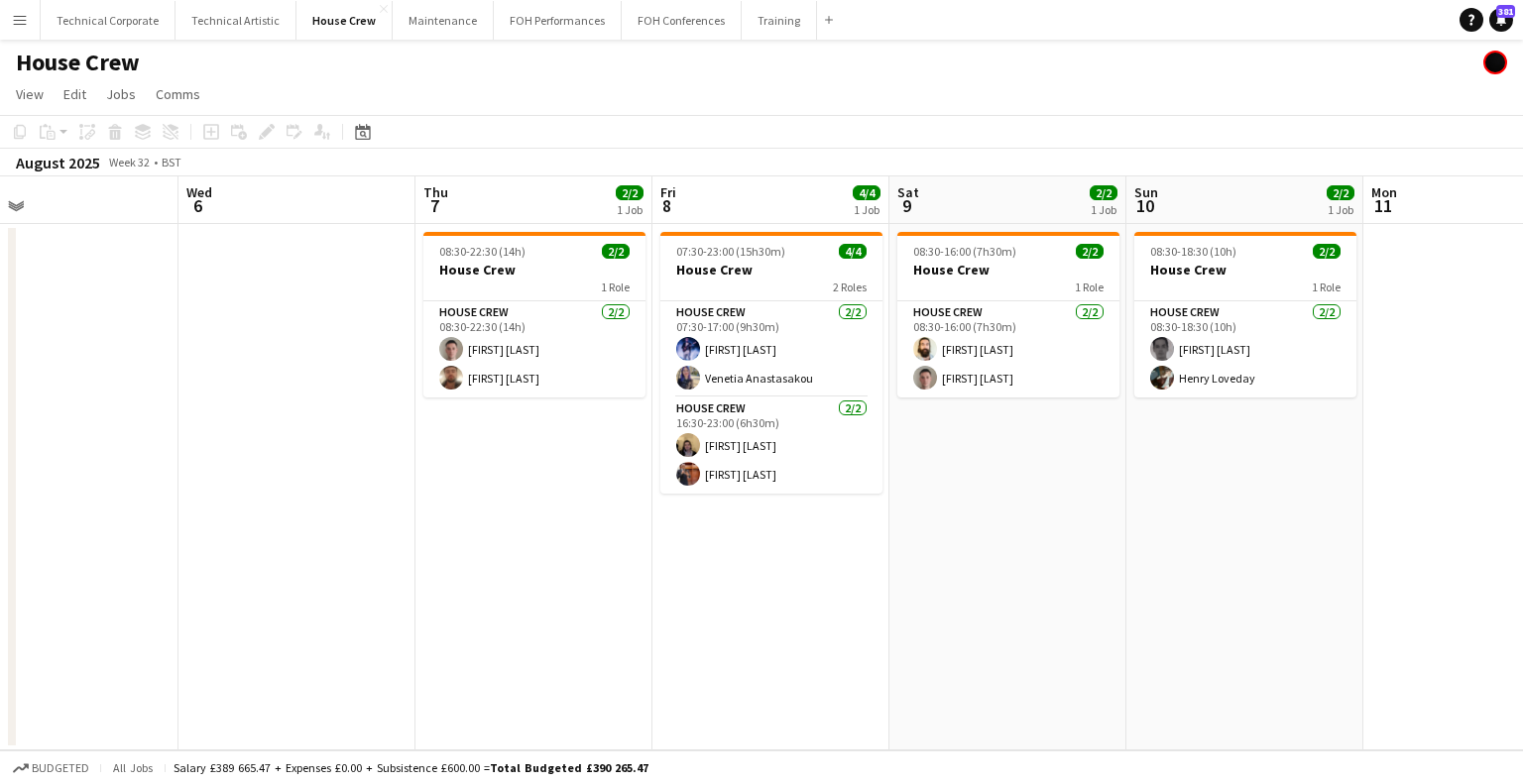 click on "Sun   3   Mon   4   Tue   5   Wed   6   Thu   7   2/2   1 Job   Fri   8   4/4   1 Job   Sat   9   2/2   1 Job   Sun   10   2/2   1 Job   Mon   11   Tue   12   Wed   13   Thu   14      08:30-22:30 (14h)    2/2   House Crew   1 Role   House Crew   2/2   08:30-22:30 (14h)
Robert Buckland Donnacha Mooney     07:30-23:00 (15h30m)    4/4   House Crew   2 Roles   House Crew   2/2   07:30-17:00 (9h30m)
Ed Dampier Venetia Anastasakou  House Crew   2/2   16:30-23:00 (6h30m)
James Reyes-Gomez Leroy Bonsu     08:30-16:00 (7h30m)    2/2   House Crew   1 Role   House Crew   2/2   08:30-16:00 (7h30m)
Justin Gartry Robert Buckland     08:30-18:30 (10h)    2/2   House Crew   1 Role   House Crew   2/2   08:30-18:30 (10h)
Johnny McCaughan Henry Loveday" at bounding box center (762, 463) 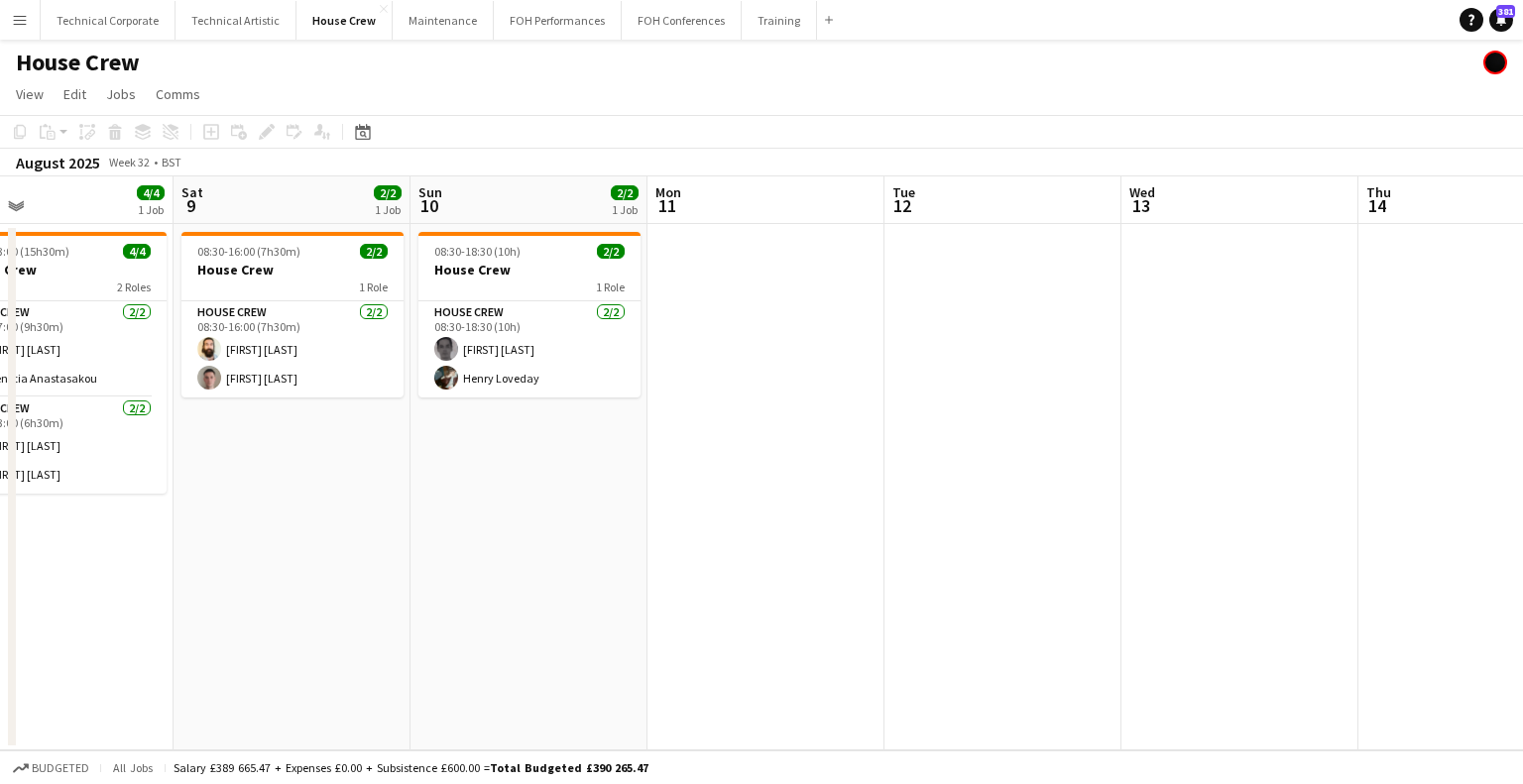 drag, startPoint x: 607, startPoint y: 352, endPoint x: 541, endPoint y: 362, distance: 66.75328 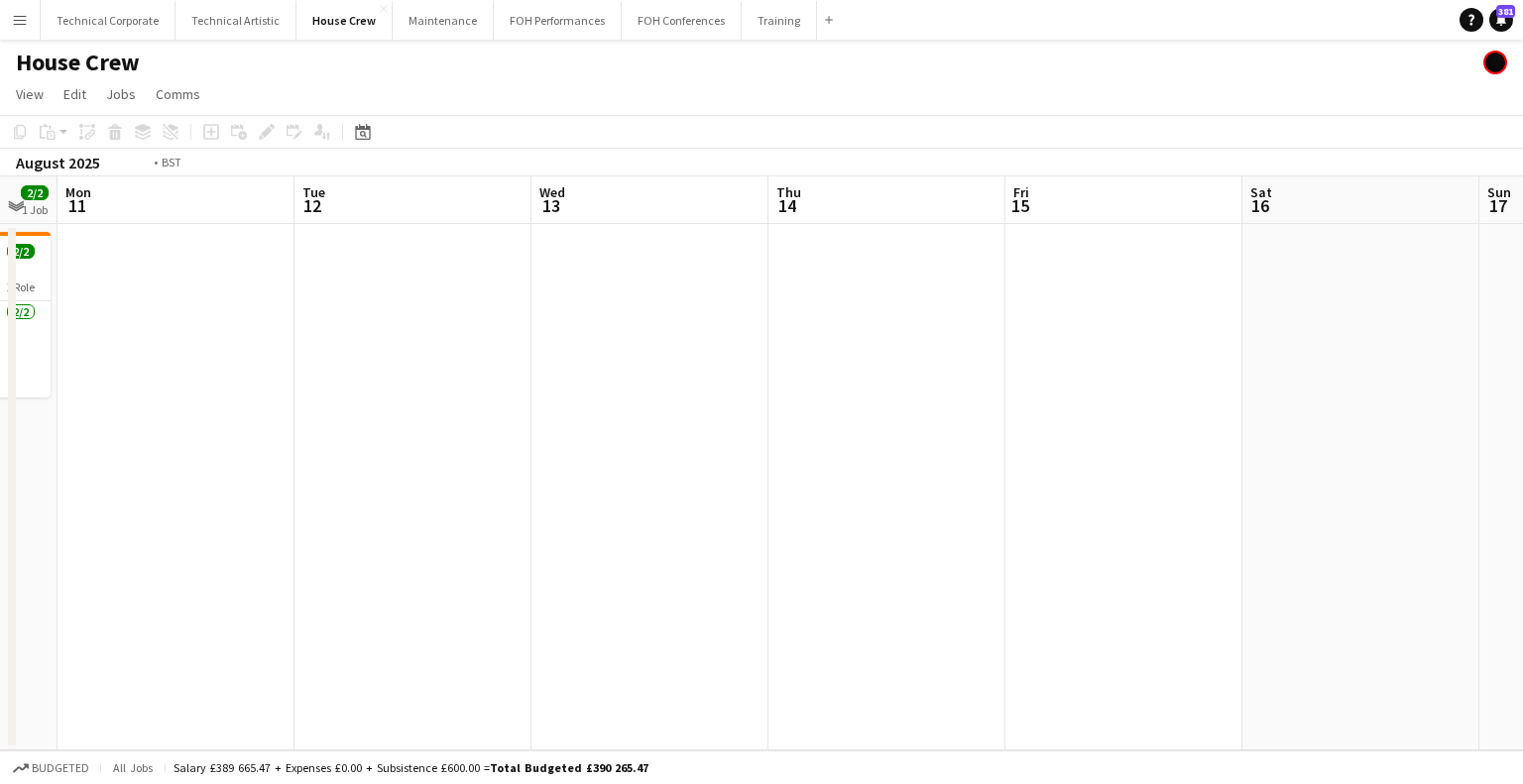 click on "Thu   7   2/2   1 Job   Fri   8   4/4   1 Job   Sat   9   2/2   1 Job   Sun   10   2/2   1 Job   Mon   11   Tue   12   Wed   13   Thu   14   Fri   15   Sat   16   Sun   17   Mon   18      08:30-22:30 (14h)    2/2   House Crew   1 Role   House Crew   2/2   08:30-22:30 (14h)
Robert Buckland Donnacha Mooney     07:30-23:00 (15h30m)    4/4   House Crew   2 Roles   House Crew   2/2   07:30-17:00 (9h30m)
Ed Dampier Venetia Anastasakou  House Crew   2/2   16:30-23:00 (6h30m)
James Reyes-Gomez Leroy Bonsu     08:30-16:00 (7h30m)    2/2   House Crew   1 Role   House Crew   2/2   08:30-16:00 (7h30m)
Justin Gartry Robert Buckland     08:30-18:30 (10h)    2/2   House Crew   1 Role   House Crew   2/2   08:30-18:30 (10h)
Johnny McCaughan Henry Loveday" at bounding box center [762, 463] 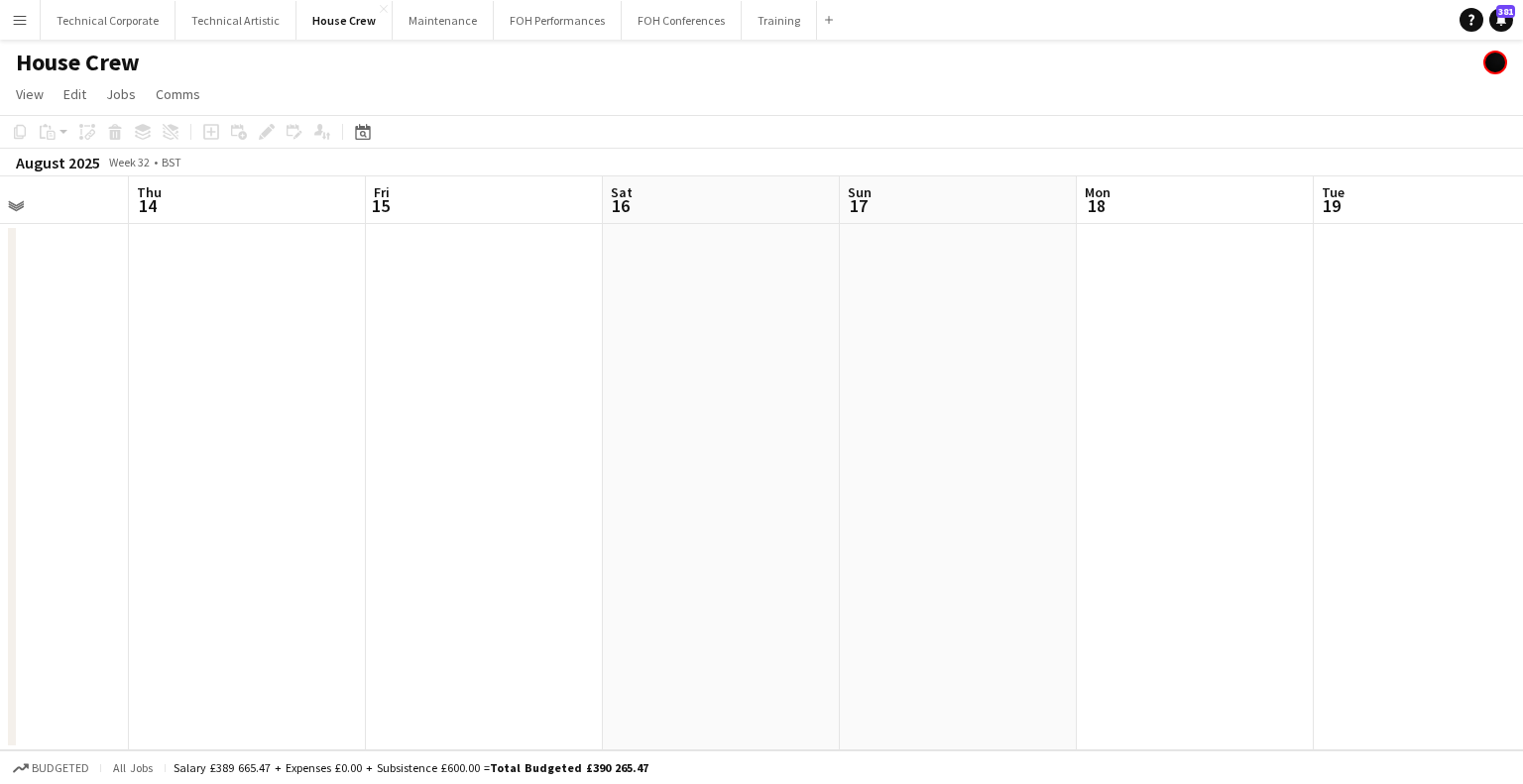 drag, startPoint x: 1087, startPoint y: 360, endPoint x: 473, endPoint y: 398, distance: 615.17477 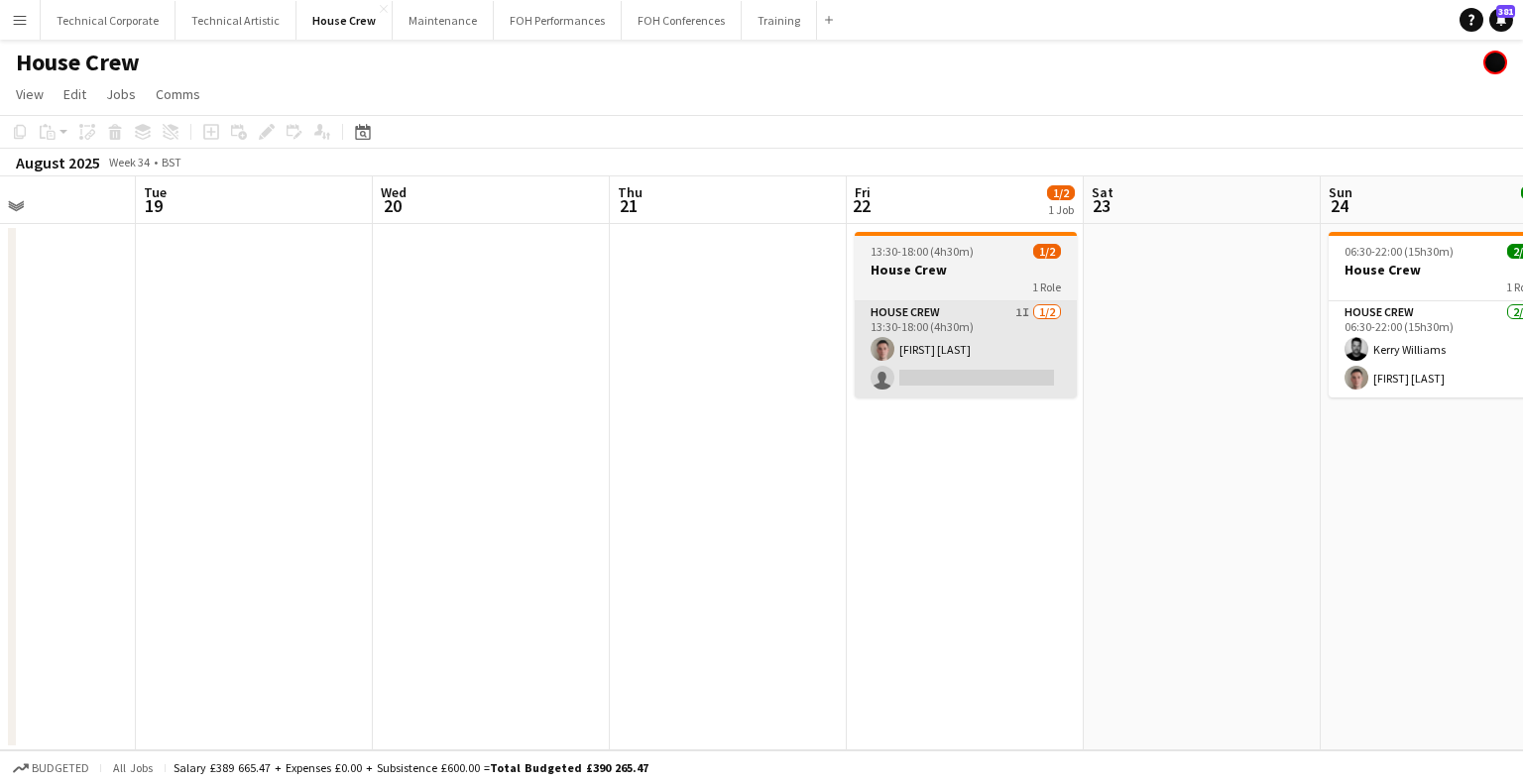 drag, startPoint x: 674, startPoint y: 407, endPoint x: 1066, endPoint y: 371, distance: 393.64959 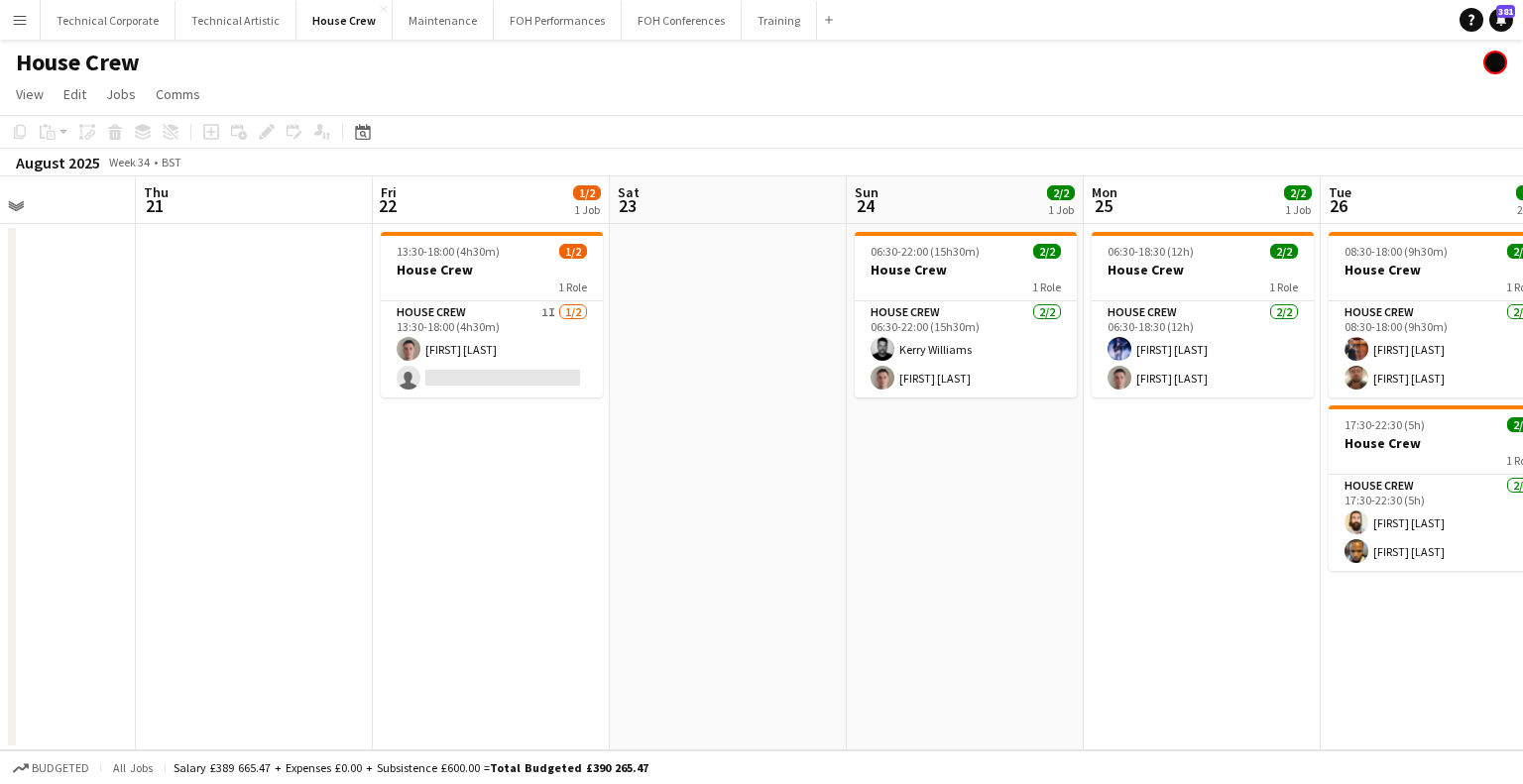 drag, startPoint x: 594, startPoint y: 407, endPoint x: 575, endPoint y: 415, distance: 20.615528 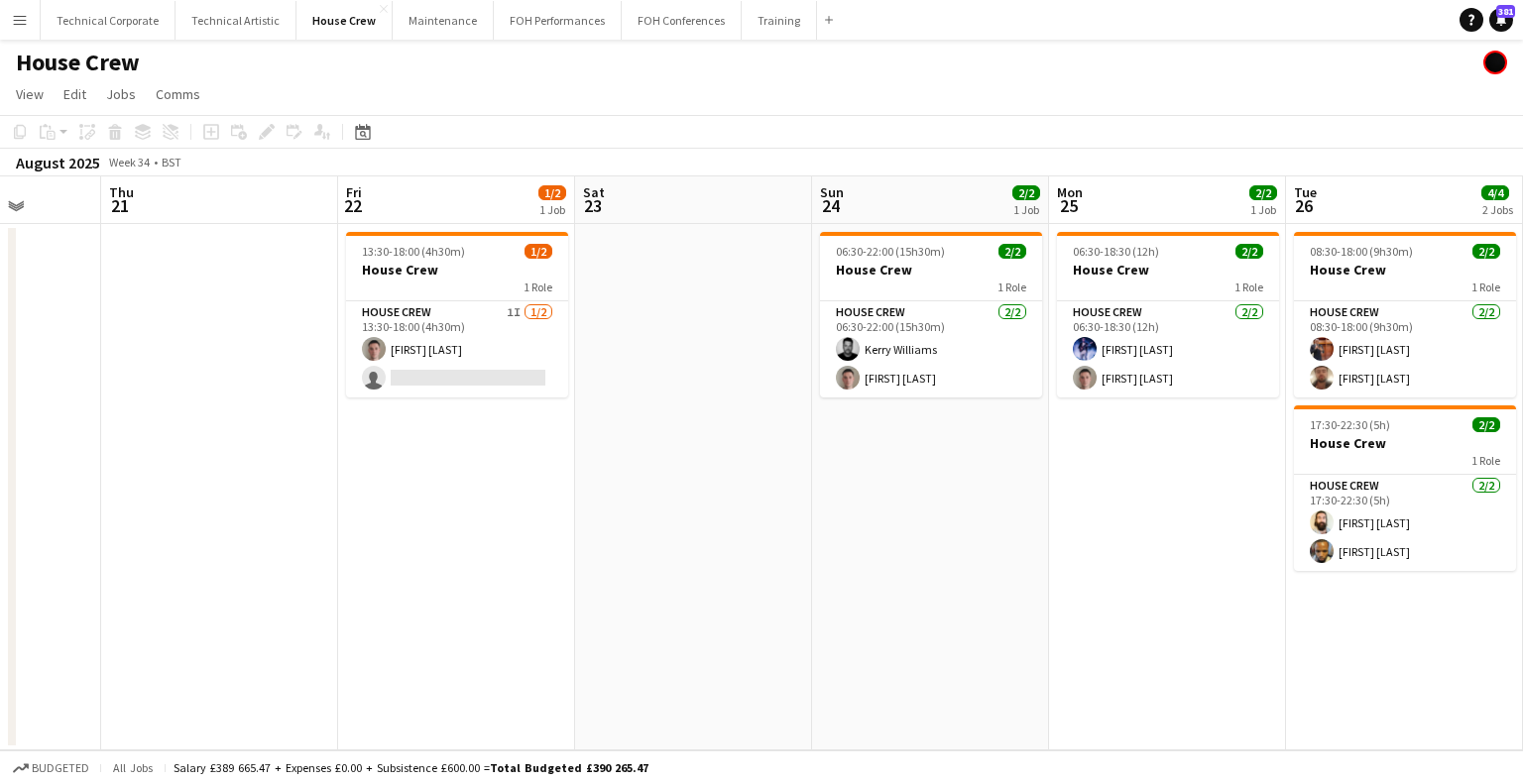 drag, startPoint x: 930, startPoint y: 466, endPoint x: 785, endPoint y: 486, distance: 146.3728 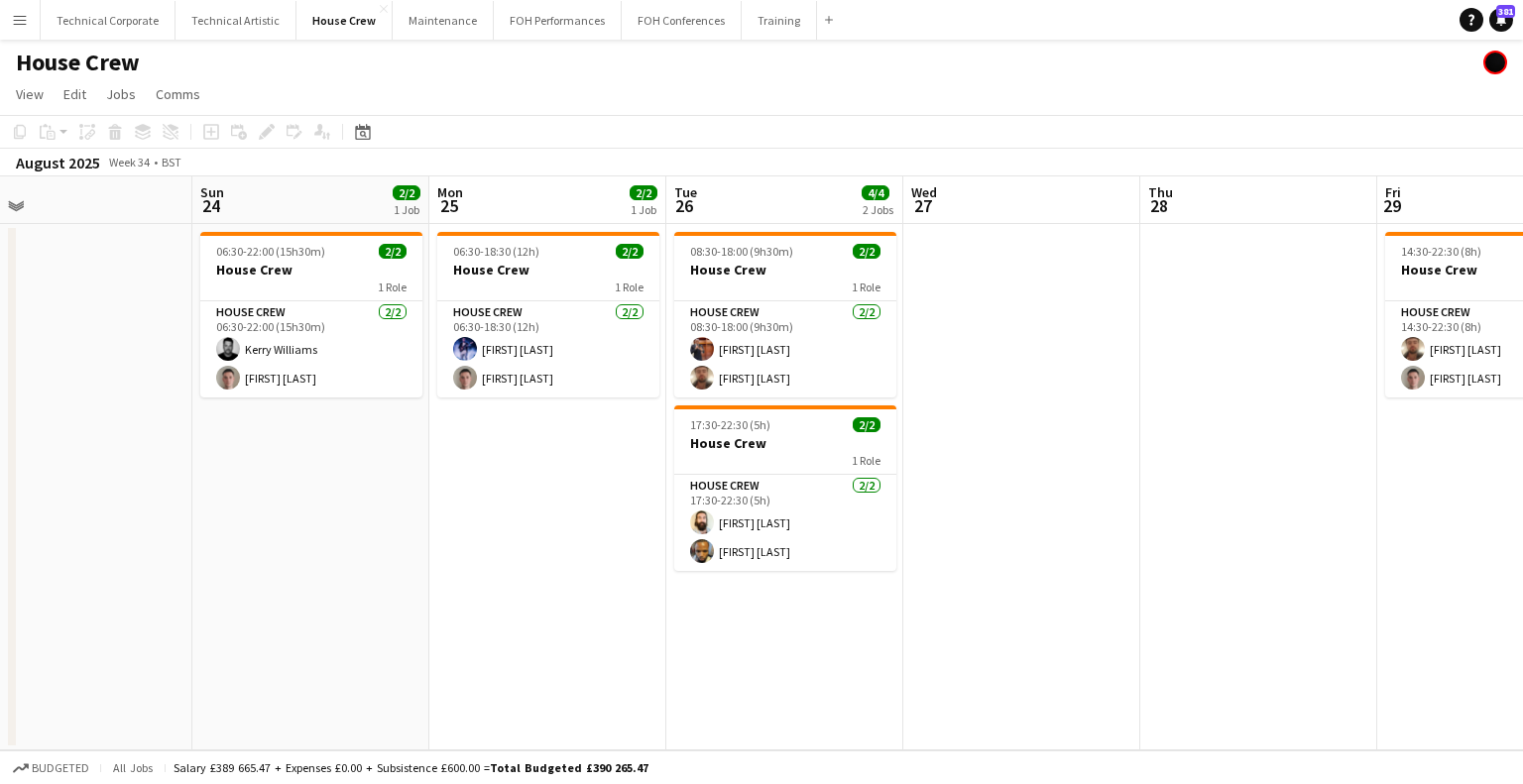 scroll, scrollTop: 0, scrollLeft: 518, axis: horizontal 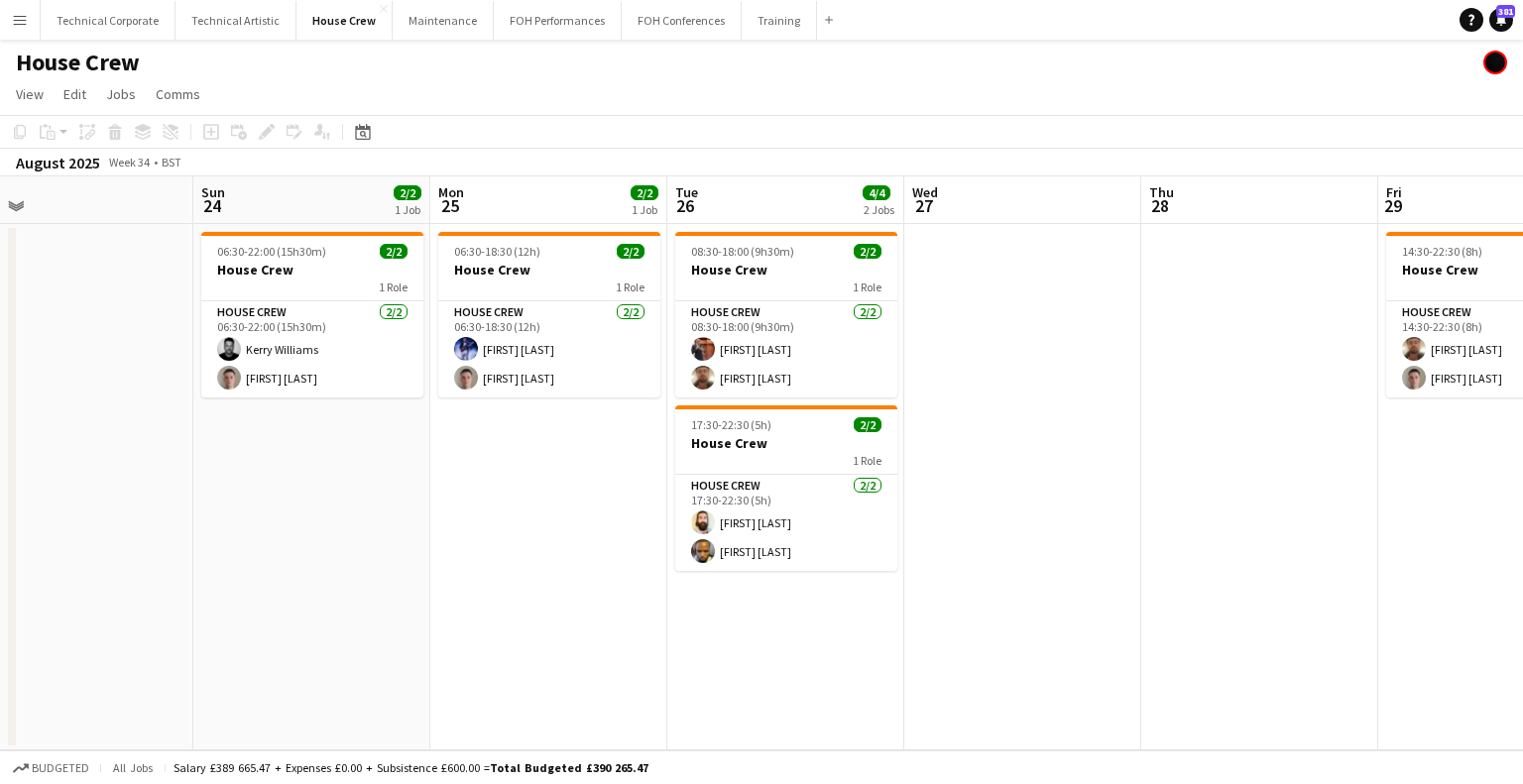 drag, startPoint x: 834, startPoint y: 479, endPoint x: 1106, endPoint y: 463, distance: 272.47018 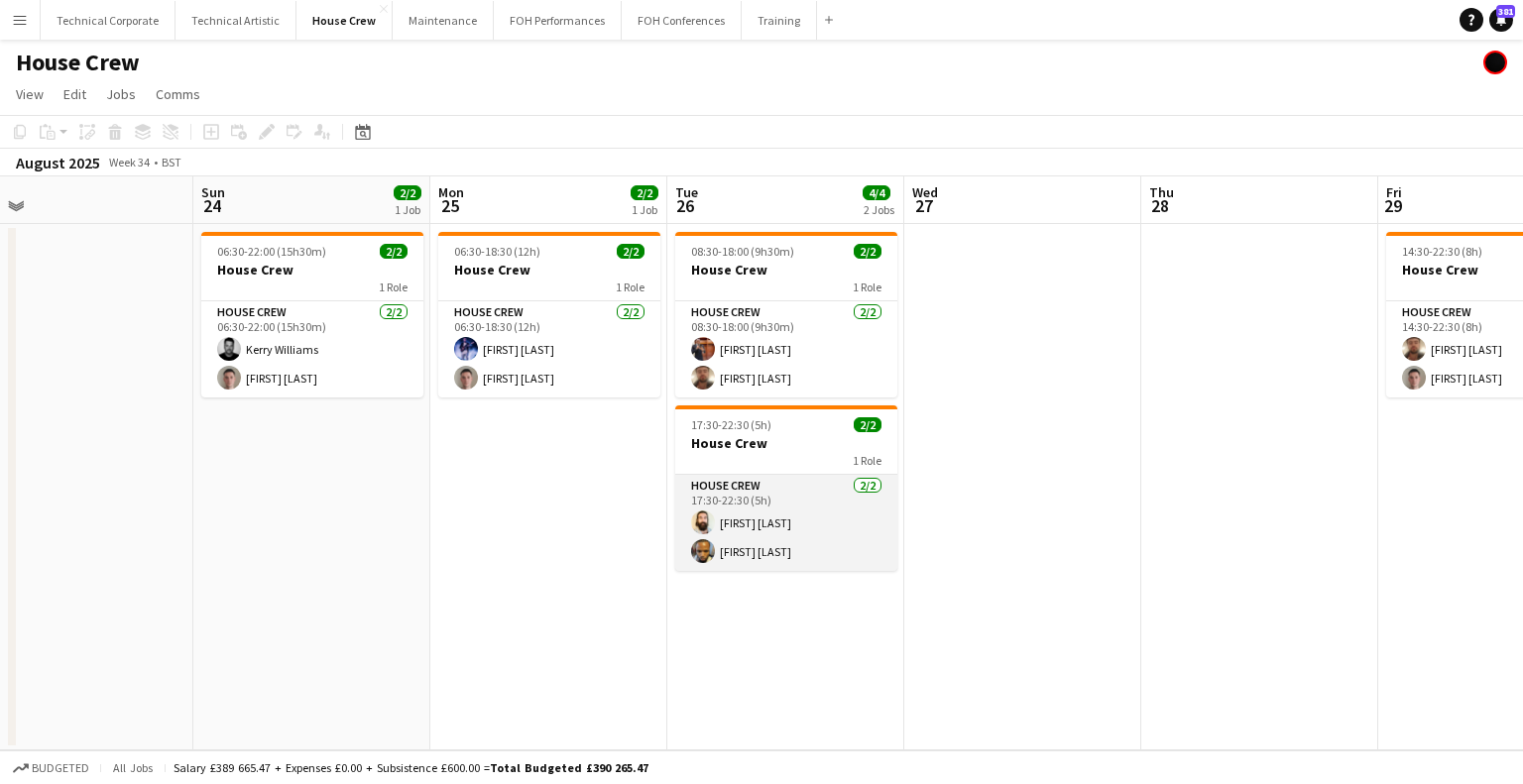 click on "House Crew   2/2   17:30-22:30 (5h)
Justin Gartry Rhyan Jordan Holder" at bounding box center (786, 522) 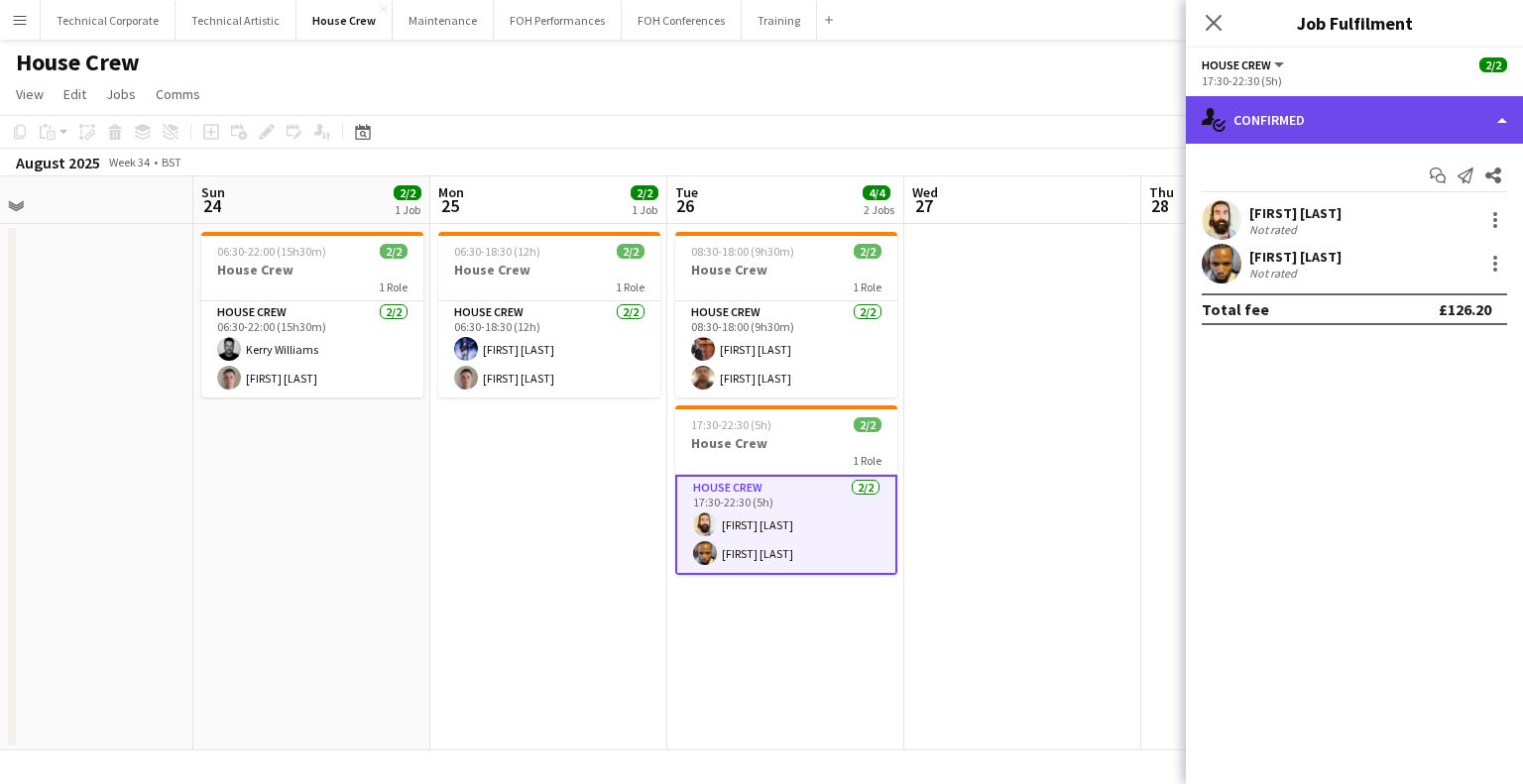 click on "single-neutral-actions-check-2
Confirmed" 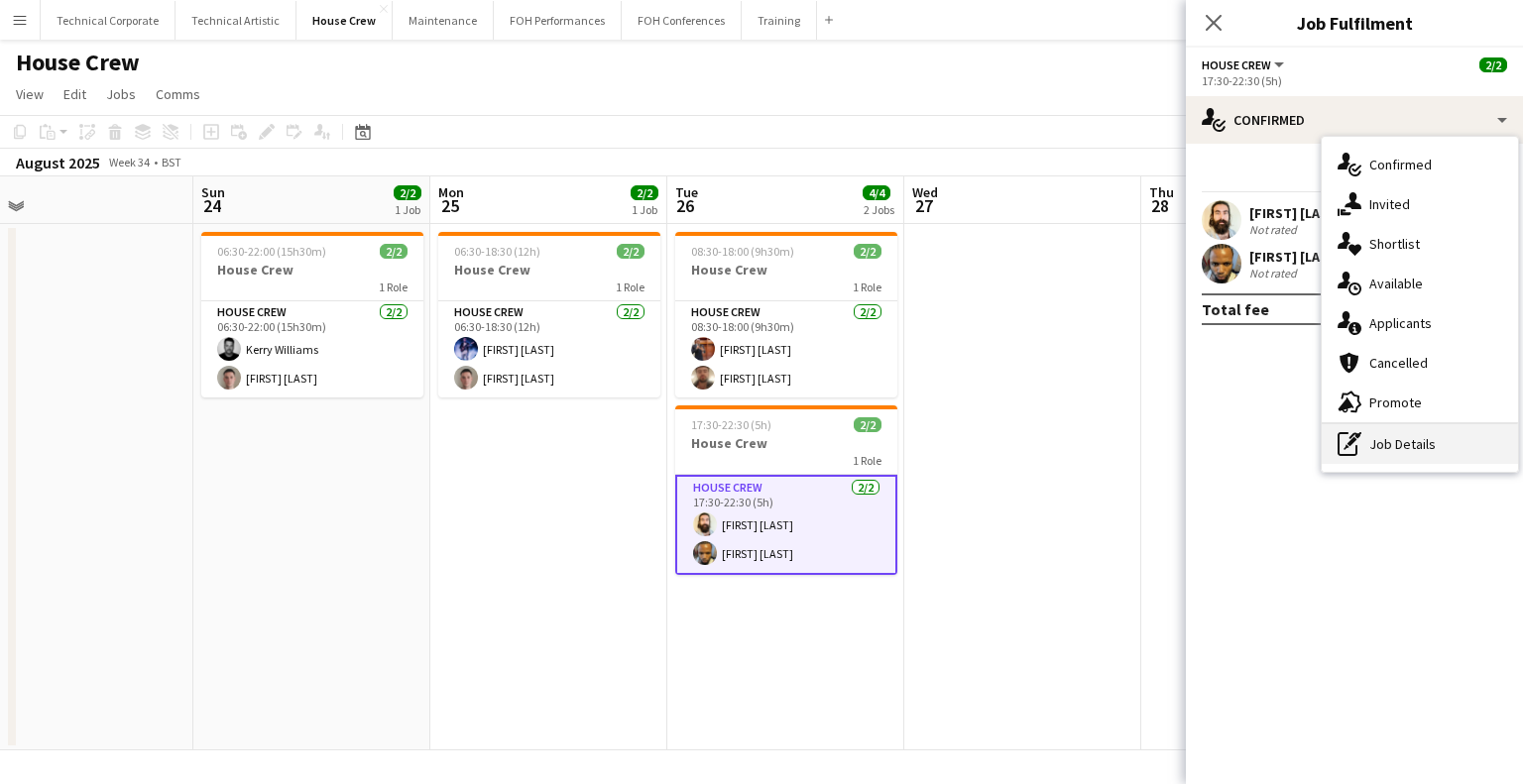 click on "pen-write
Job Details" at bounding box center (1420, 444) 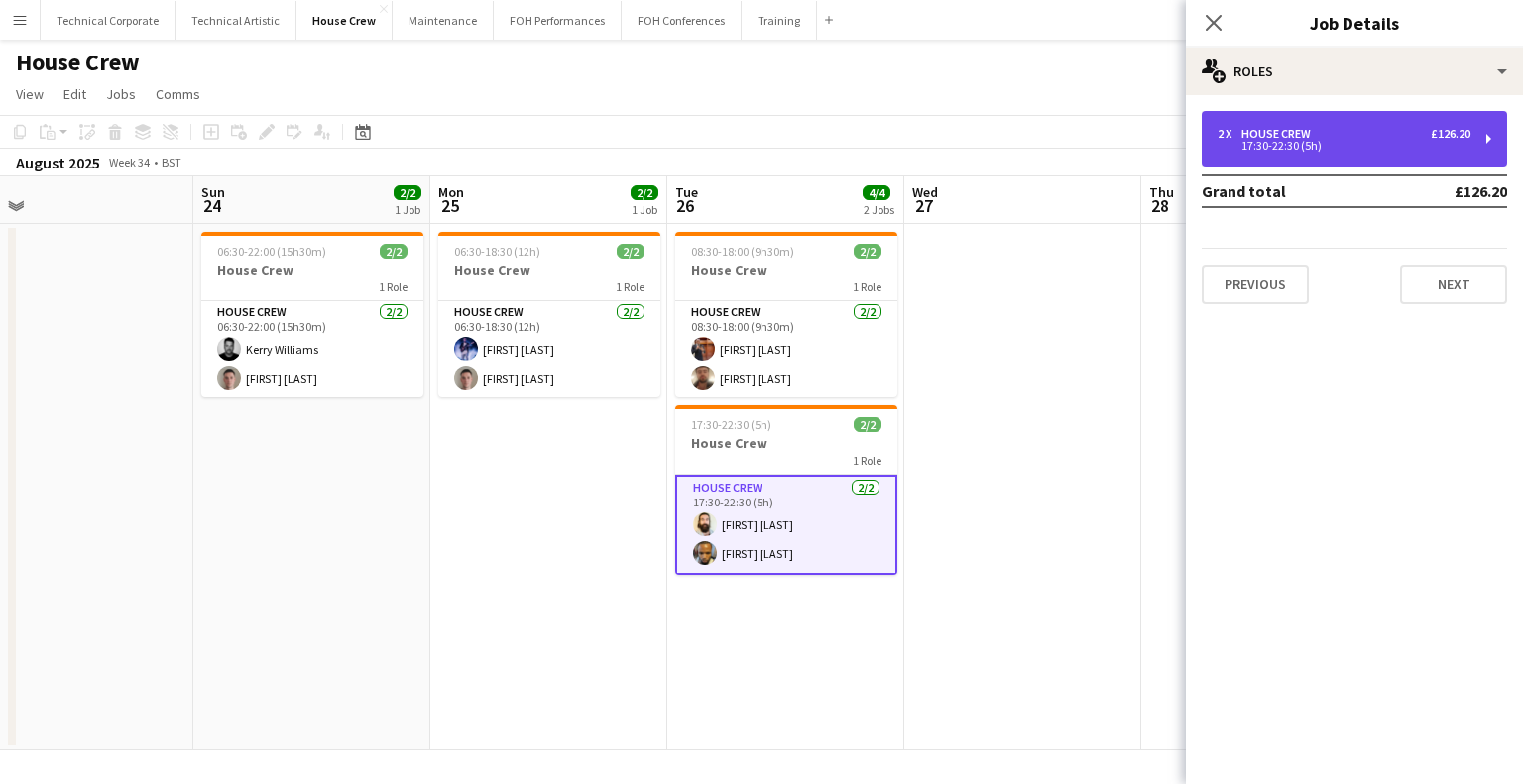 click on "17:30-22:30 (5h)" at bounding box center [1344, 146] 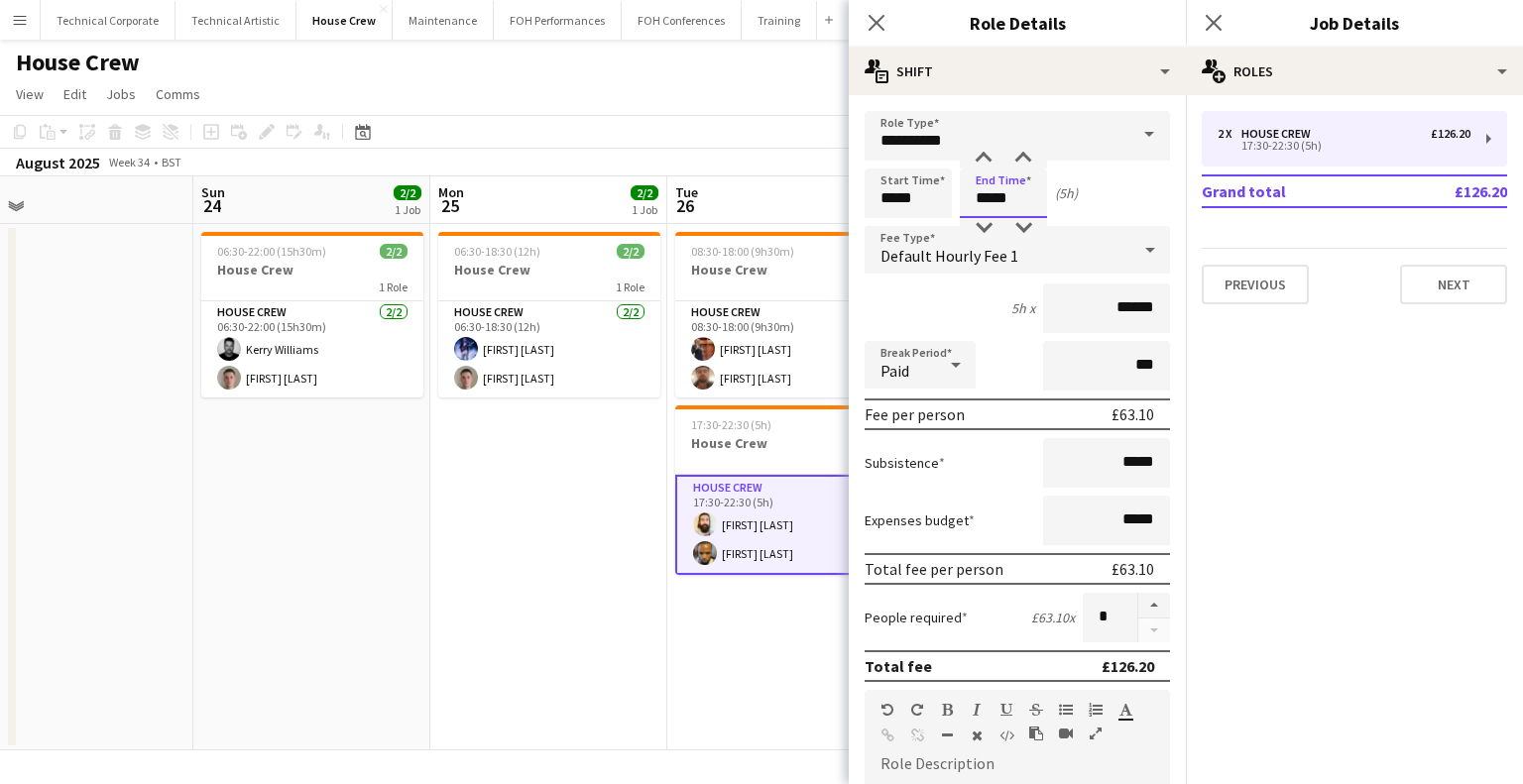 click on "*****" at bounding box center (1003, 193) 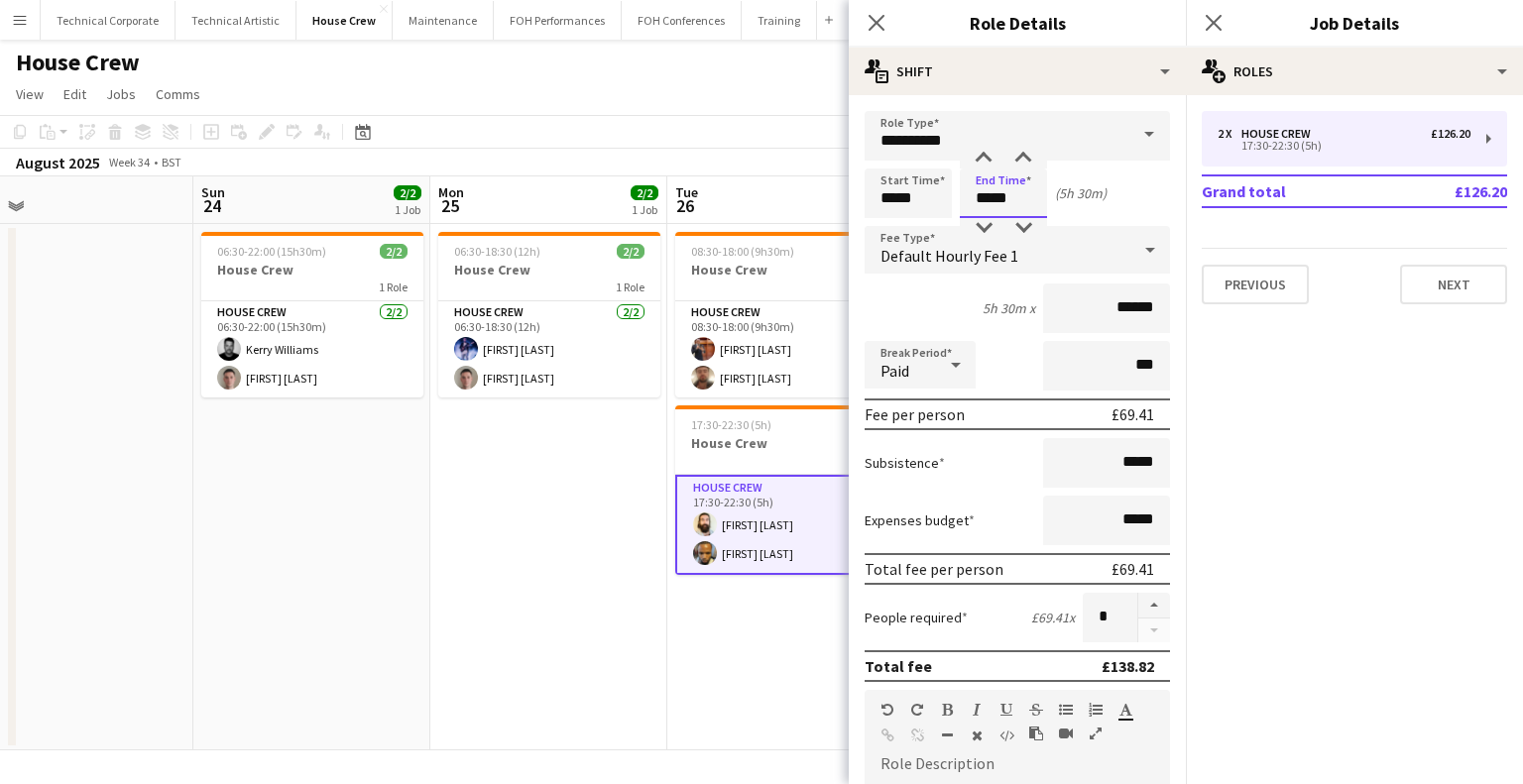 type on "*****" 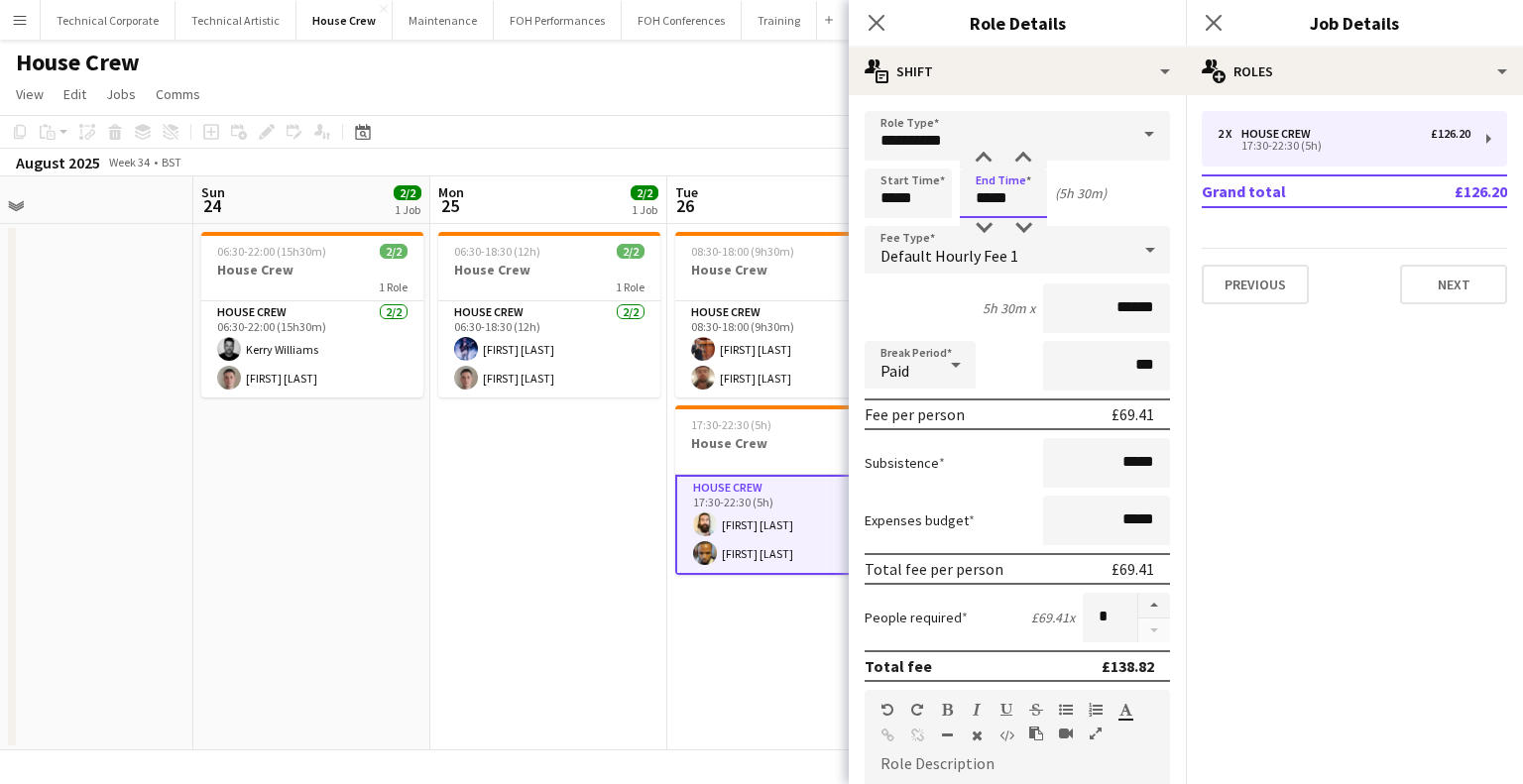 click on "Next" at bounding box center (1116, 1205) 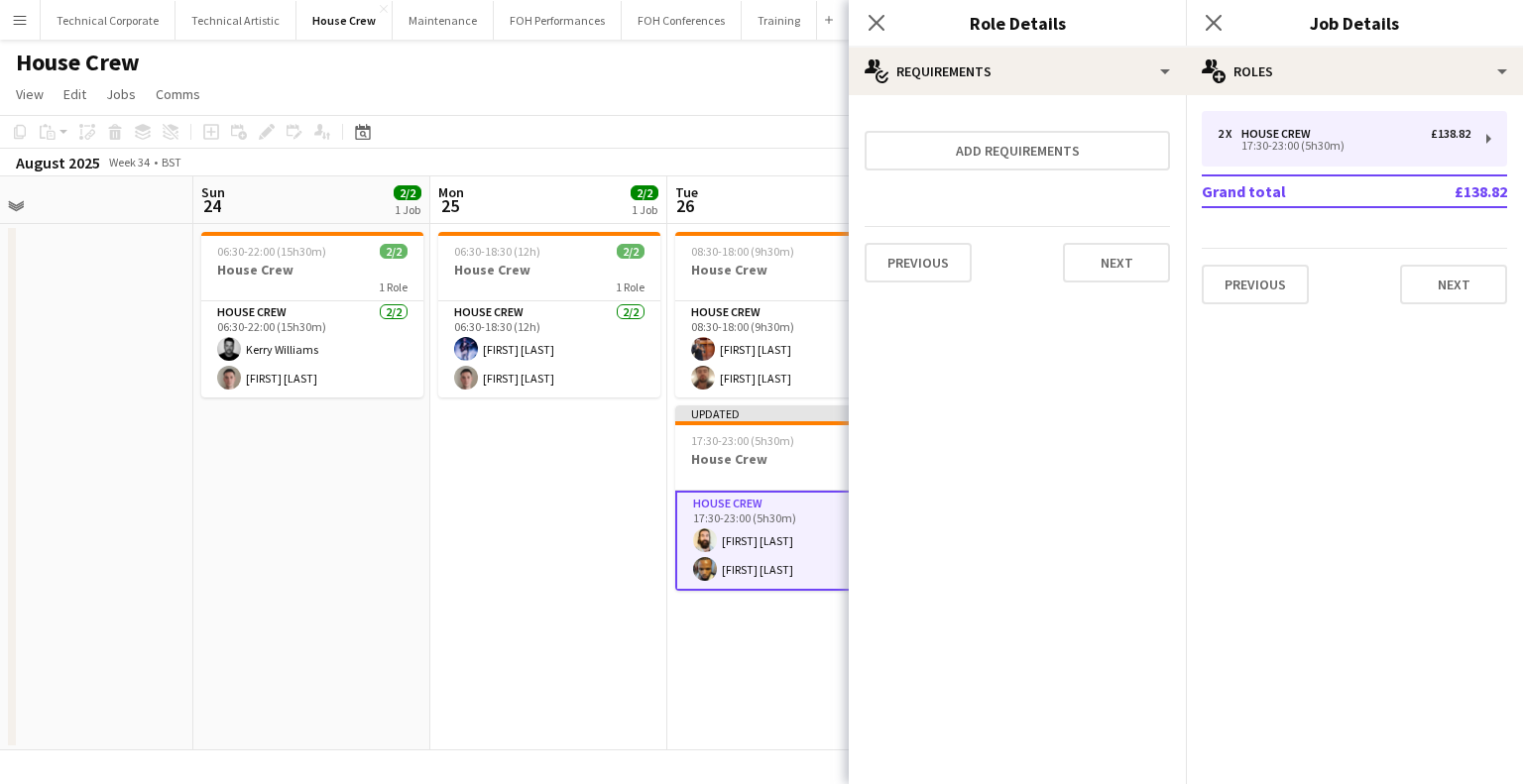 click on "06:30-18:30 (12h)    2/2   House Crew   1 Role   House Crew   2/2   06:30-18:30 (12h)
Ed Dampier Robert Buckland" at bounding box center (548, 487) 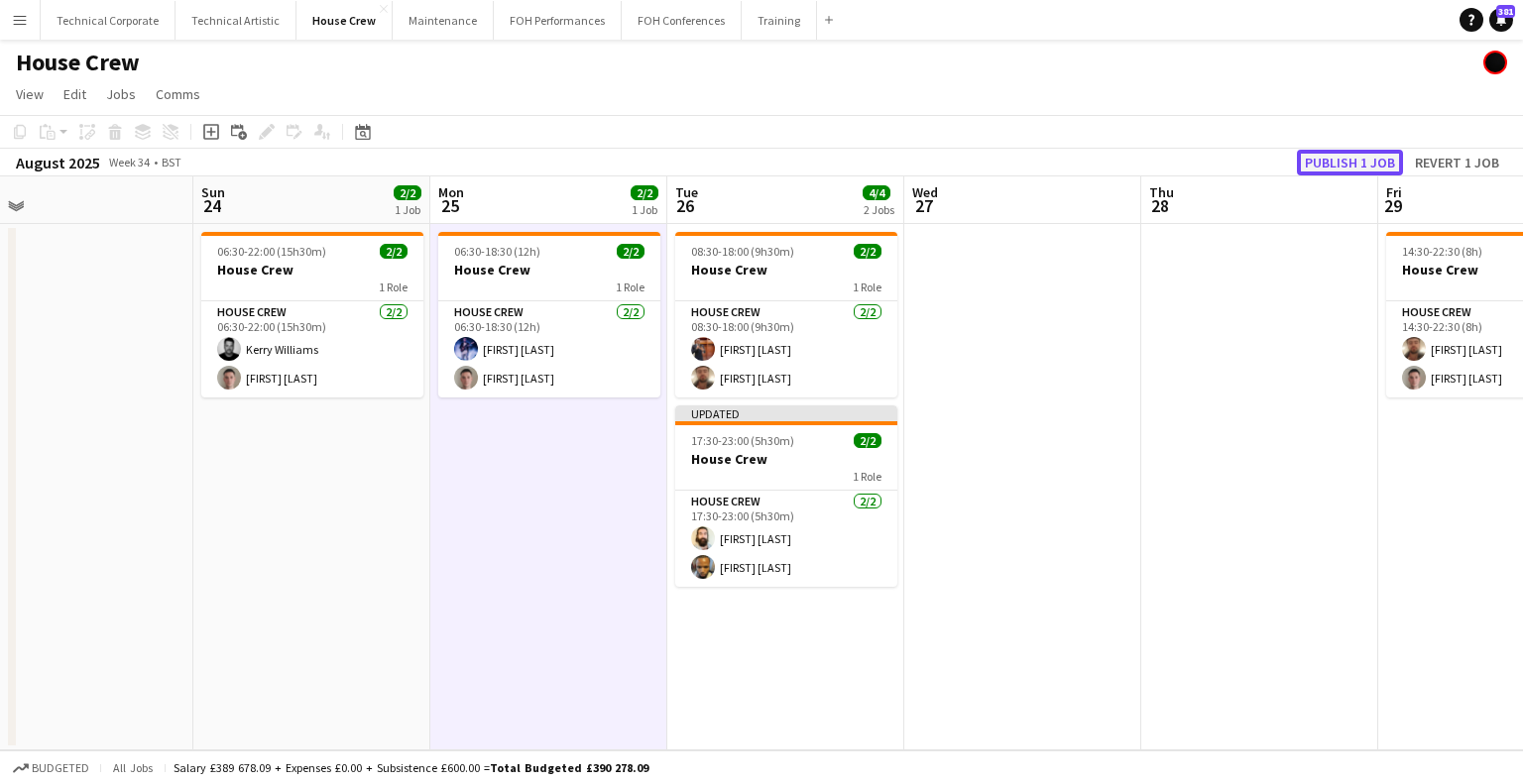 click on "Publish 1 job" 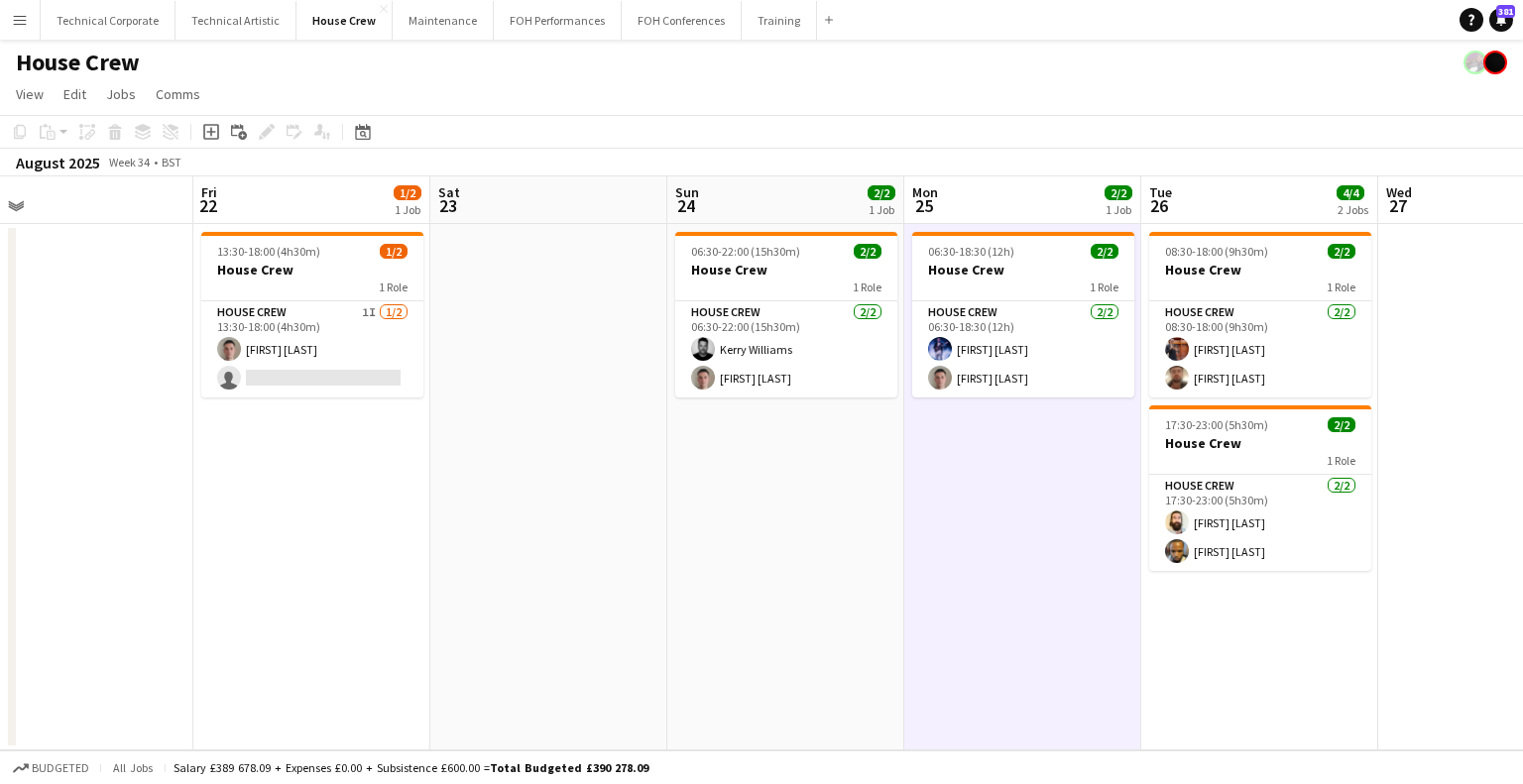 scroll, scrollTop: 0, scrollLeft: 582, axis: horizontal 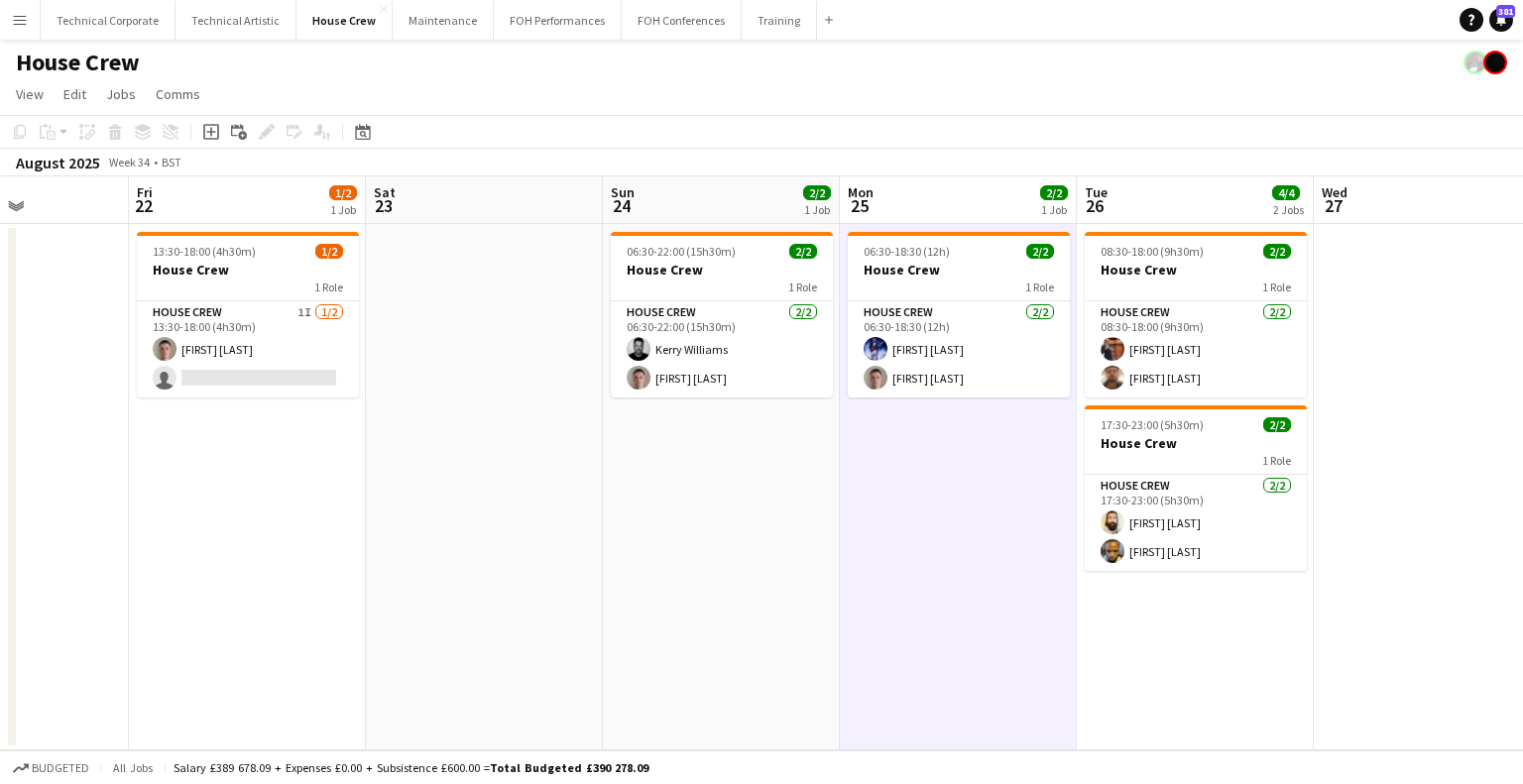 drag, startPoint x: 521, startPoint y: 358, endPoint x: 923, endPoint y: 403, distance: 404.5108 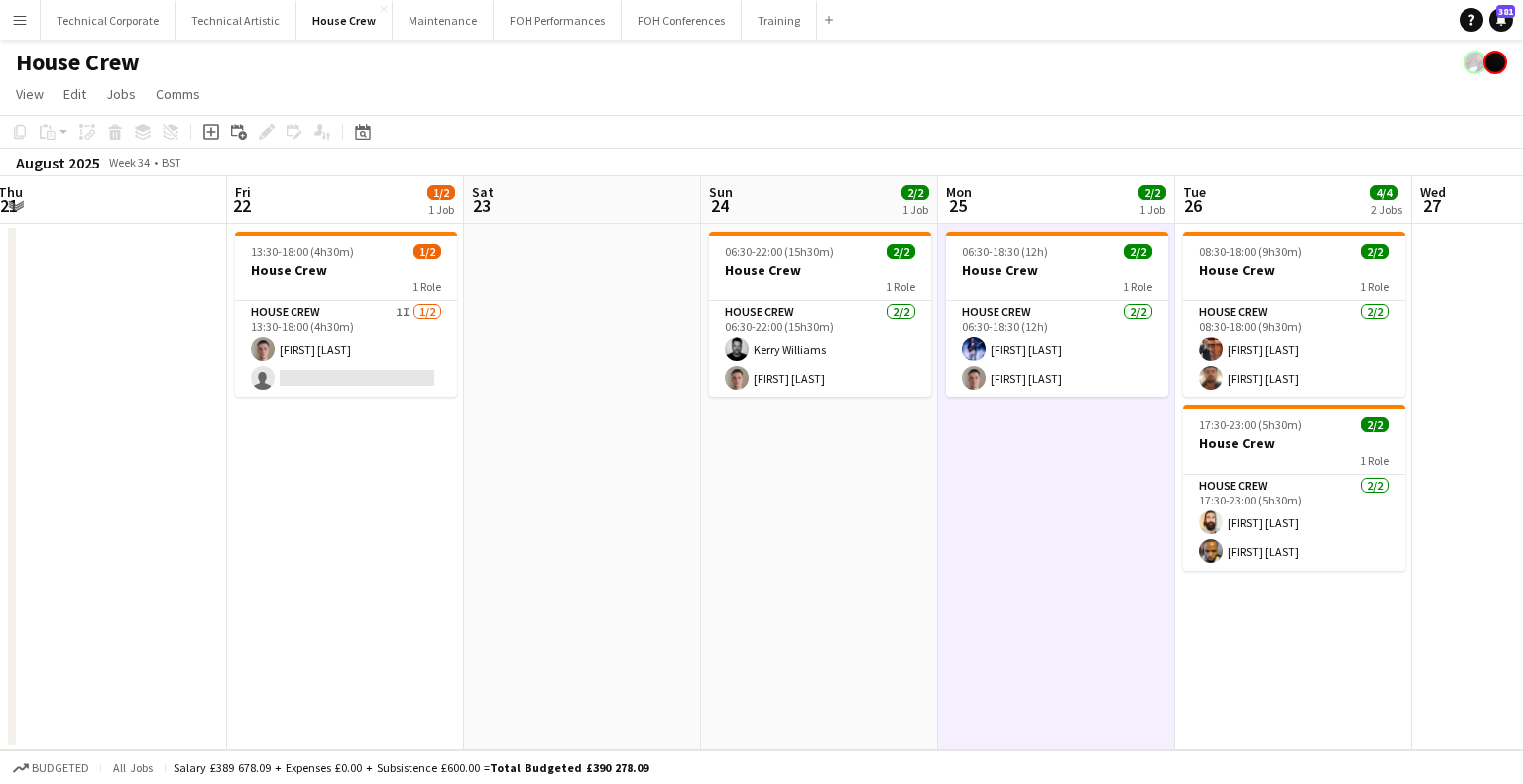 drag, startPoint x: 329, startPoint y: 328, endPoint x: 929, endPoint y: 338, distance: 600.08333 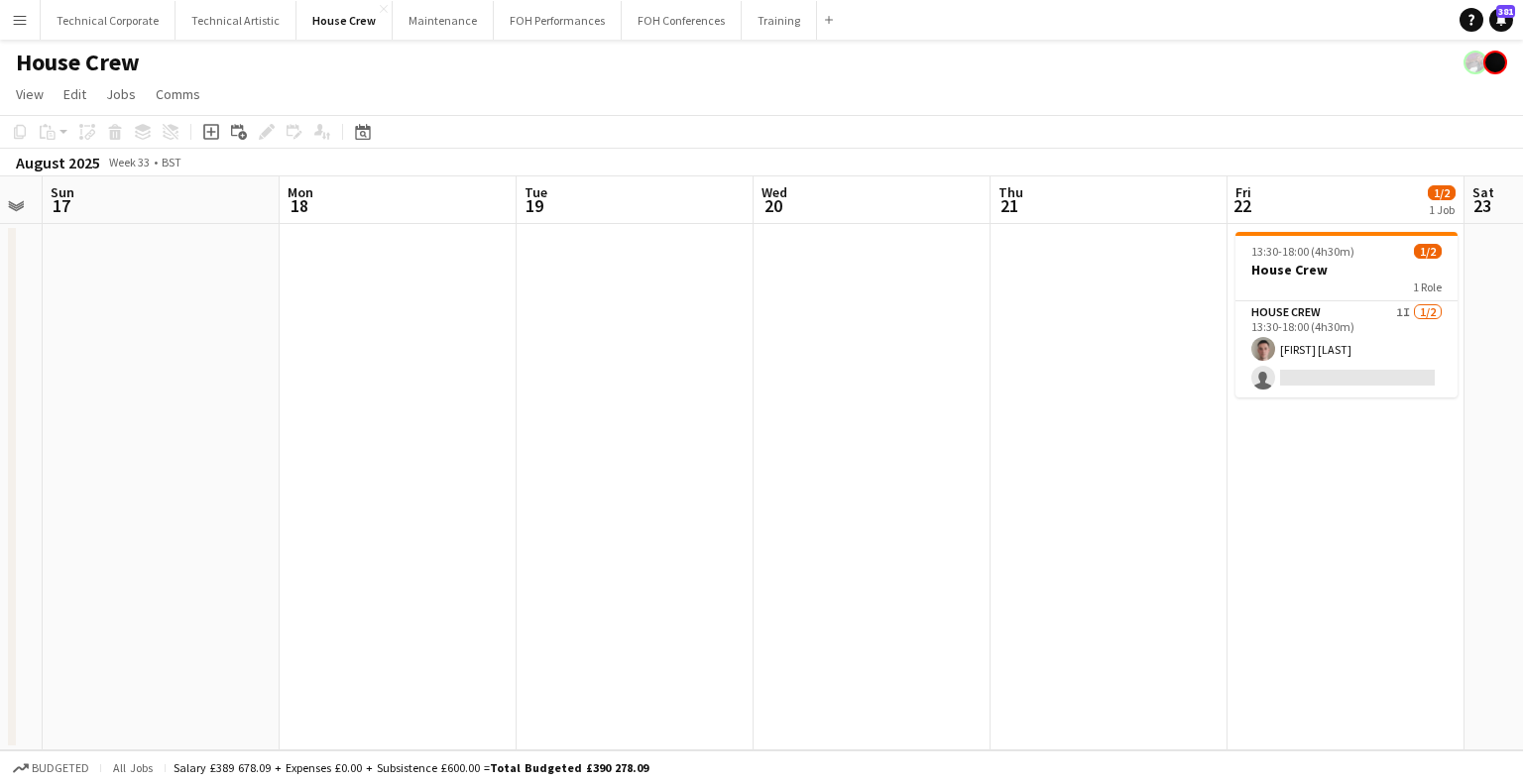 drag, startPoint x: 345, startPoint y: 346, endPoint x: 887, endPoint y: 376, distance: 542.83 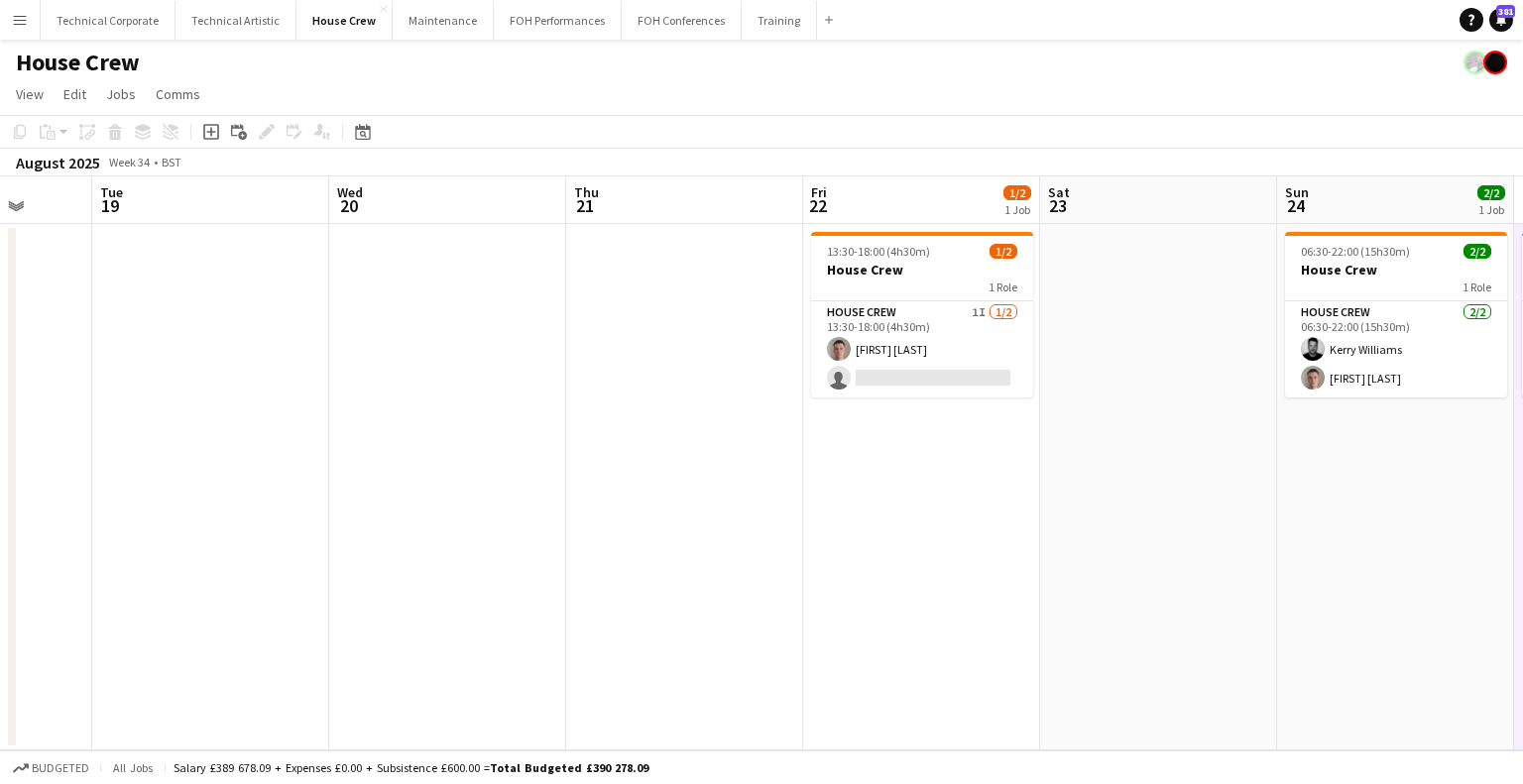 drag, startPoint x: 900, startPoint y: 394, endPoint x: 590, endPoint y: 409, distance: 310.36269 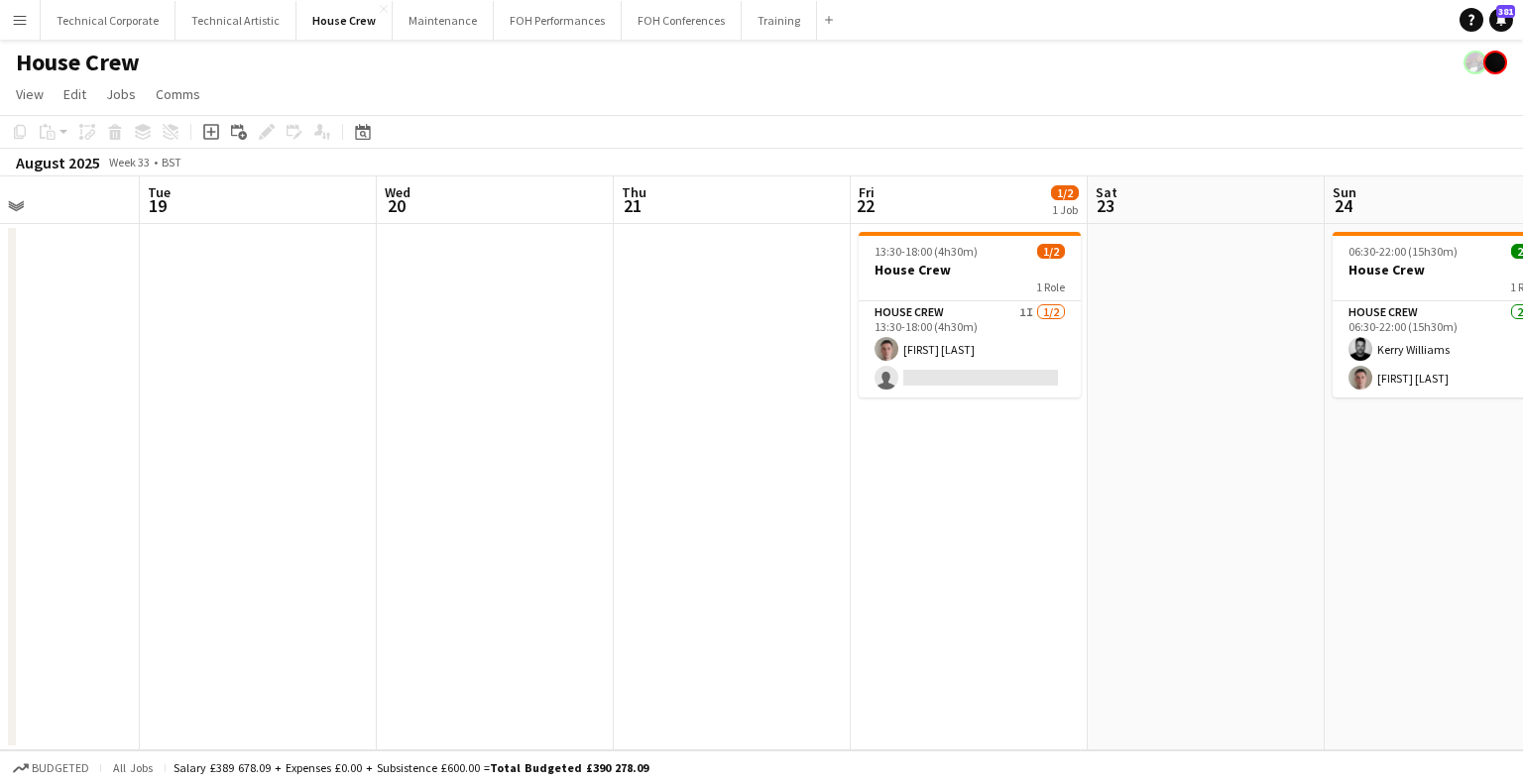 drag, startPoint x: 1025, startPoint y: 392, endPoint x: 1007, endPoint y: 348, distance: 47.539457 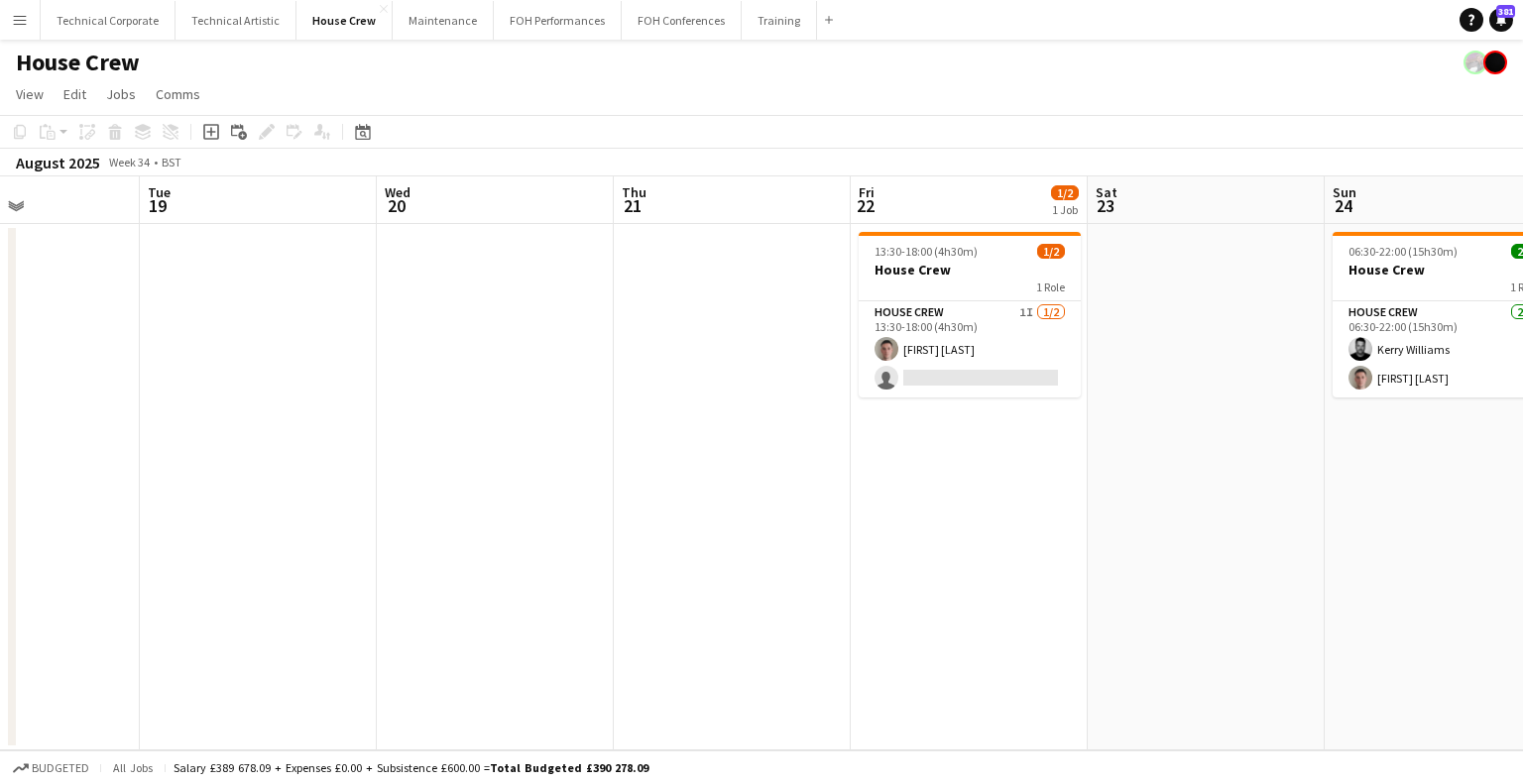 scroll, scrollTop: 0, scrollLeft: 591, axis: horizontal 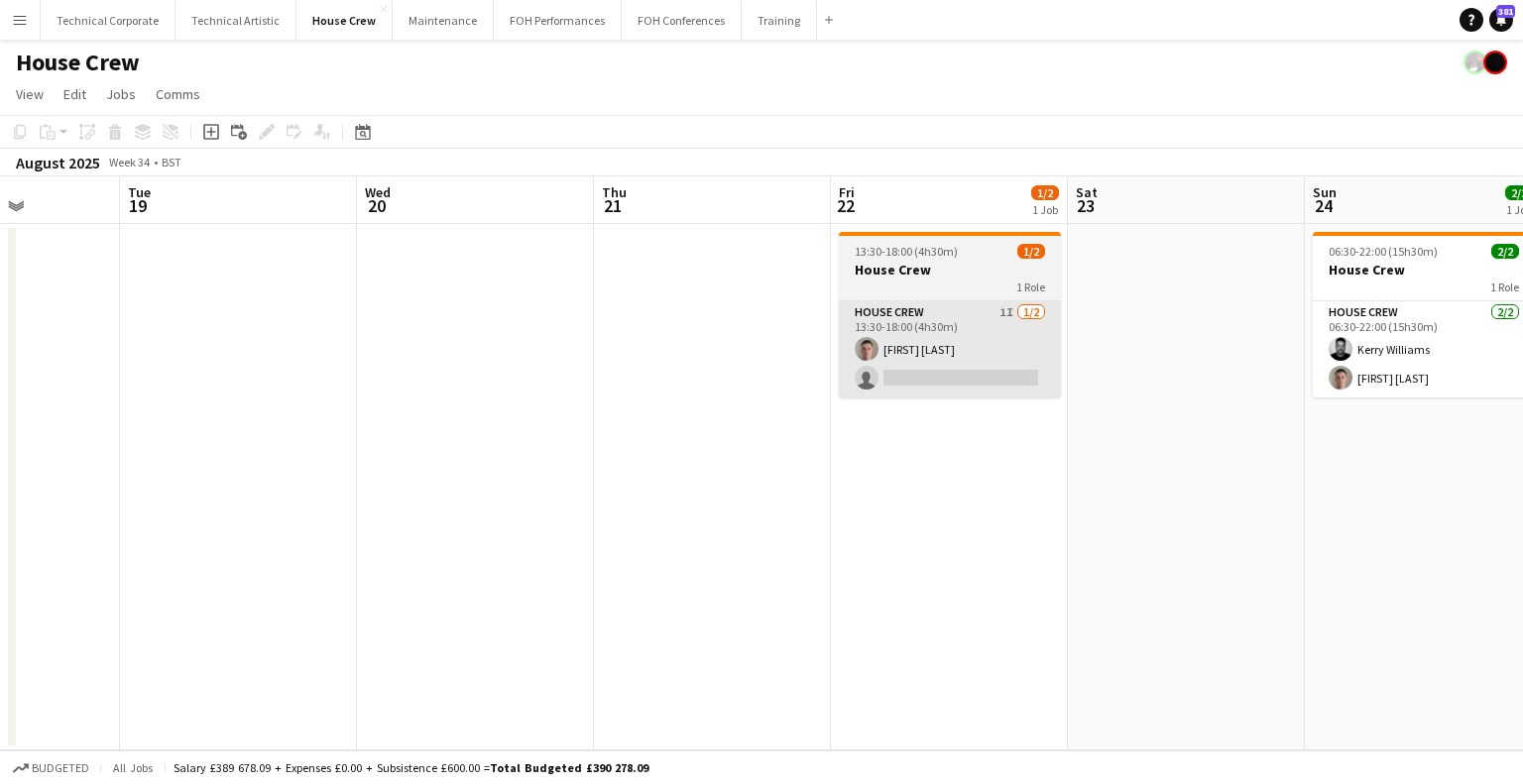 click on "House Crew   1I   1/2   13:30-18:00 (4h30m)
Robert Buckland
single-neutral-actions" at bounding box center (950, 349) 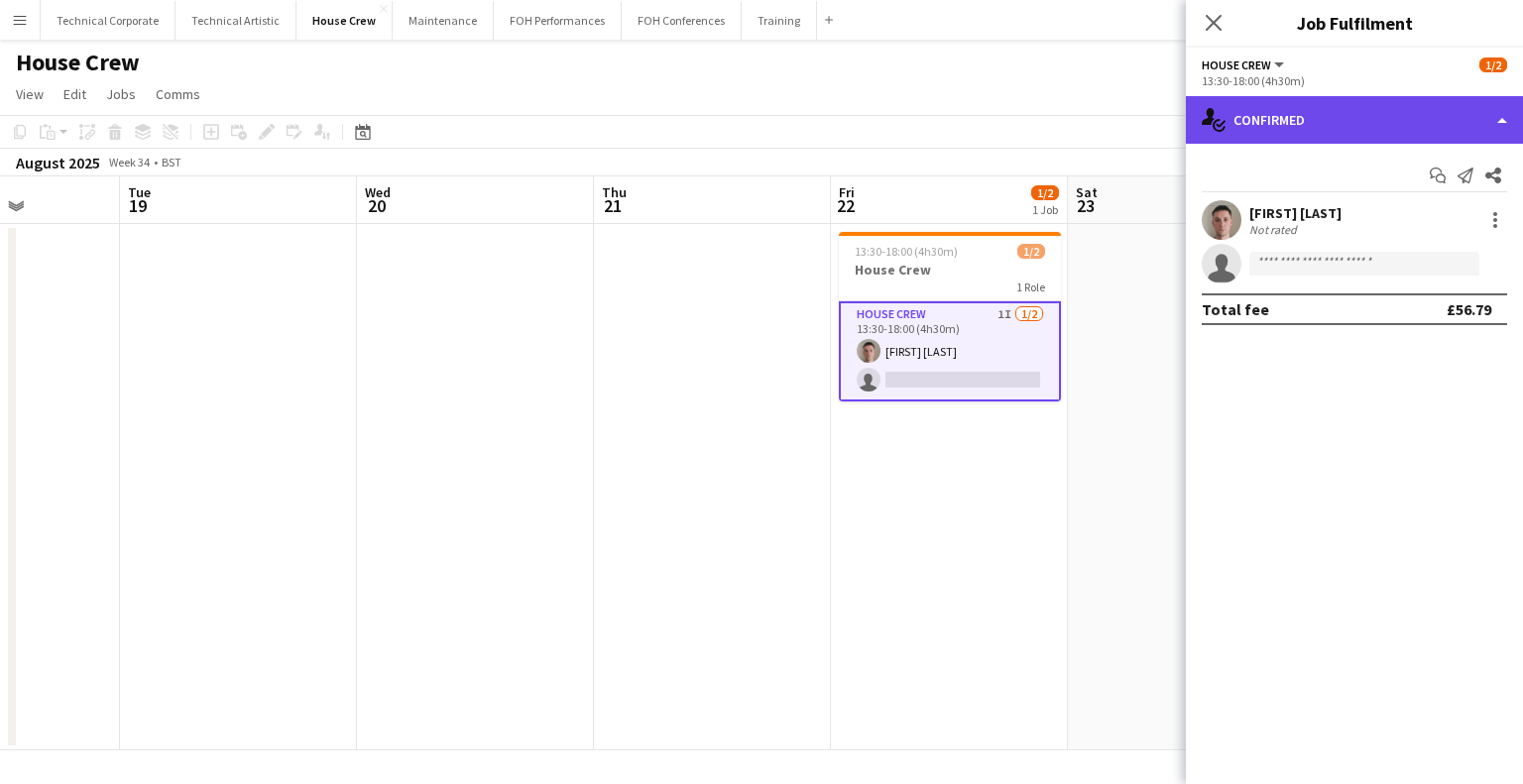 click on "single-neutral-actions-check-2
Confirmed" 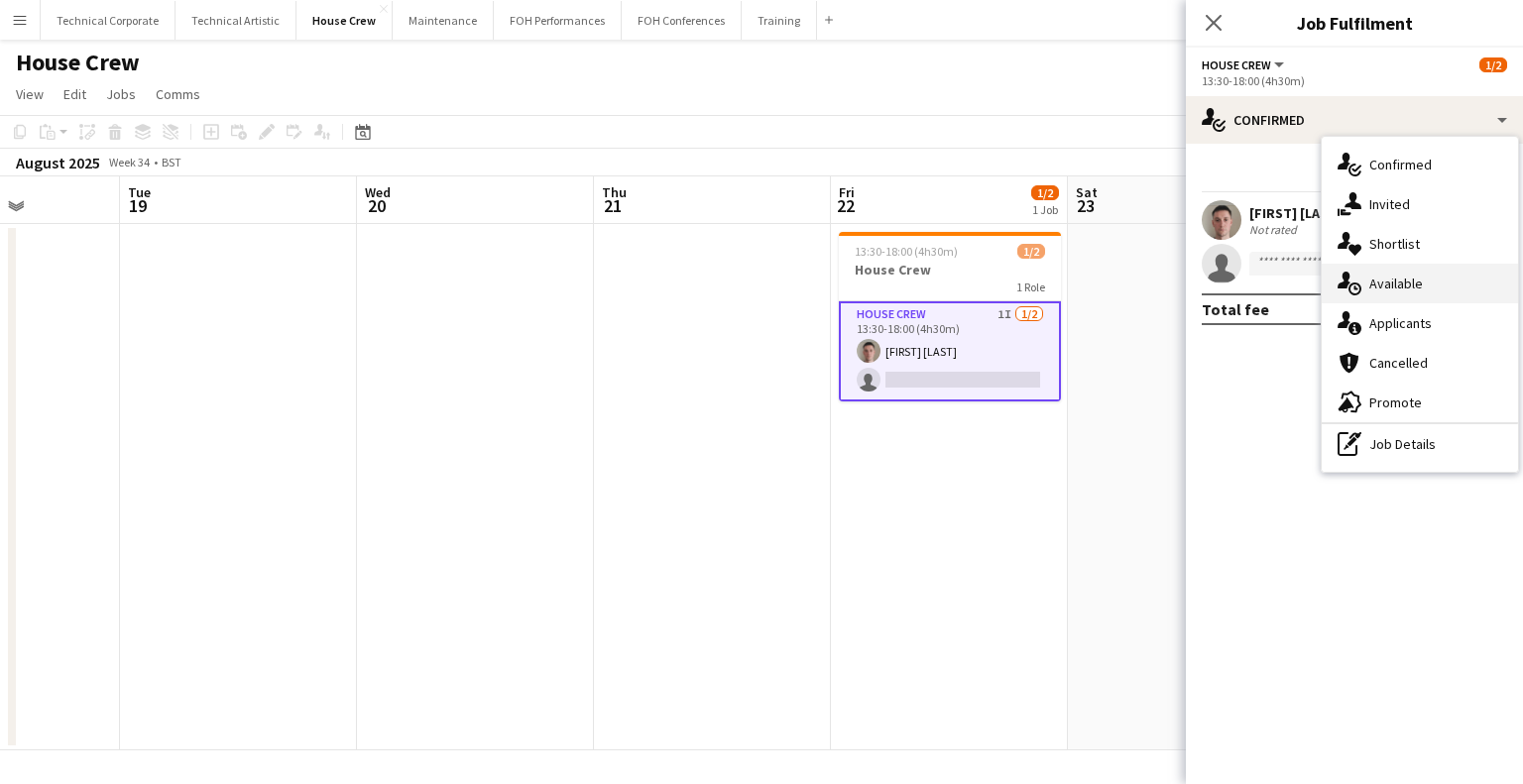 click on "single-neutral-actions-upload
Available" at bounding box center (1420, 283) 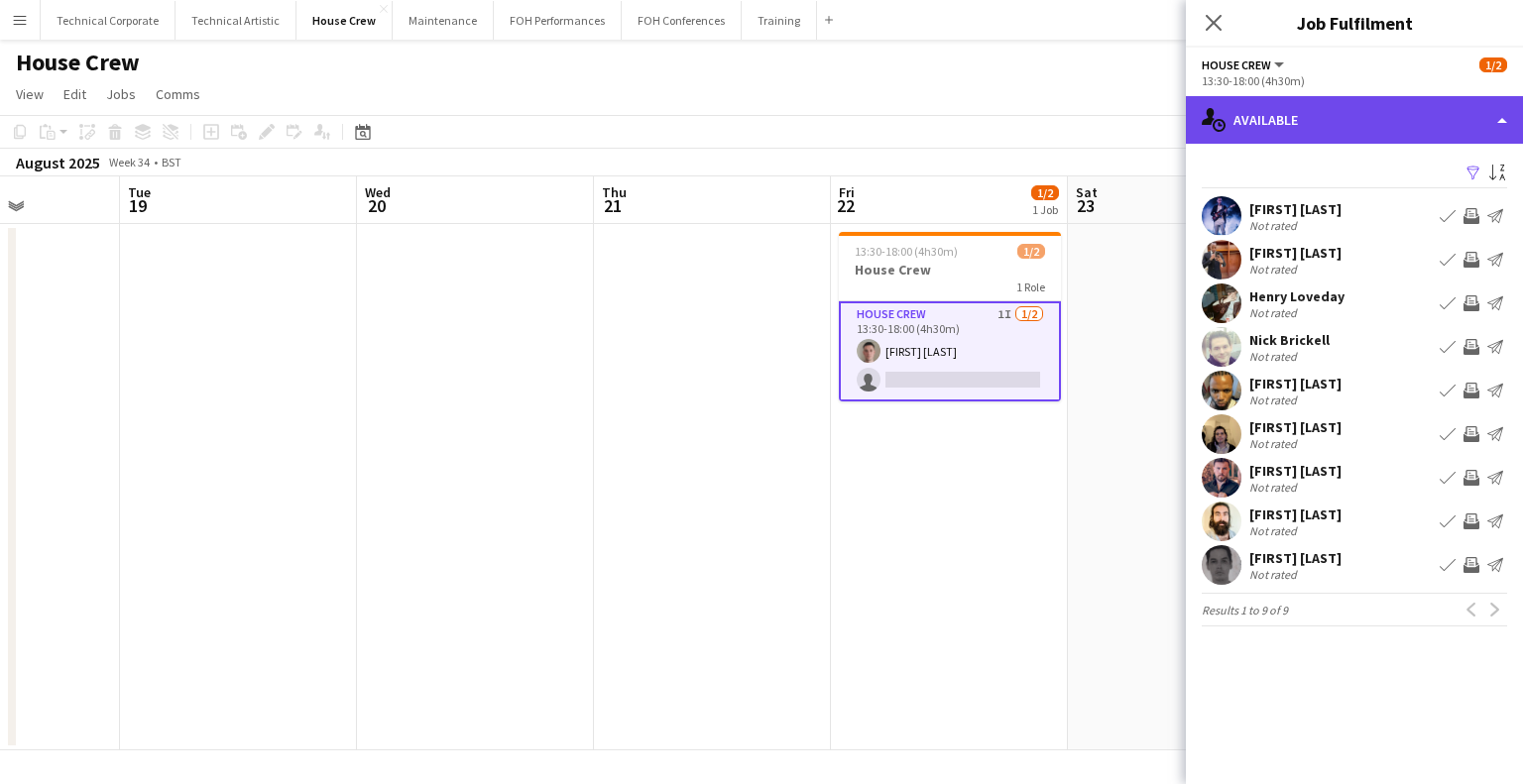 click on "single-neutral-actions-upload
Available" 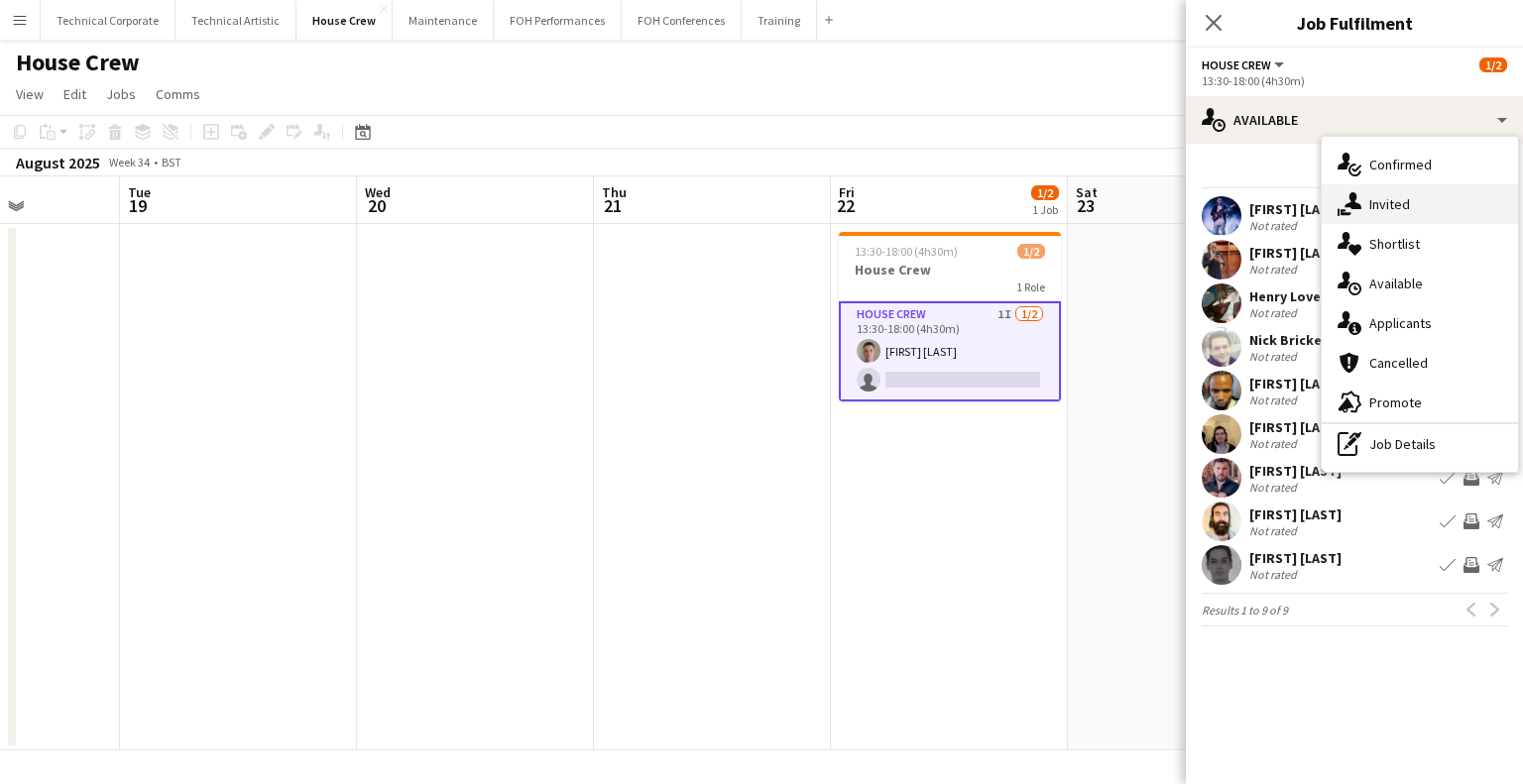 click on "single-neutral-actions-share-1
Invited" at bounding box center [1420, 204] 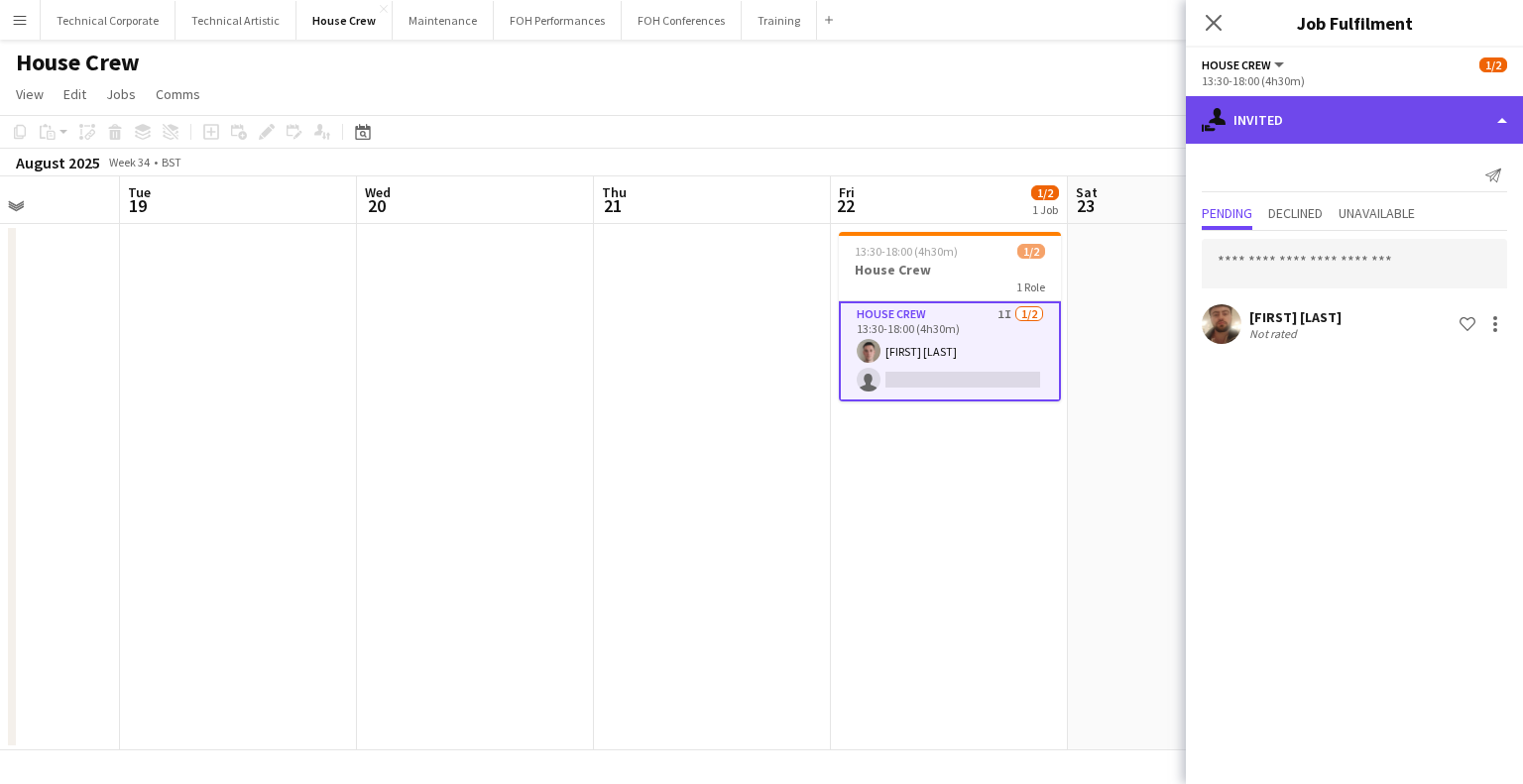 click on "single-neutral-actions-share-1
Invited" 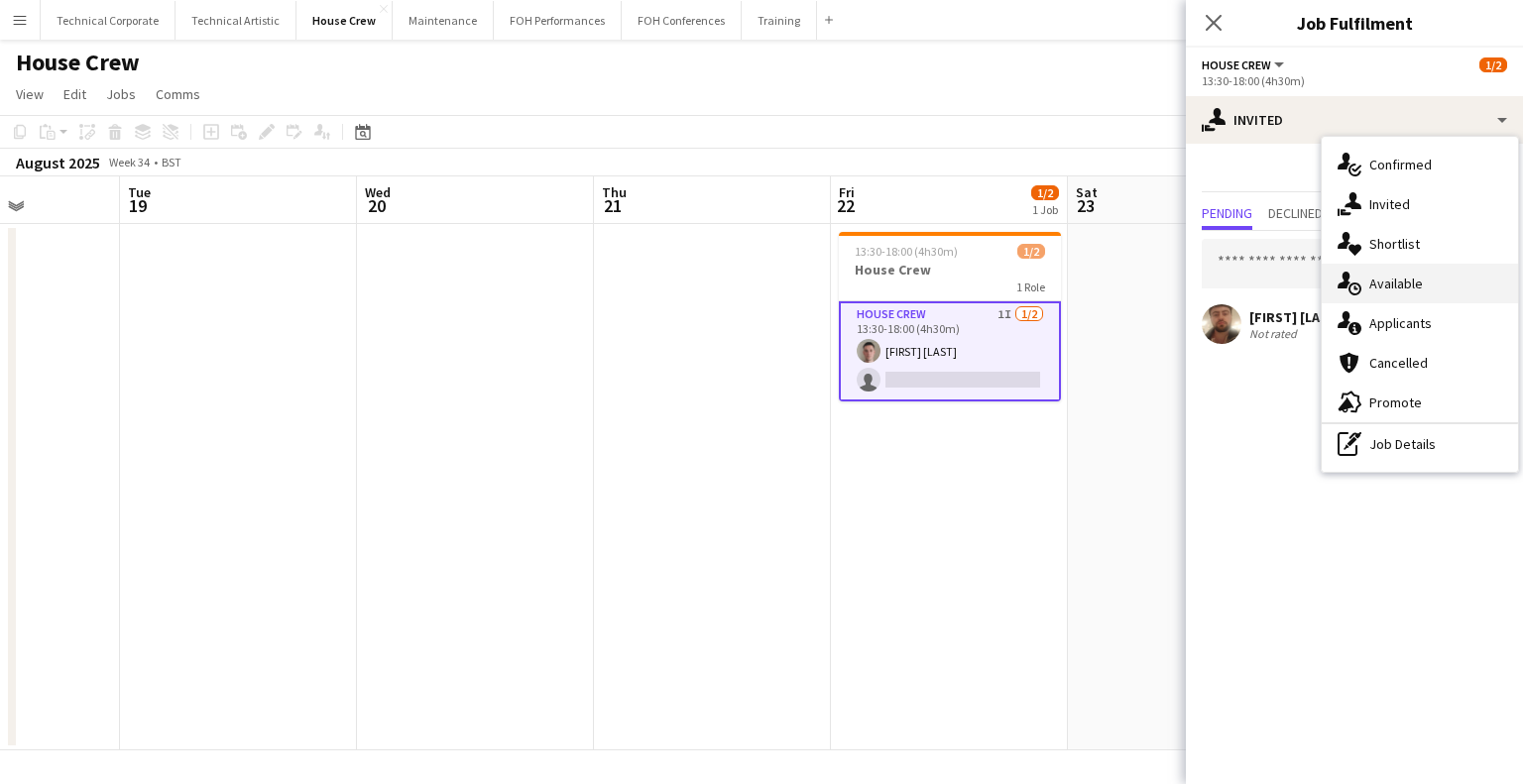 click on "single-neutral-actions-upload
Available" at bounding box center (1420, 283) 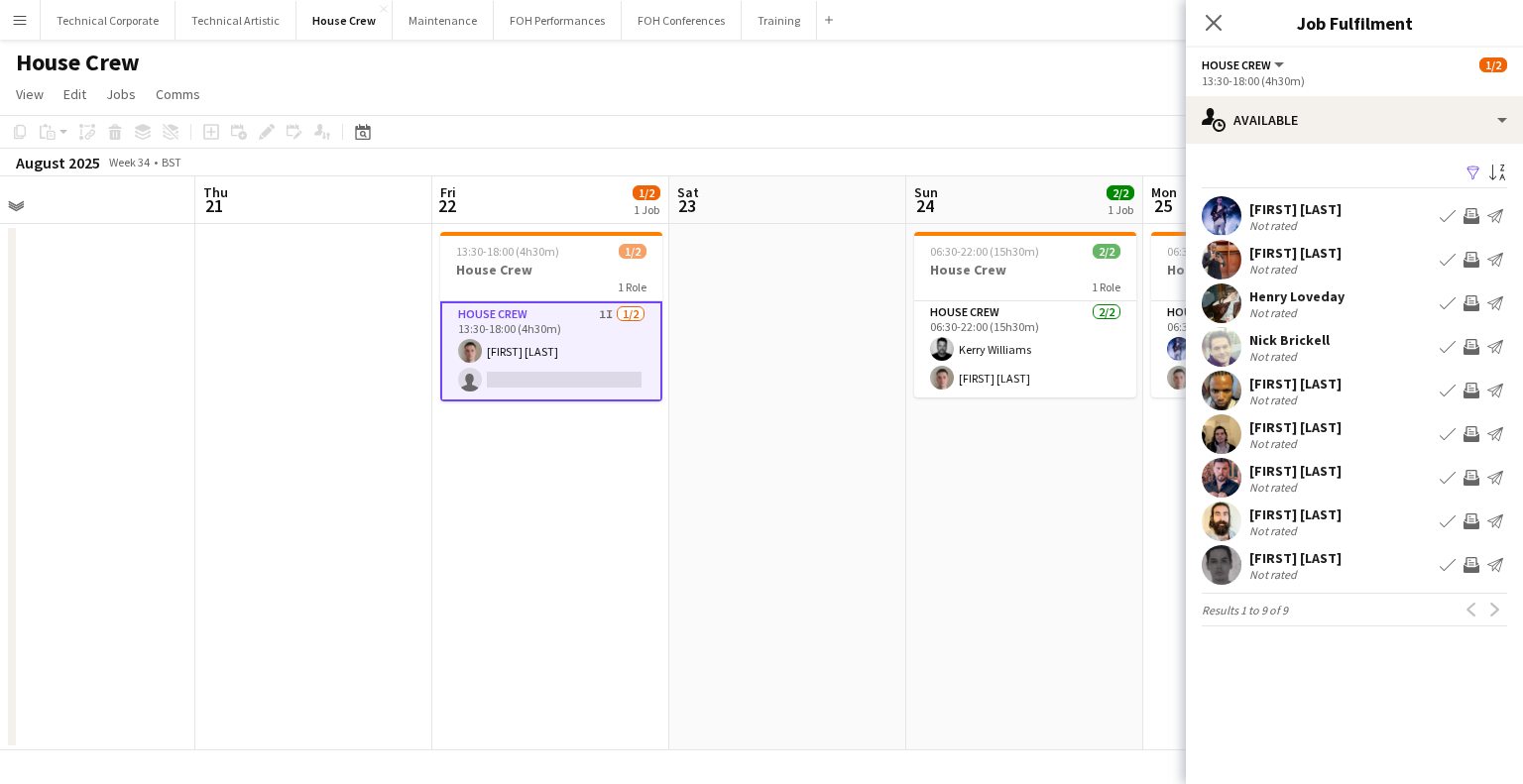 scroll, scrollTop: 0, scrollLeft: 524, axis: horizontal 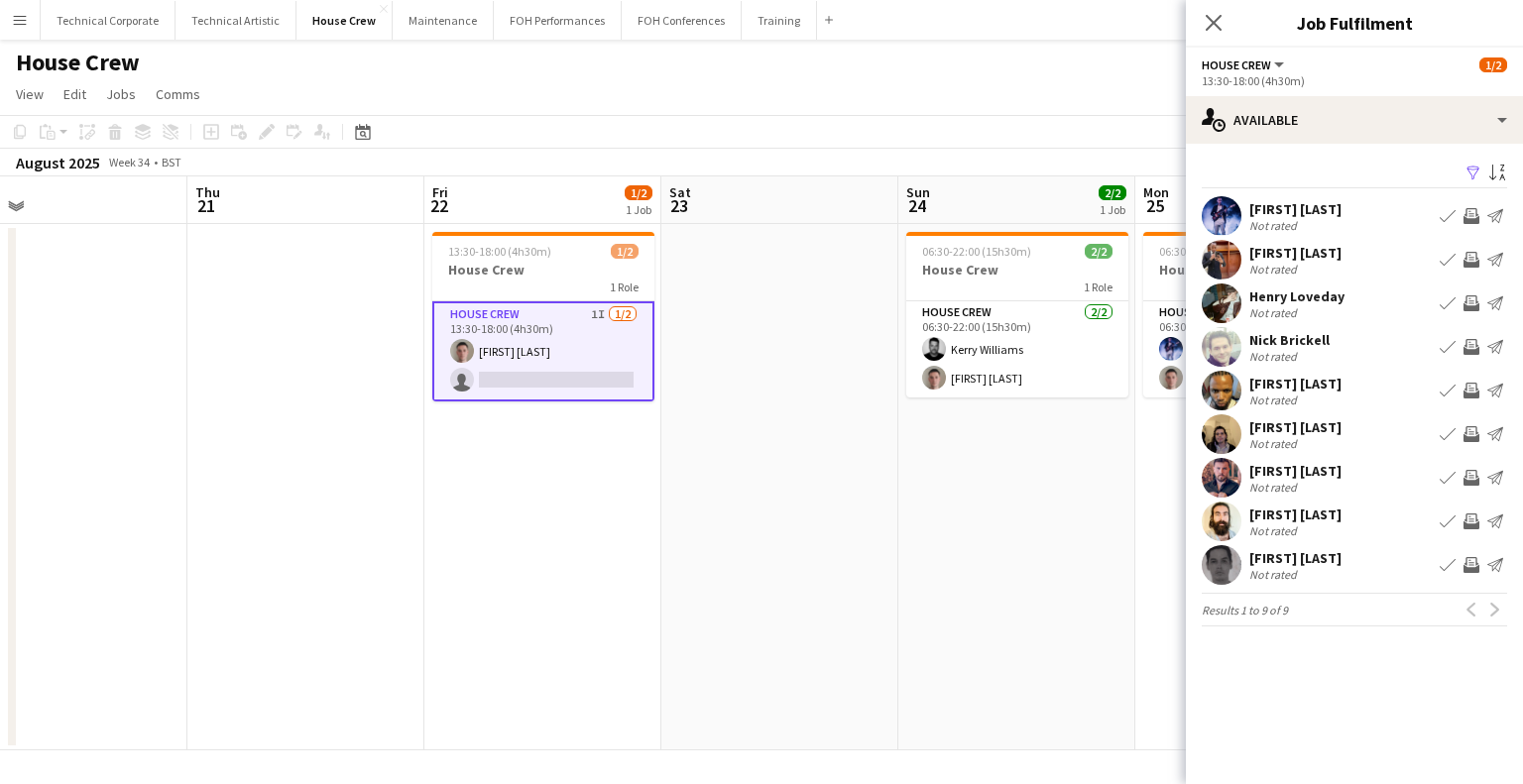 click on "Mon   18   Tue   19   Wed   20   Thu   21   Fri   22   1/2   1 Job   Sat   23   Sun   24   2/2   1 Job   Mon   25   2/2   1 Job   Tue   26   4/4   2 Jobs   Wed   27   Thu   28   Fri   29   2/2   1 Job      13:30-18:00 (4h30m)    1/2   House Crew   1 Role   House Crew   1I   1/2   13:30-18:00 (4h30m)
Robert Buckland
single-neutral-actions
06:30-22:00 (15h30m)    2/2   House Crew   1 Role   House Crew   2/2   06:30-22:00 (15h30m)
Kerry Williams Robert Buckland     06:30-18:30 (12h)    2/2   House Crew   1 Role   House Crew   2/2   06:30-18:30 (12h)
Ed Dampier Robert Buckland     08:30-18:00 (9h30m)    2/2   House Crew   1 Role   House Crew   2/2   08:30-18:00 (9h30m)
Leroy Bonsu Donnacha Mooney     17:30-23:00 (5h30m)    2/2   House Crew   1 Role   House Crew   2/2   17:30-23:00 (5h30m)
Justin Gartry Rhyan Jordan Holder     14:30-22:30 (8h)    2/2   House Crew   1 Role   House Crew   2/2   14:30-22:30 (8h)
Donnacha Mooney Robert Buckland" at bounding box center [762, 463] 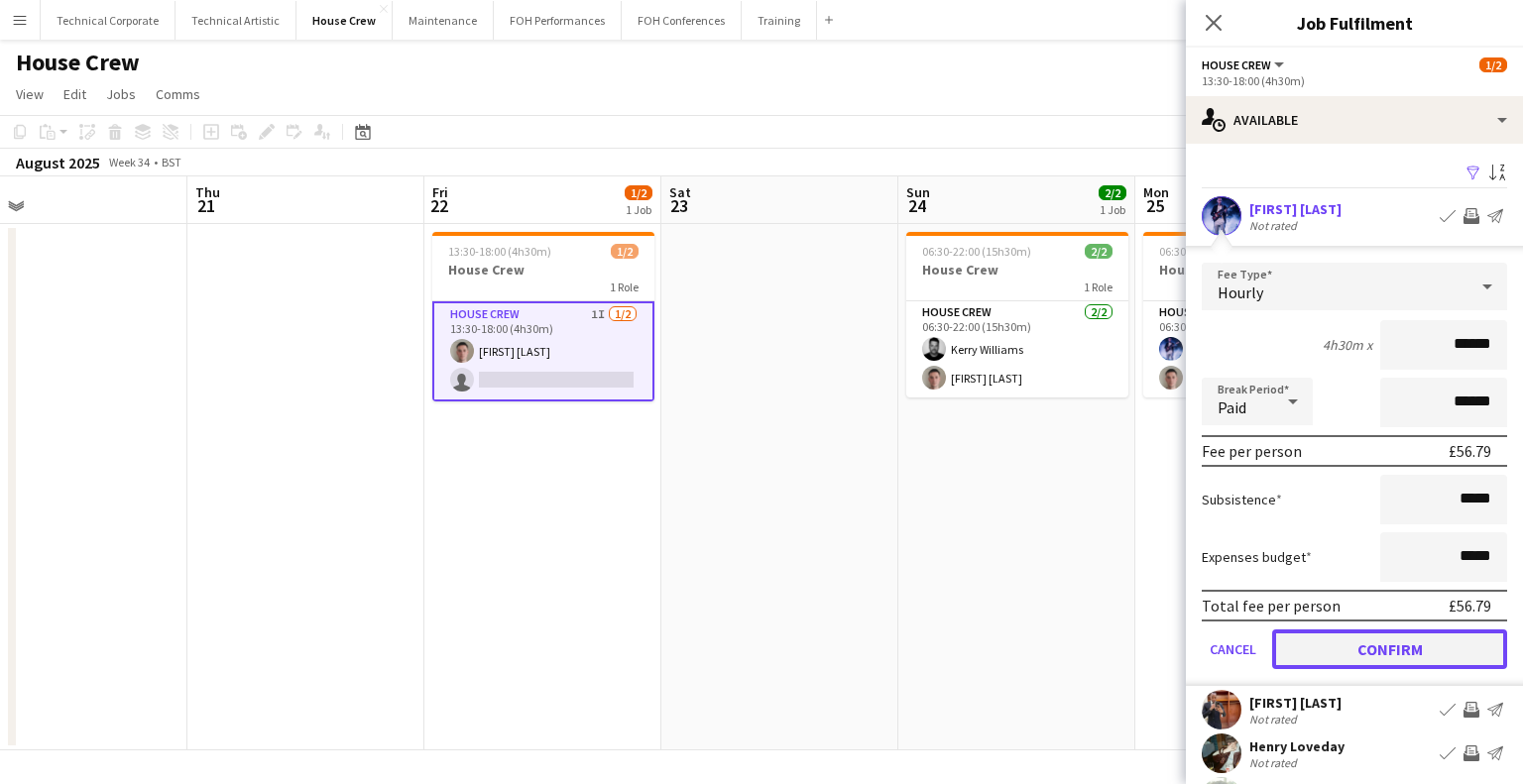 click on "Confirm" at bounding box center (1389, 649) 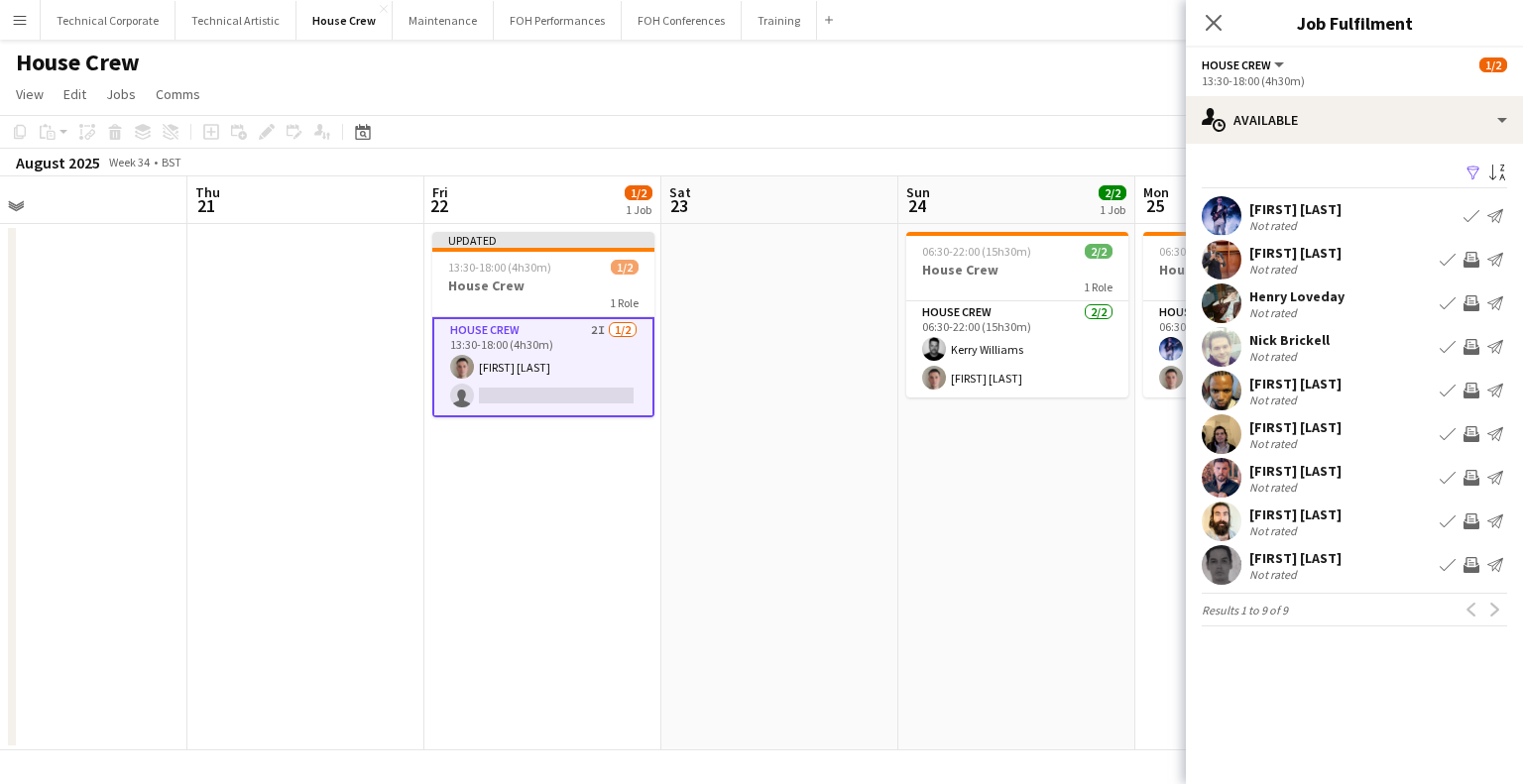 click on "Invite crew" at bounding box center [1471, 521] 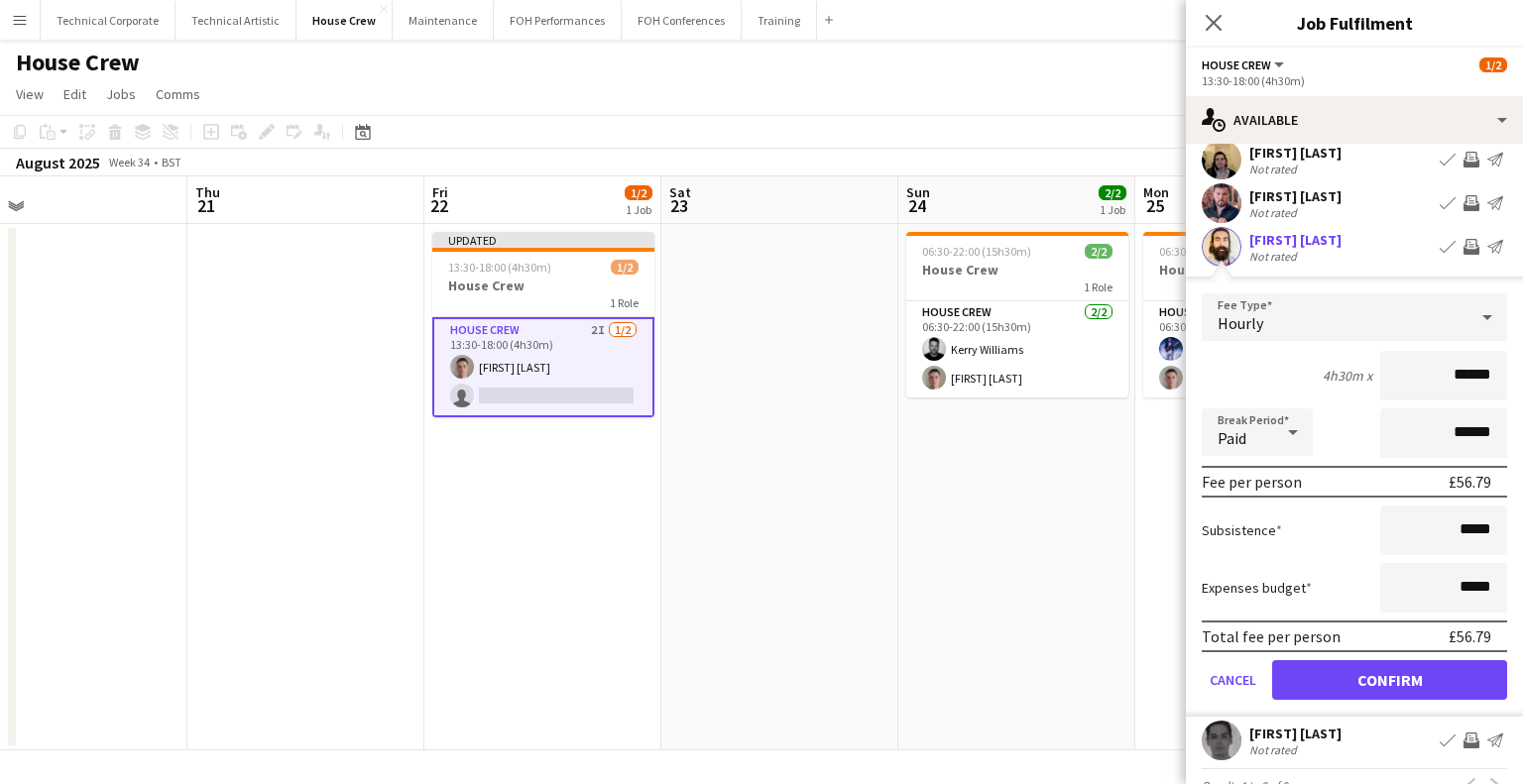 scroll, scrollTop: 313, scrollLeft: 0, axis: vertical 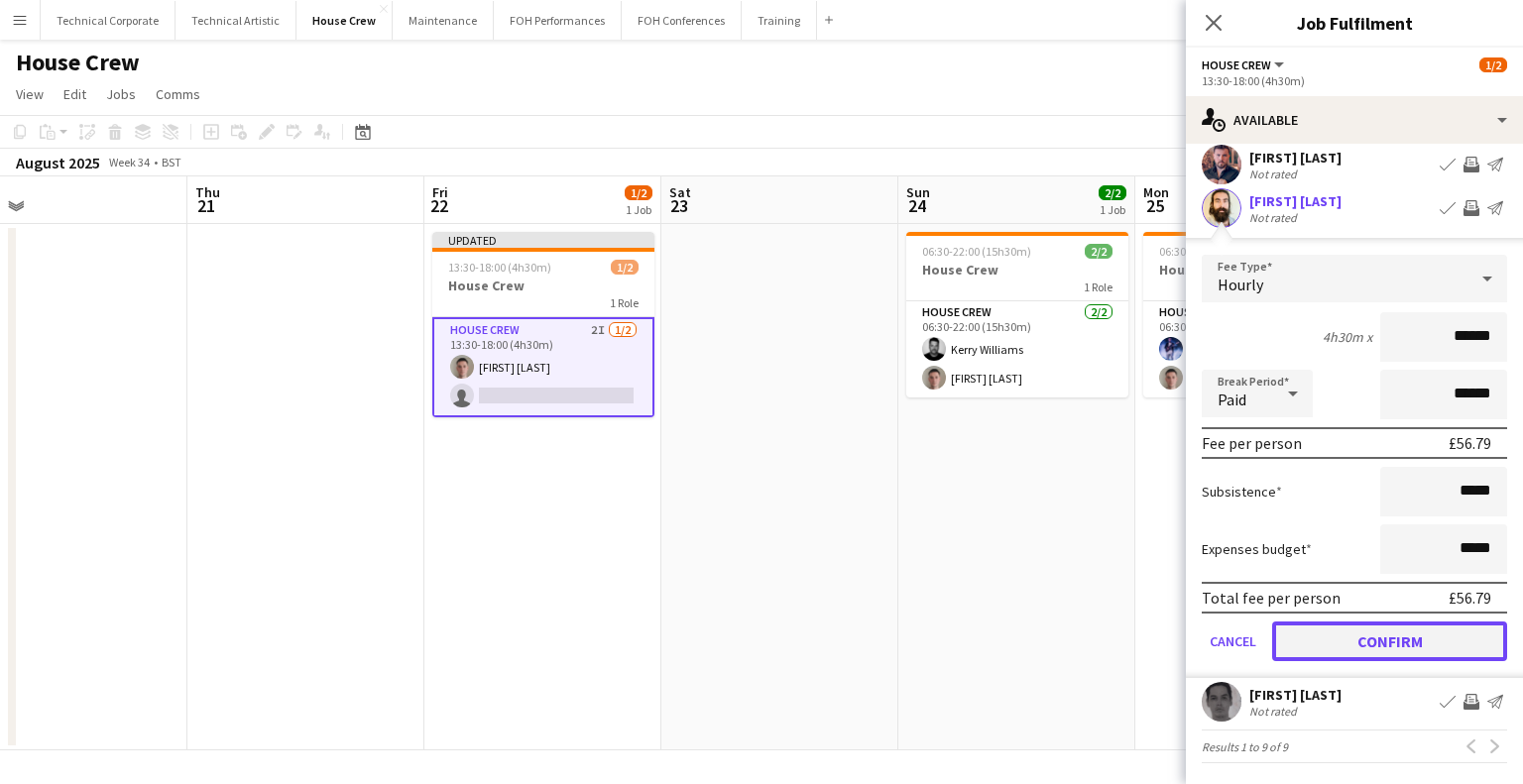 click on "Confirm" at bounding box center (1389, 641) 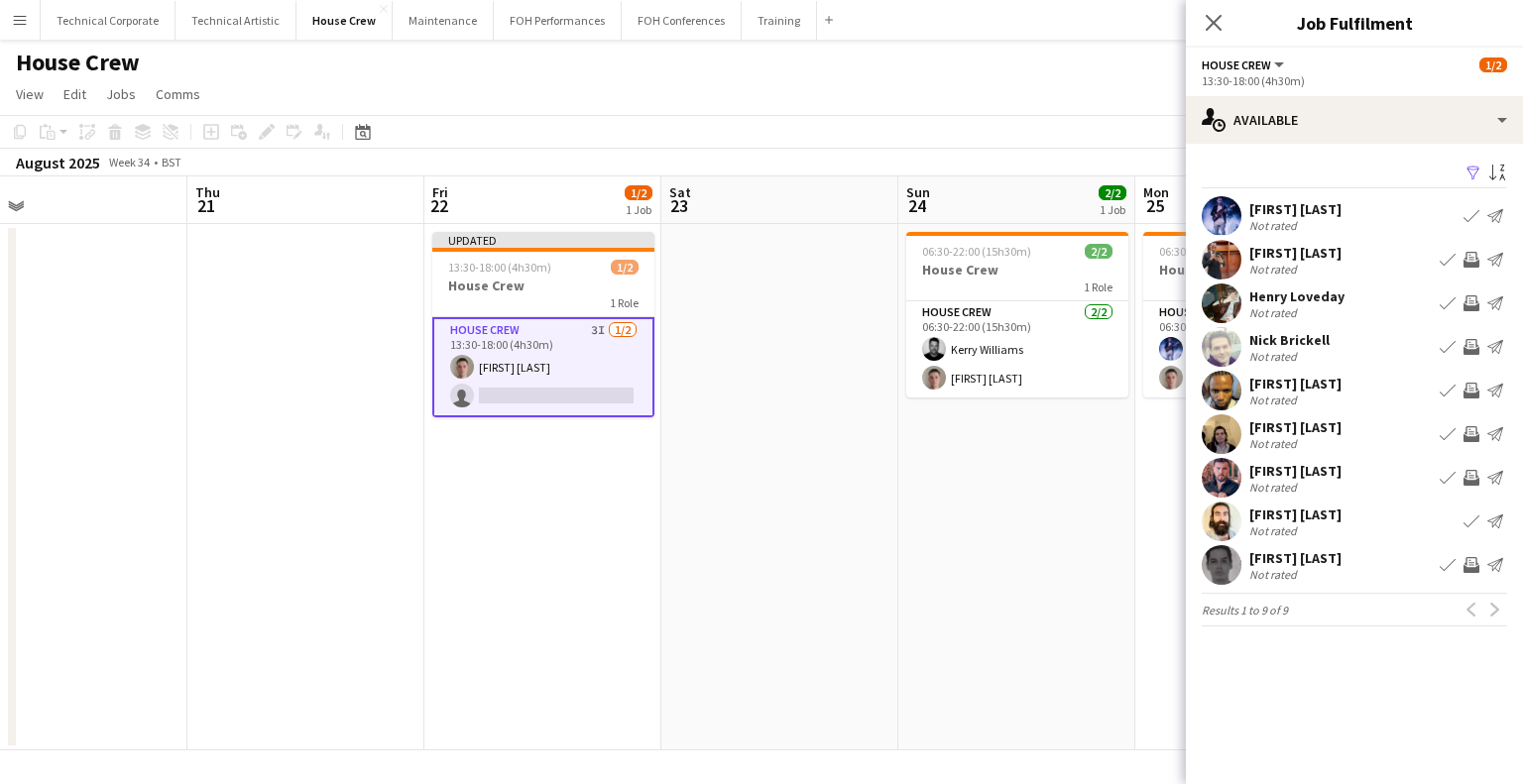 scroll, scrollTop: 0, scrollLeft: 0, axis: both 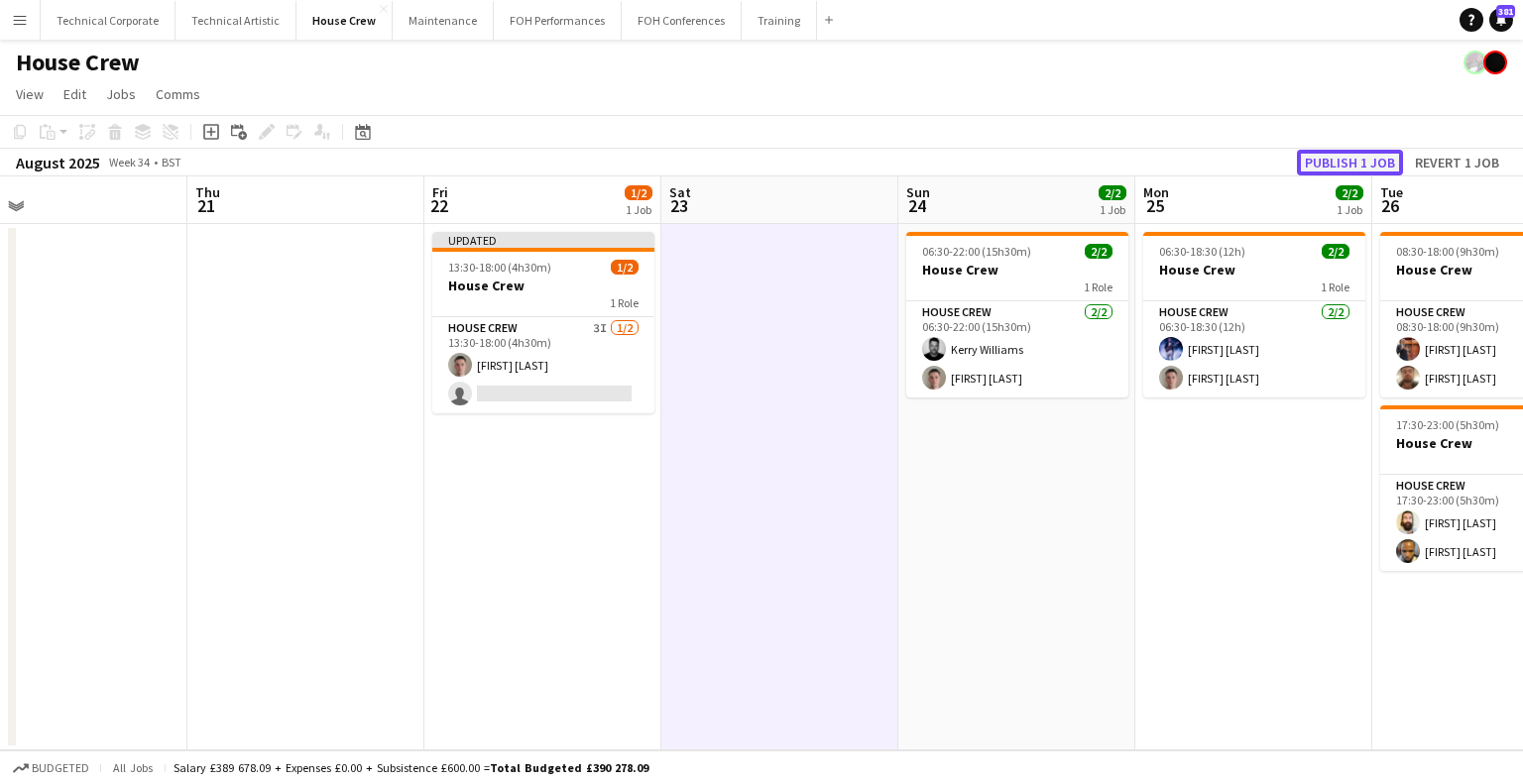 click on "Publish 1 job" 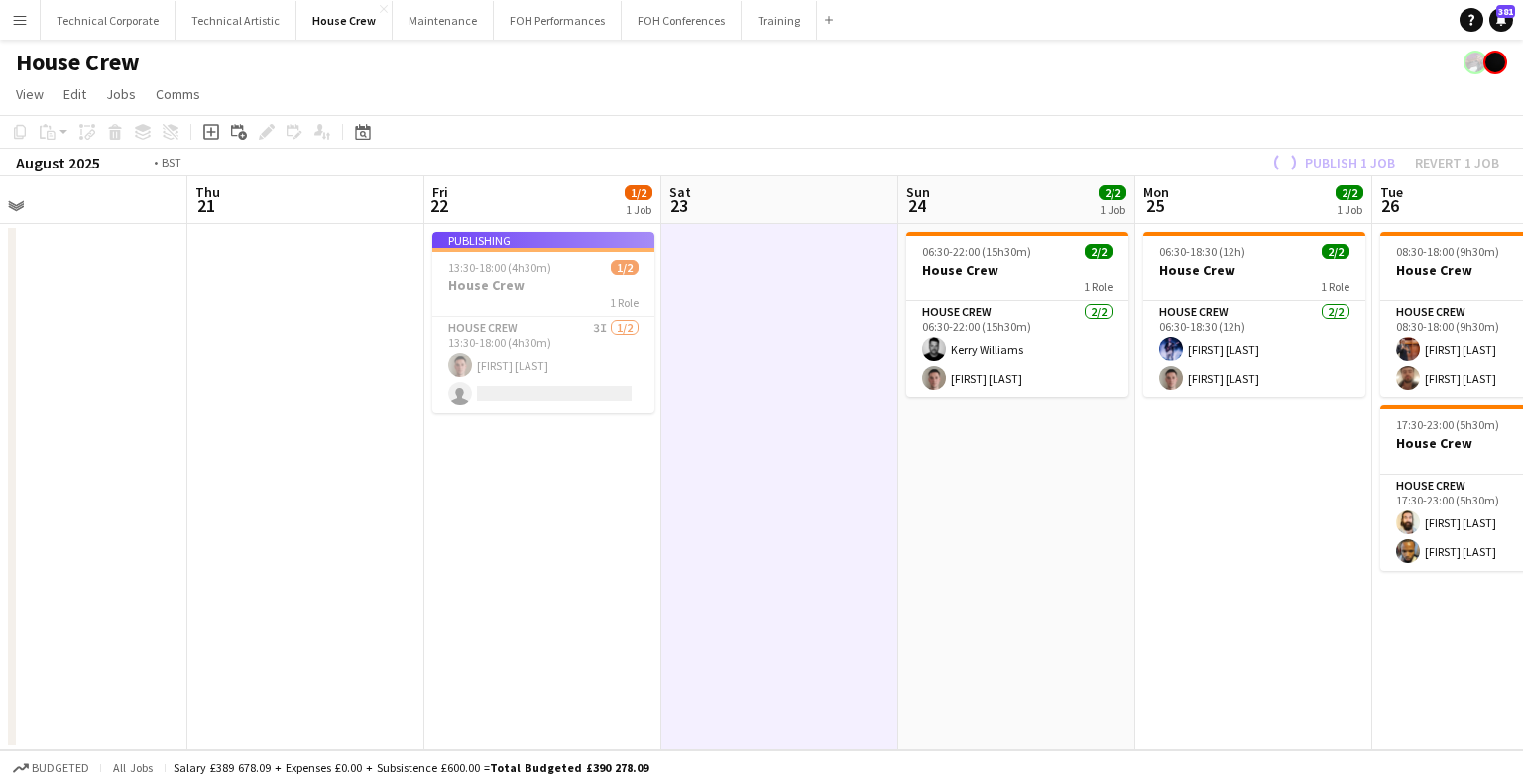 drag, startPoint x: 725, startPoint y: 598, endPoint x: 1335, endPoint y: 563, distance: 611.0033 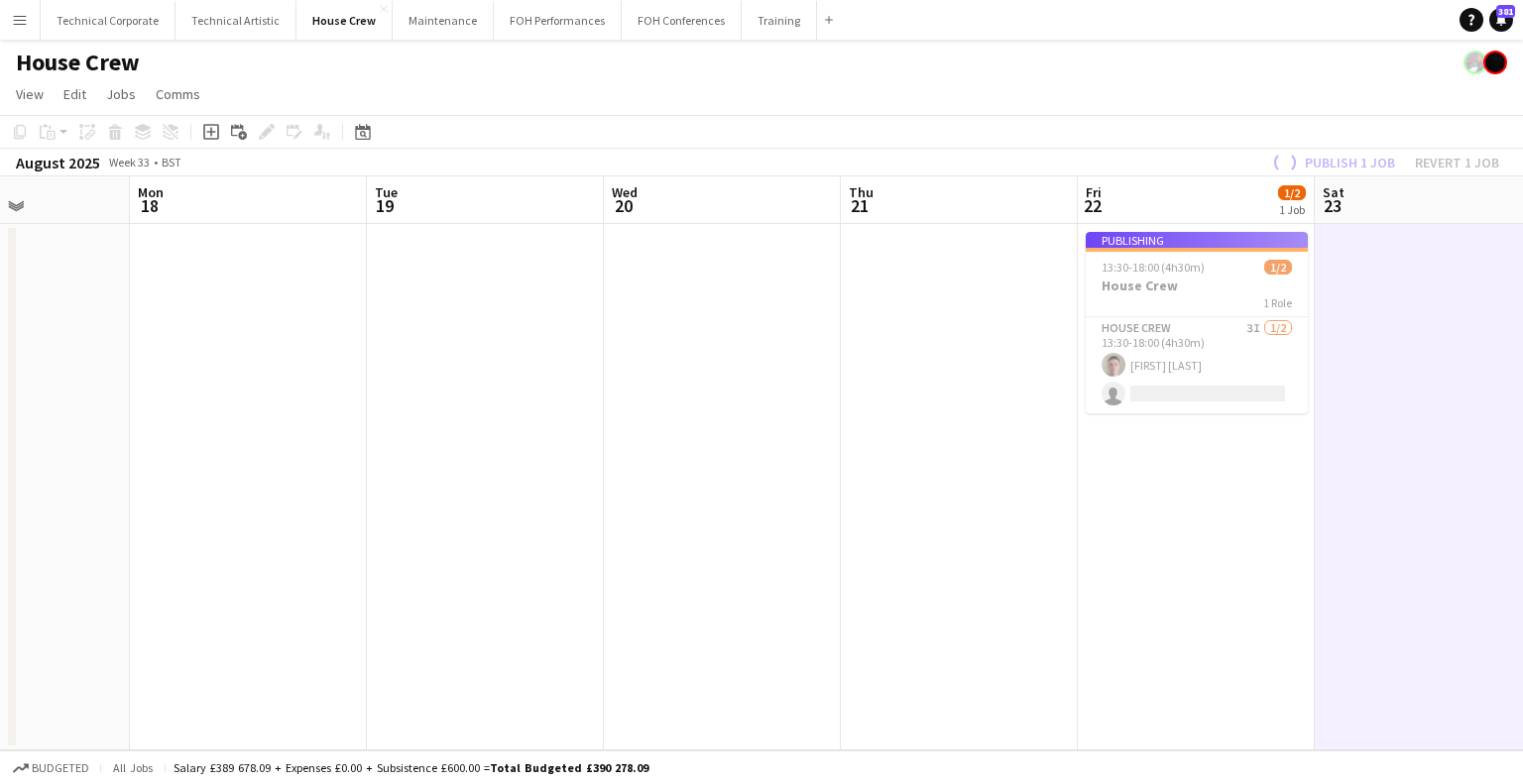 drag, startPoint x: 650, startPoint y: 484, endPoint x: 1265, endPoint y: 472, distance: 615.1171 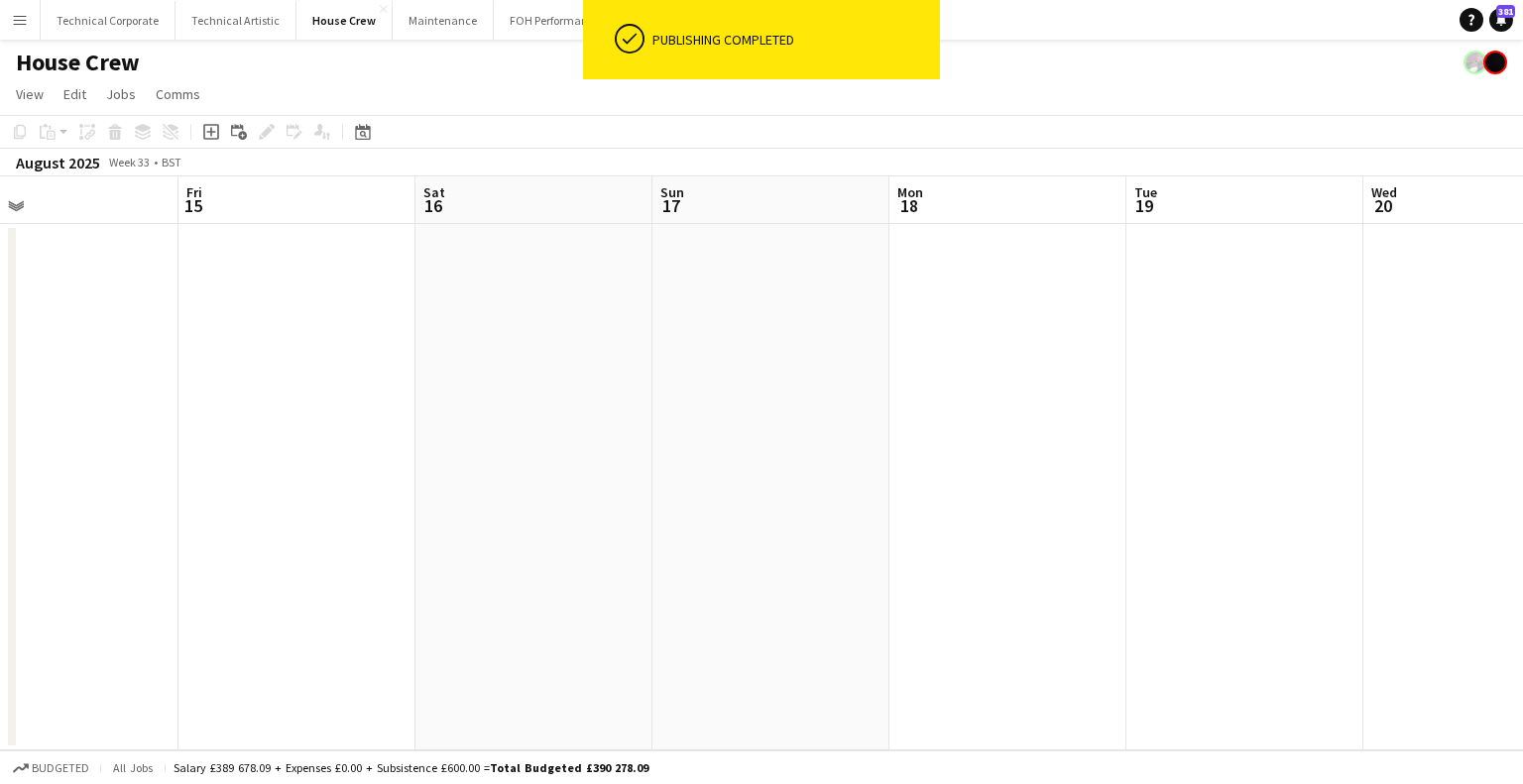 click on "Tue   12   Wed   13   Thu   14   Fri   15   Sat   16   Sun   17   Mon   18   Tue   19   Wed   20   Thu   21   Fri   22   1/2   1 Job   Sat   23      13:30-18:00 (4h30m)    1/2   House Crew   1 Role   House Crew   3I   1/2   13:30-18:00 (4h30m)
Robert Buckland
single-neutral-actions" at bounding box center [762, 463] 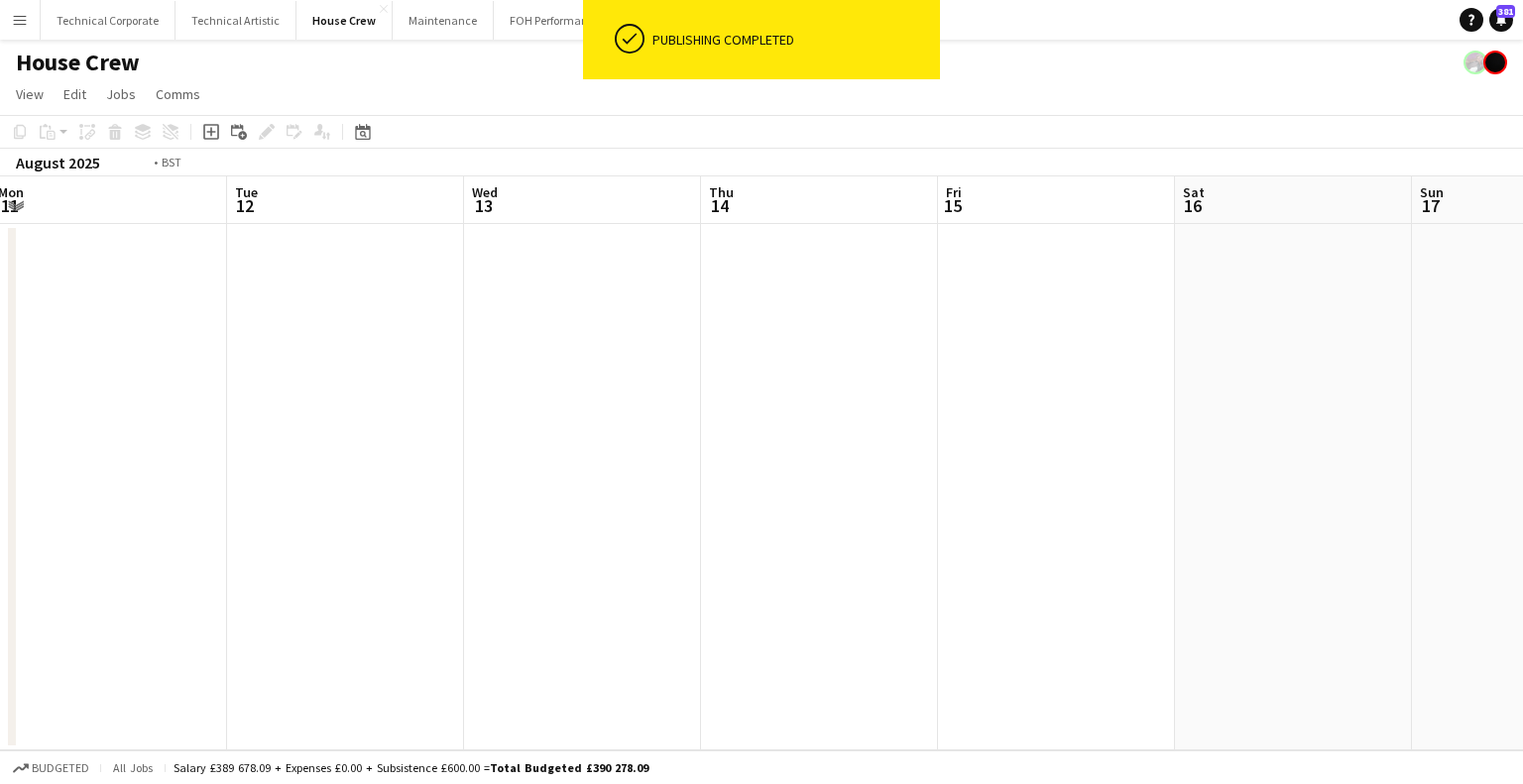click on "Sat   9   2/2   1 Job   Sun   10   2/2   1 Job   Mon   11   Tue   12   Wed   13   Thu   14   Fri   15   Sat   16   Sun   17   Mon   18   Tue   19   Wed   20      08:30-16:00 (7h30m)    2/2   House Crew   1 Role   House Crew   2/2   08:30-16:00 (7h30m)
Justin Gartry Robert Buckland     08:30-18:30 (10h)    2/2   House Crew   1 Role   House Crew   2/2   08:30-18:30 (10h)
Johnny McCaughan Henry Loveday" at bounding box center [762, 463] 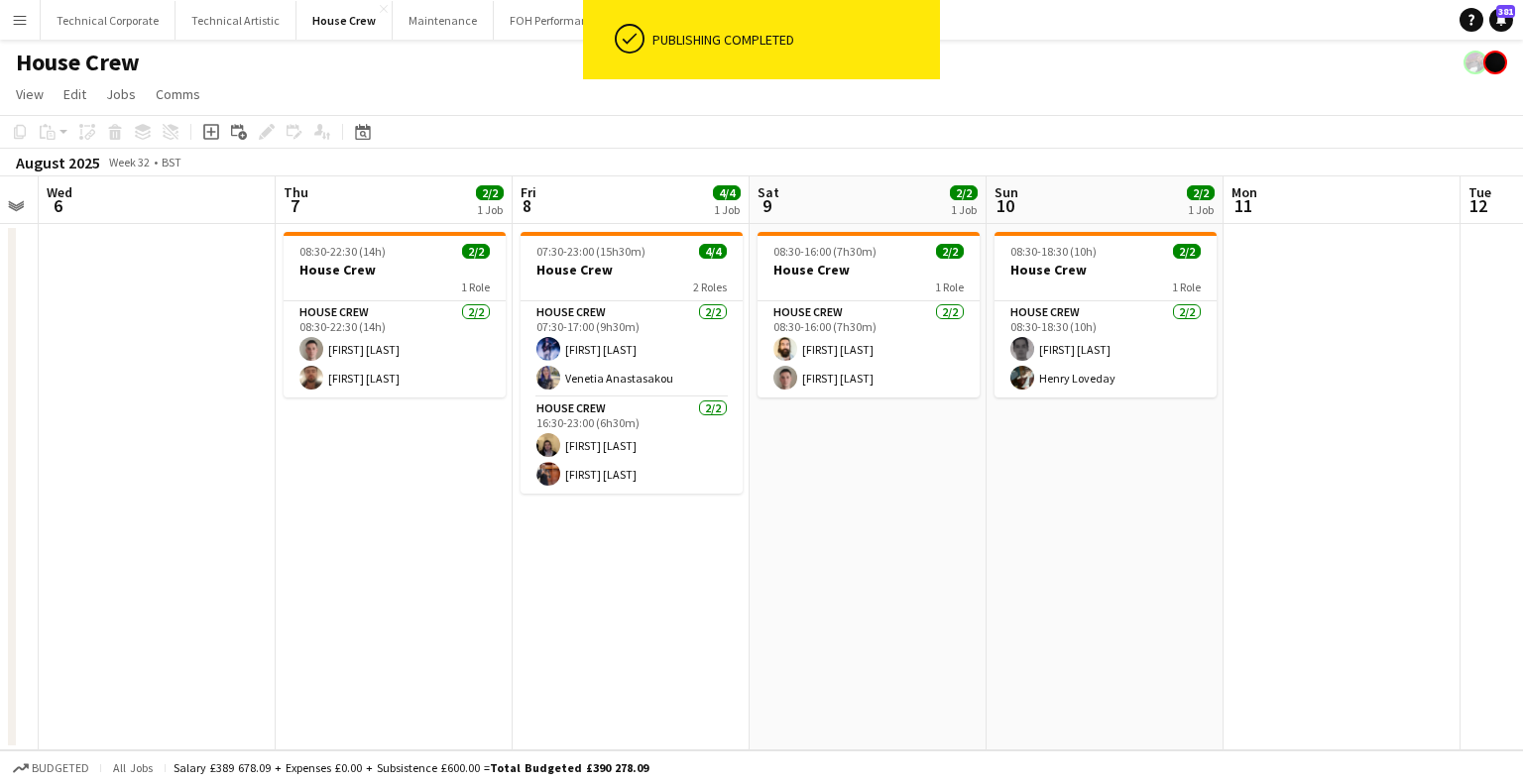 drag, startPoint x: 655, startPoint y: 463, endPoint x: 1031, endPoint y: 465, distance: 376.00532 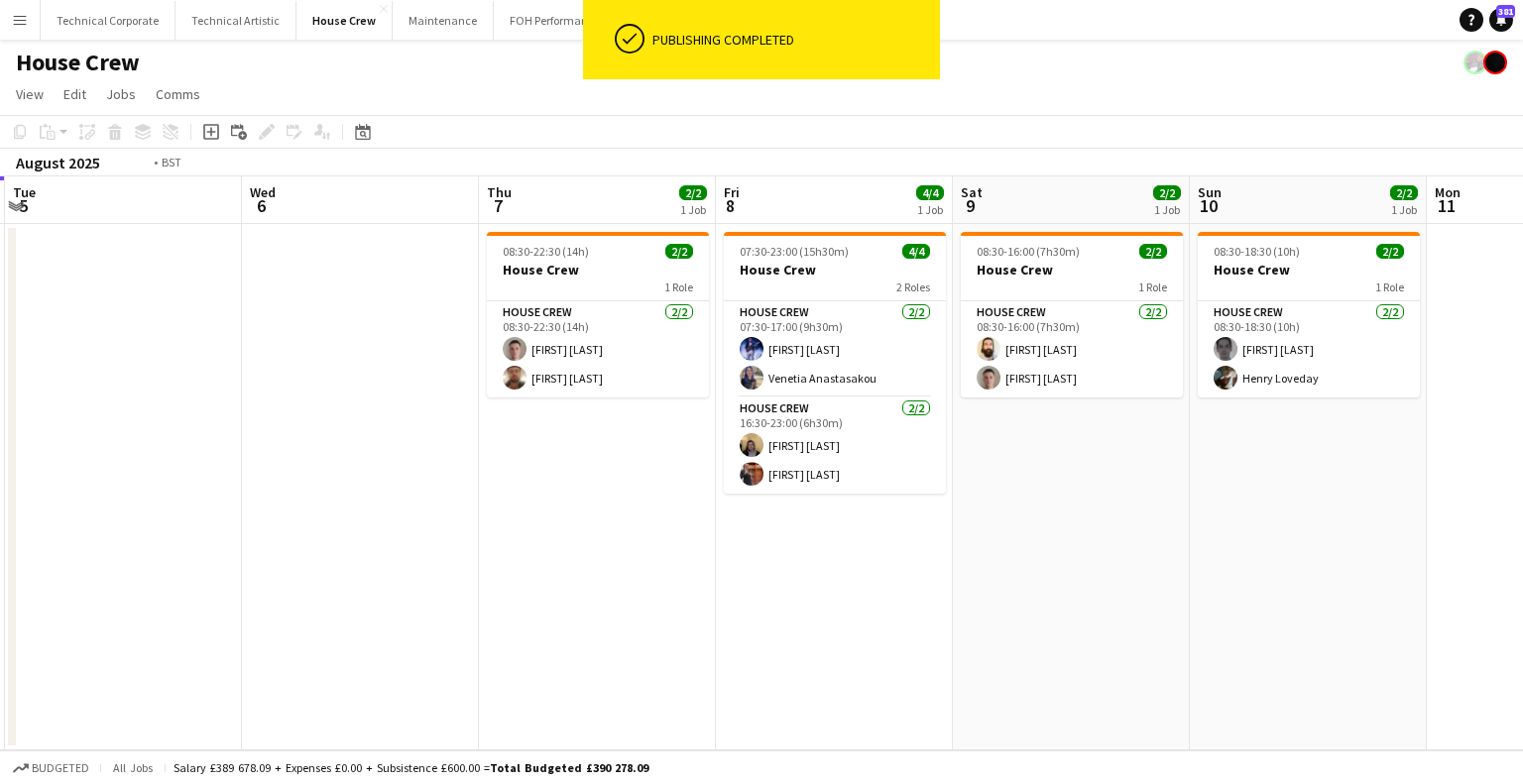 drag, startPoint x: 673, startPoint y: 464, endPoint x: 581, endPoint y: 471, distance: 92.26592 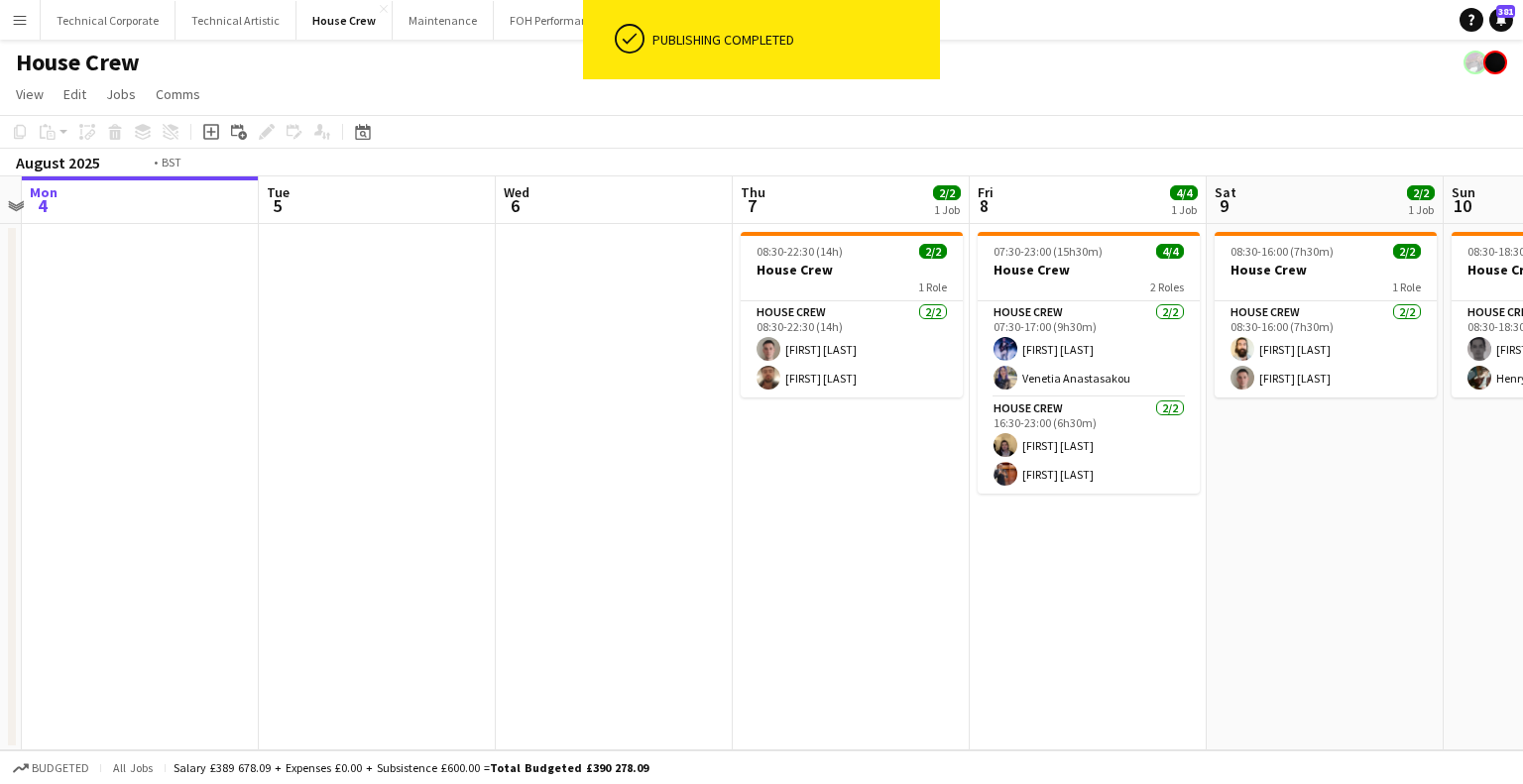 scroll, scrollTop: 0, scrollLeft: 755, axis: horizontal 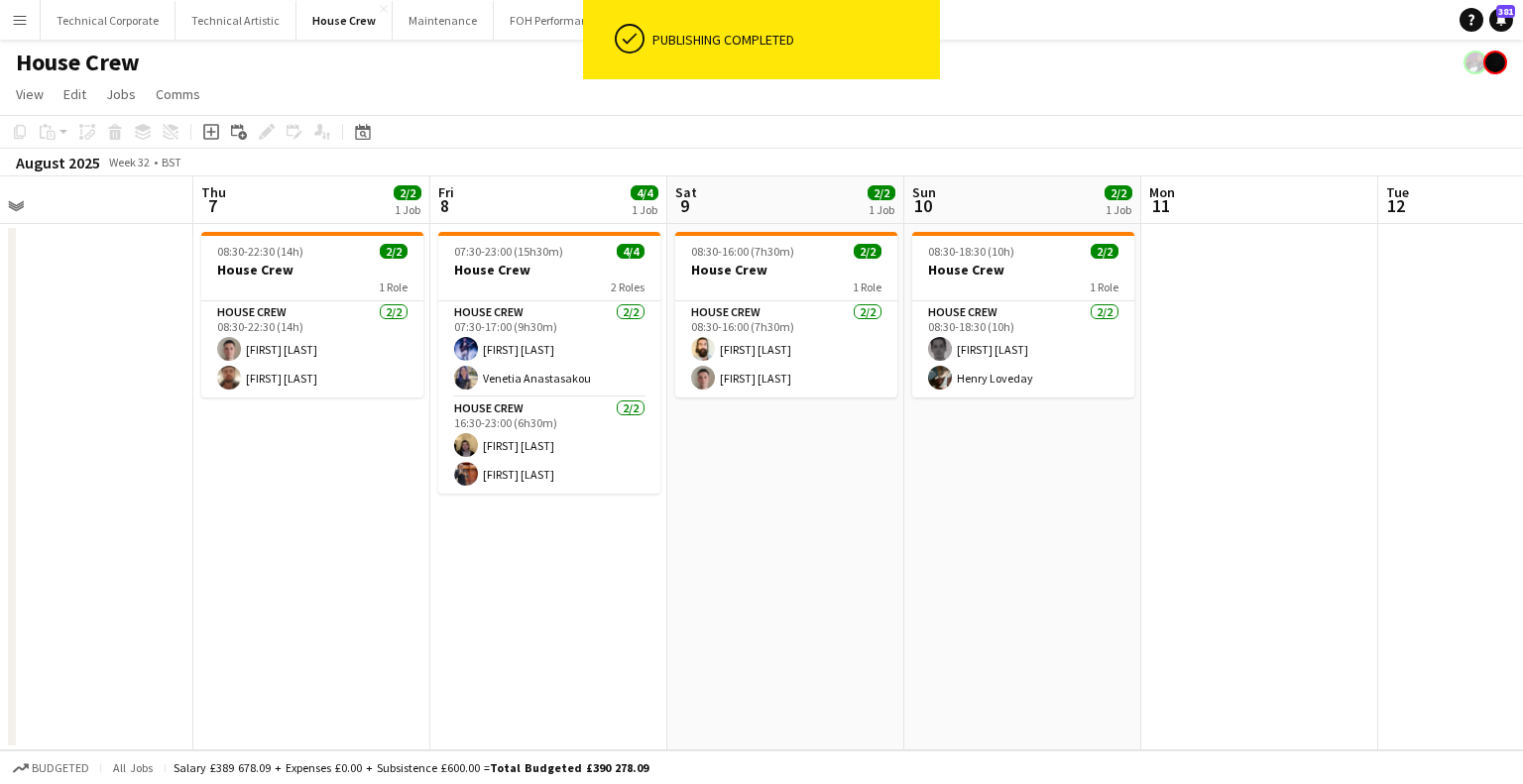 drag, startPoint x: 661, startPoint y: 467, endPoint x: 0, endPoint y: 484, distance: 661.2186 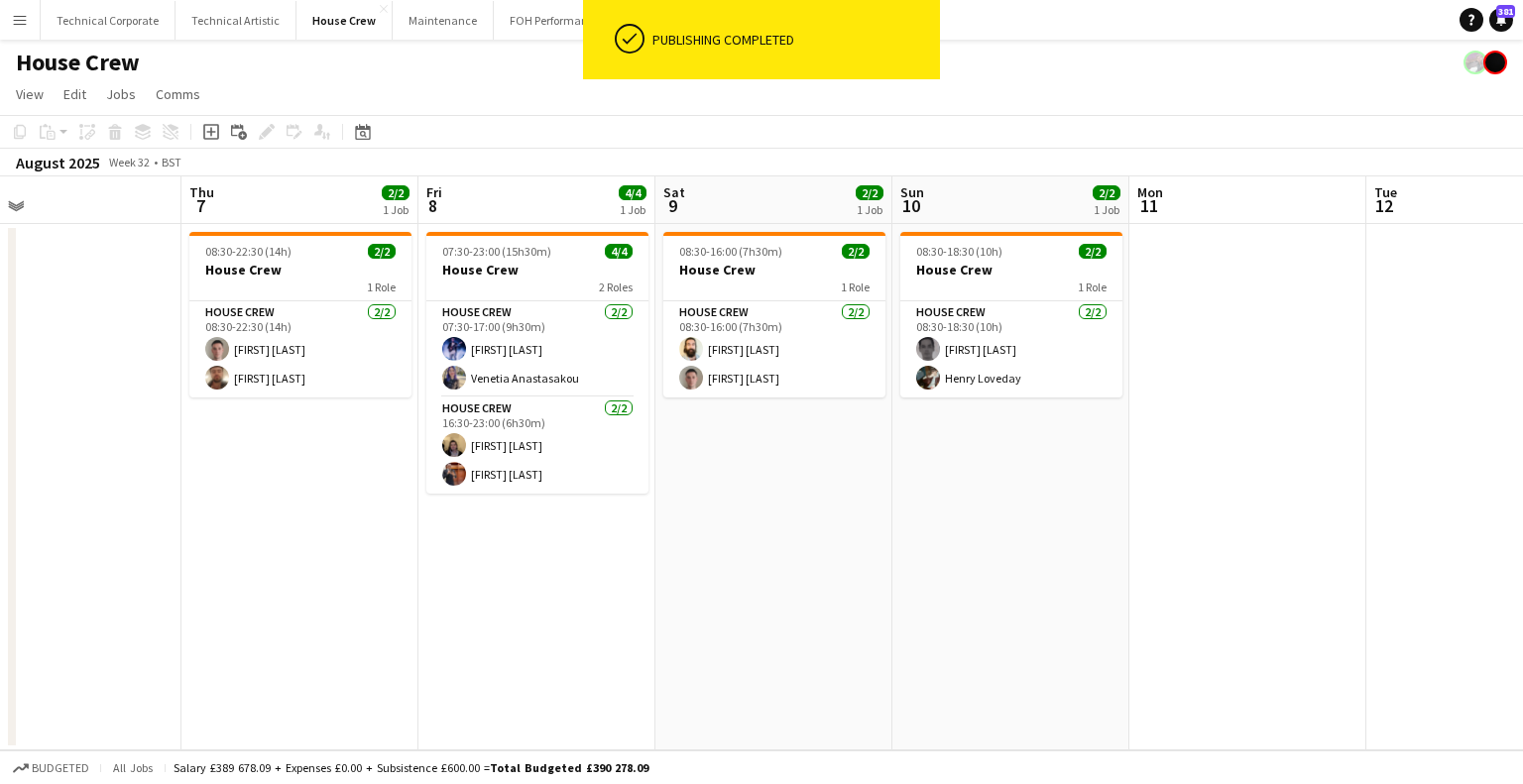 drag, startPoint x: 1168, startPoint y: 437, endPoint x: 660, endPoint y: 455, distance: 508.3188 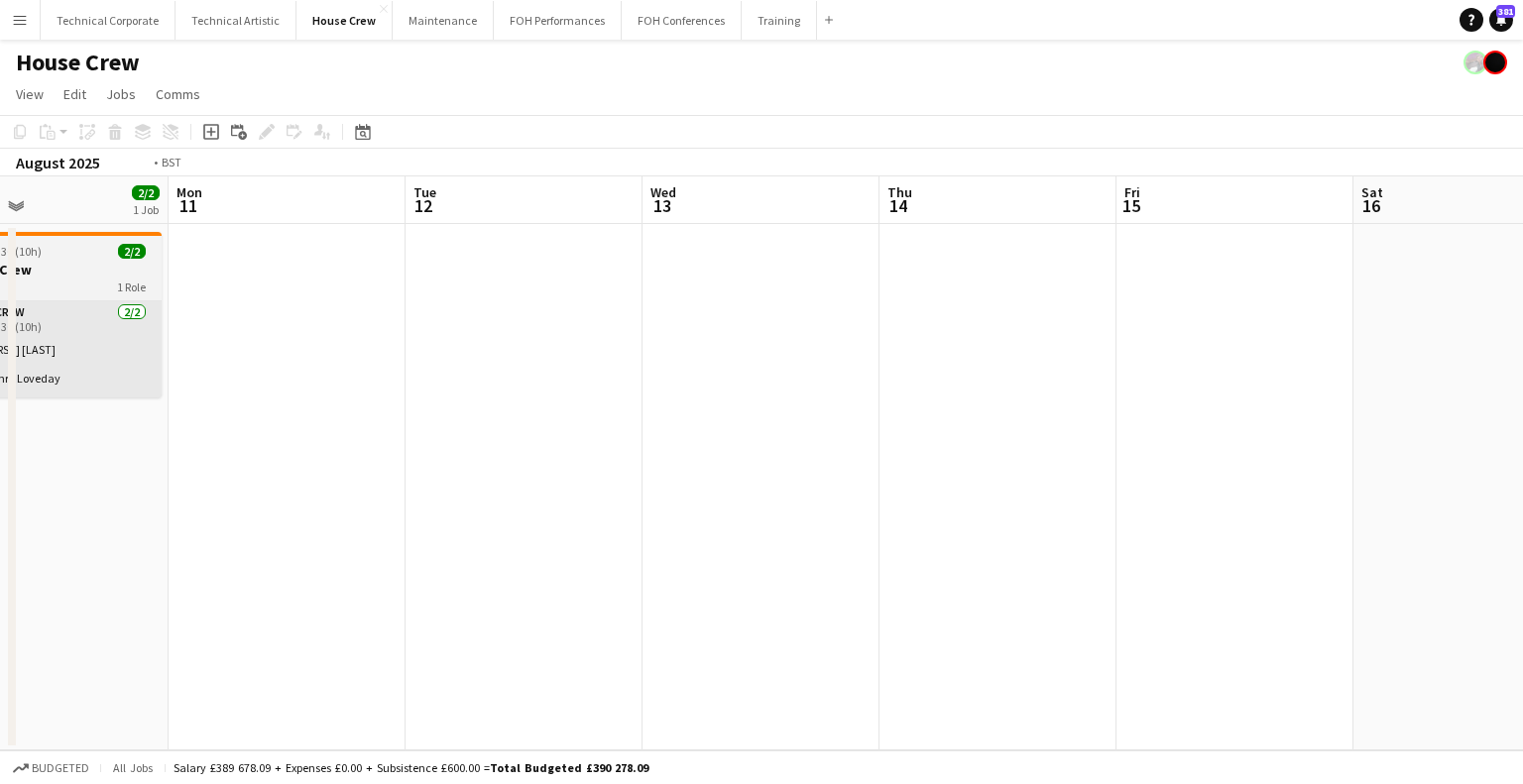 drag, startPoint x: 604, startPoint y: 471, endPoint x: 500, endPoint y: 374, distance: 142.21463 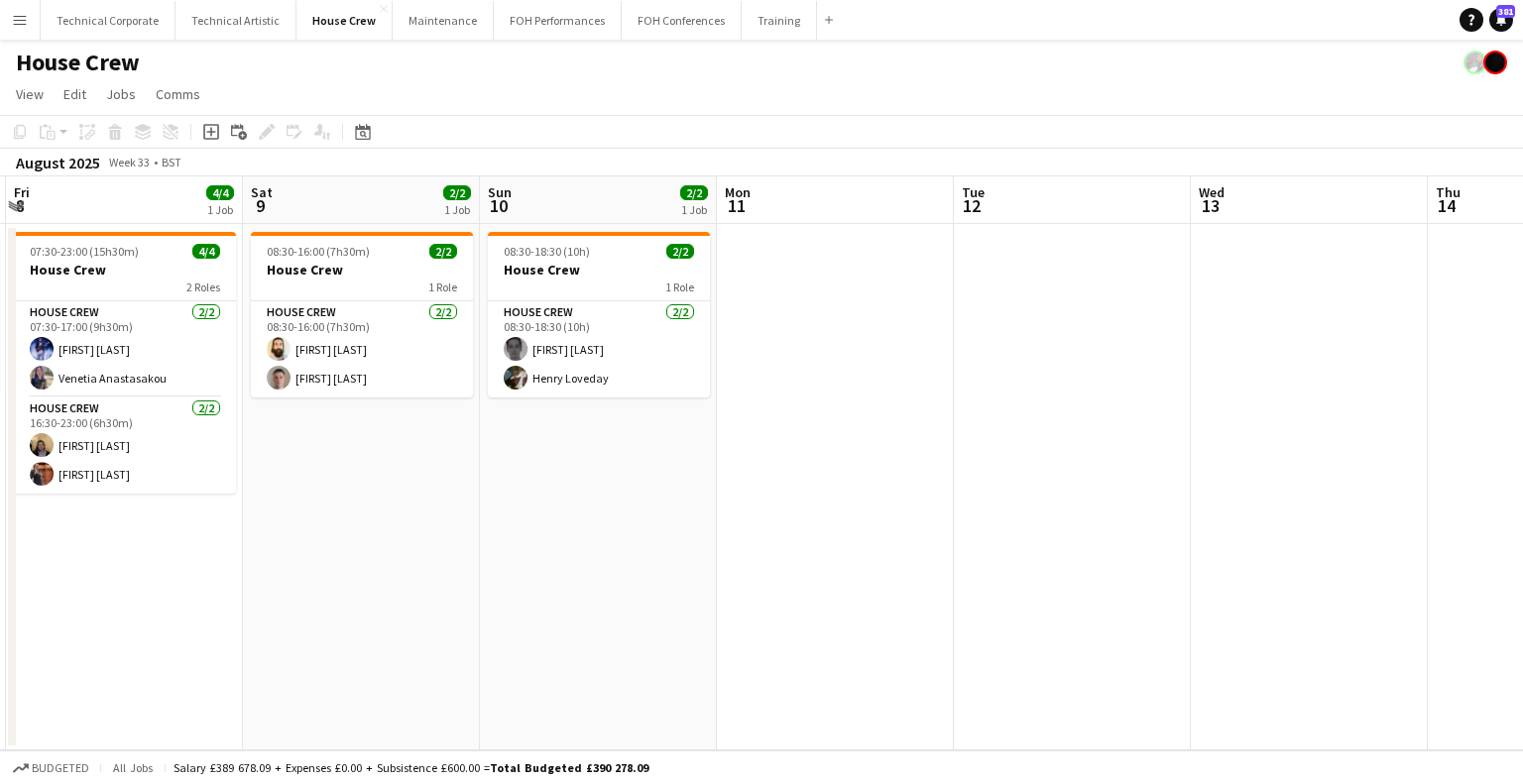 click on "Wed   6   Thu   7   2/2   1 Job   Fri   8   4/4   1 Job   Sat   9   2/2   1 Job   Sun   10   2/2   1 Job   Mon   11   Tue   12   Wed   13   Thu   14   Fri   15   Sat   16   Sun   17      08:30-22:30 (14h)    2/2   House Crew   1 Role   House Crew   2/2   08:30-22:30 (14h)
Robert Buckland Donnacha Mooney     07:30-23:00 (15h30m)    4/4   House Crew   2 Roles   House Crew   2/2   07:30-17:00 (9h30m)
Ed Dampier Venetia Anastasakou  House Crew   2/2   16:30-23:00 (6h30m)
James Reyes-Gomez Leroy Bonsu     08:30-16:00 (7h30m)    2/2   House Crew   1 Role   House Crew   2/2   08:30-16:00 (7h30m)
Justin Gartry Robert Buckland     08:30-18:30 (10h)    2/2   House Crew   1 Role   House Crew   2/2   08:30-18:30 (10h)
Johnny McCaughan Henry Loveday" at bounding box center [762, 463] 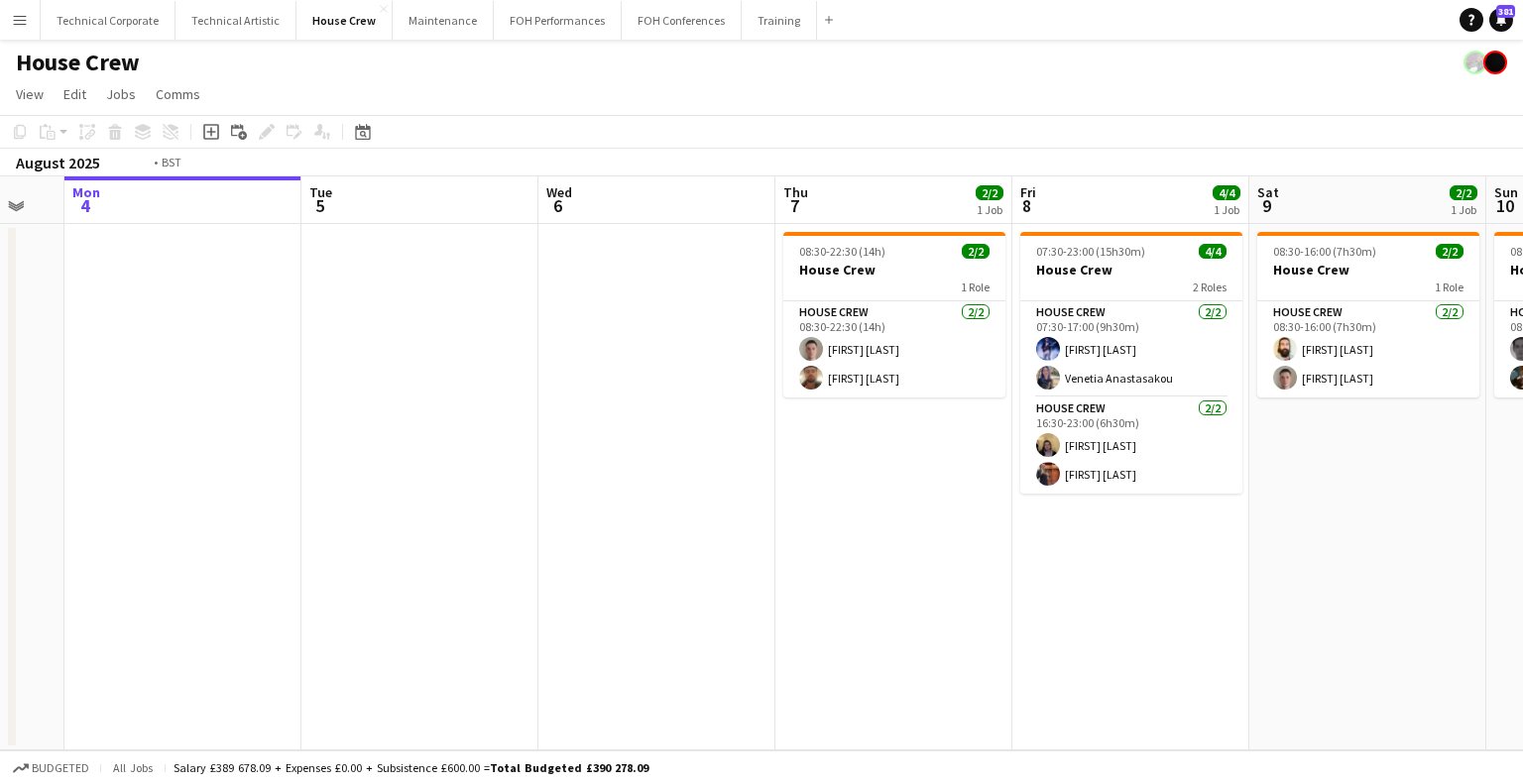 scroll, scrollTop: 0, scrollLeft: 521, axis: horizontal 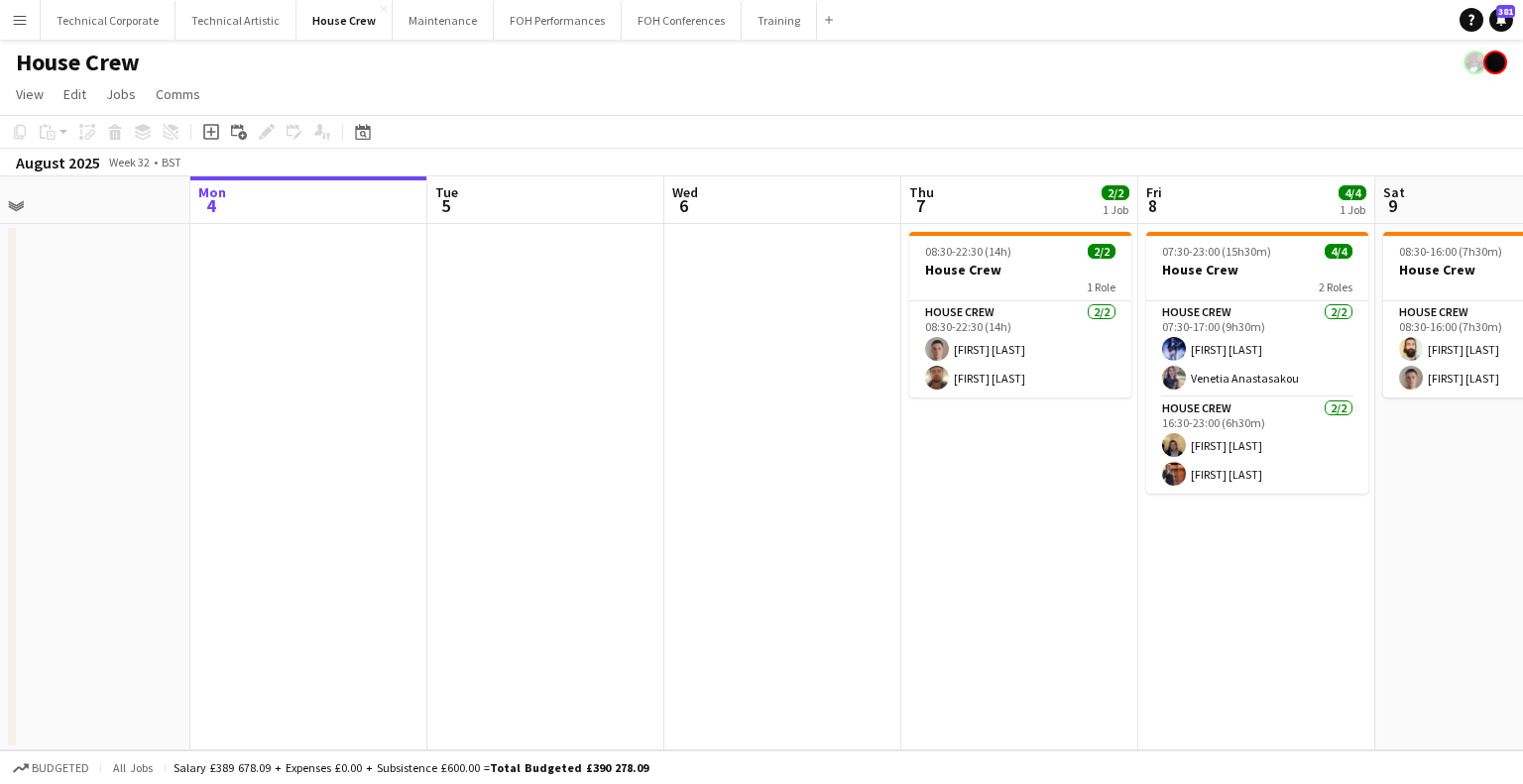 drag, startPoint x: 932, startPoint y: 421, endPoint x: 666, endPoint y: 379, distance: 269.2954 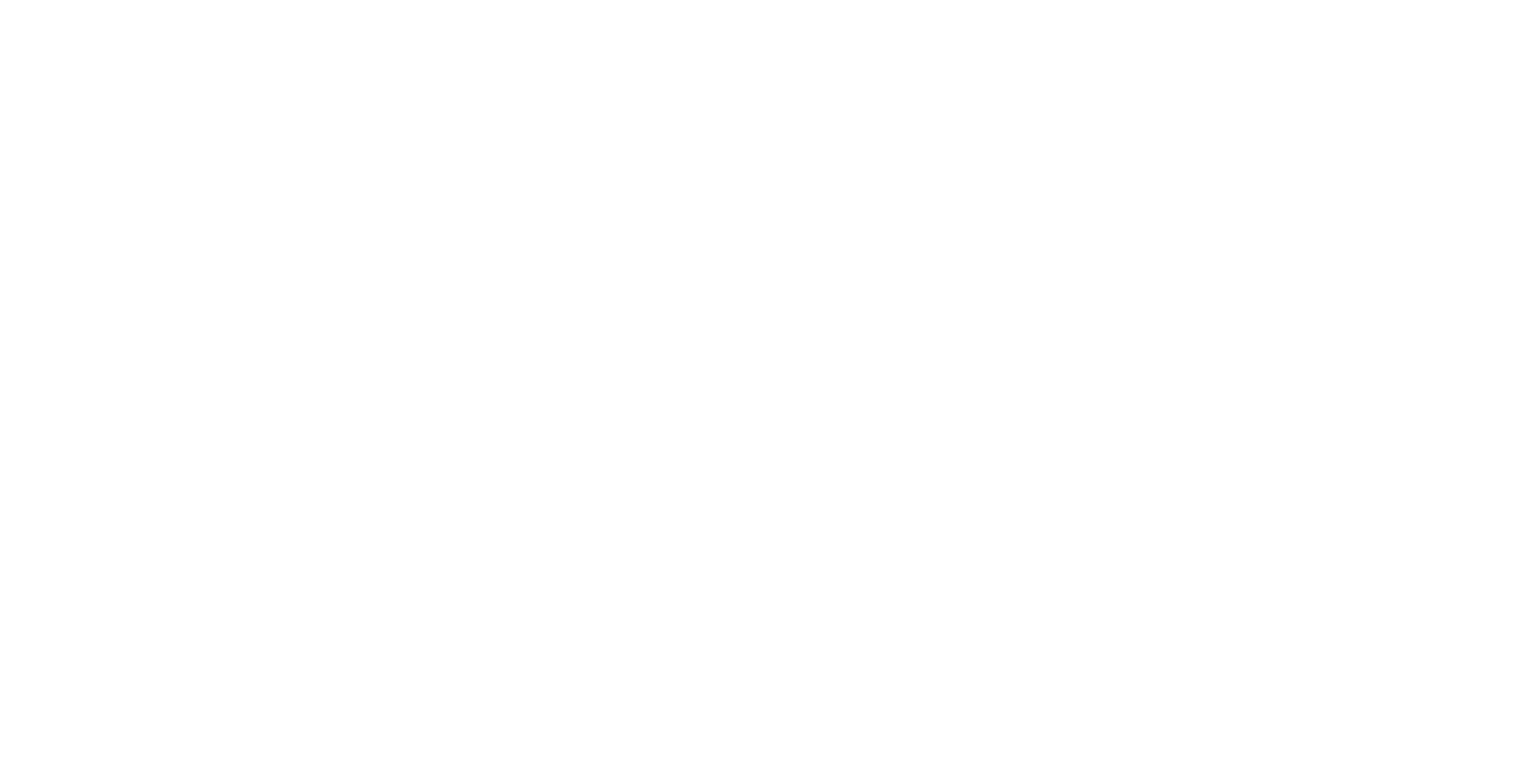 scroll, scrollTop: 0, scrollLeft: 0, axis: both 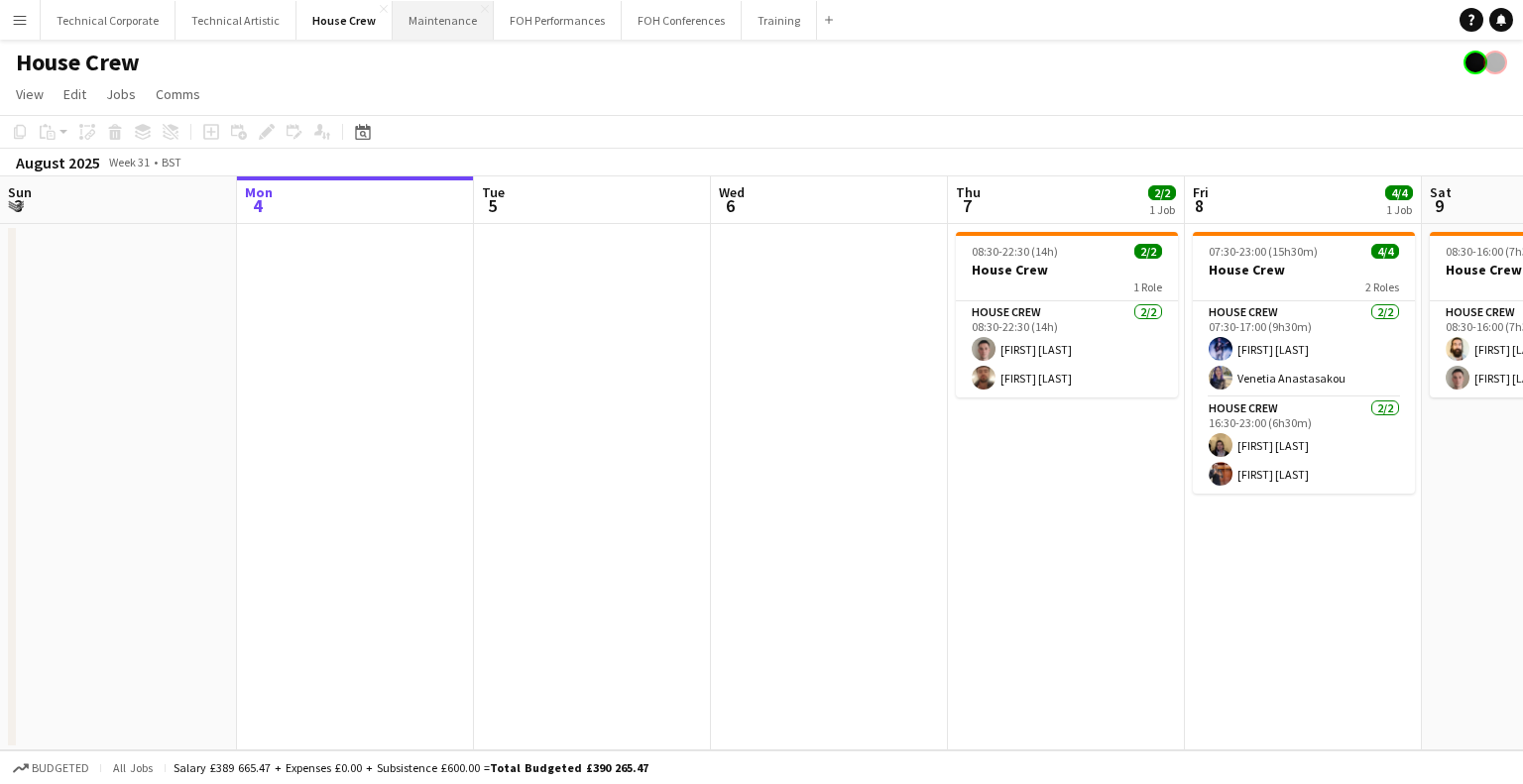 click on "Maintenance
Close" at bounding box center (443, 20) 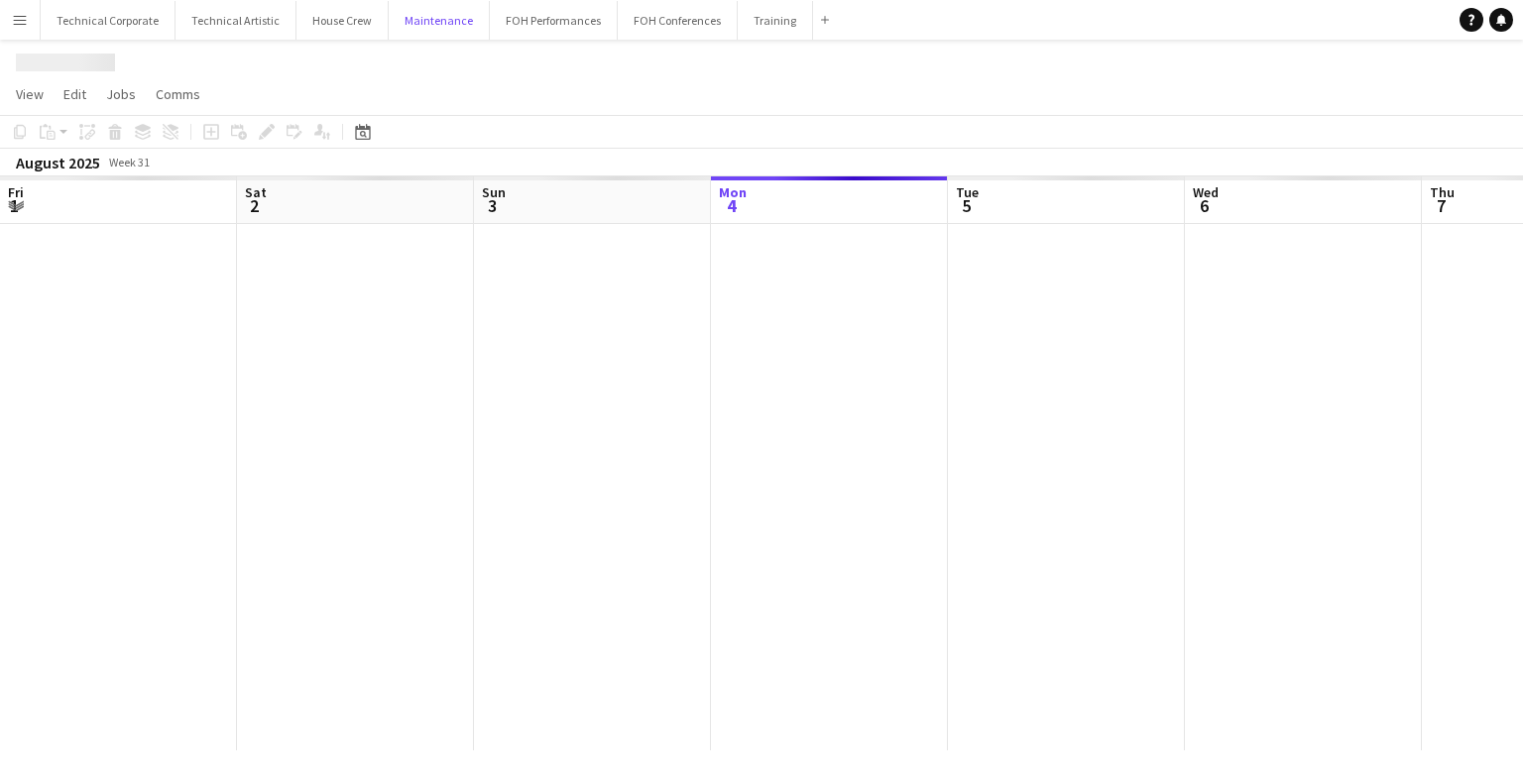 scroll, scrollTop: 0, scrollLeft: 474, axis: horizontal 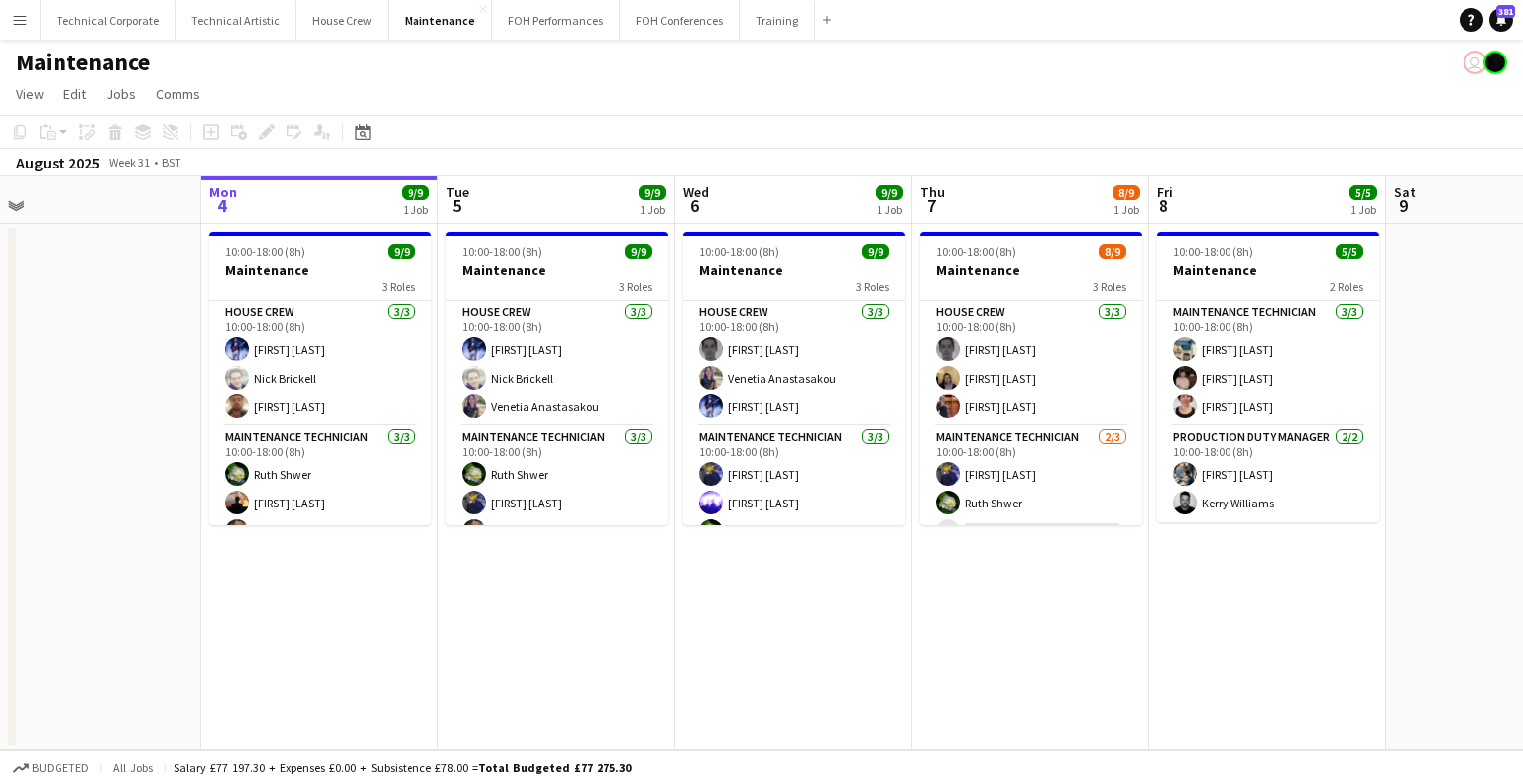 drag, startPoint x: 973, startPoint y: 631, endPoint x: 937, endPoint y: 640, distance: 37.107951 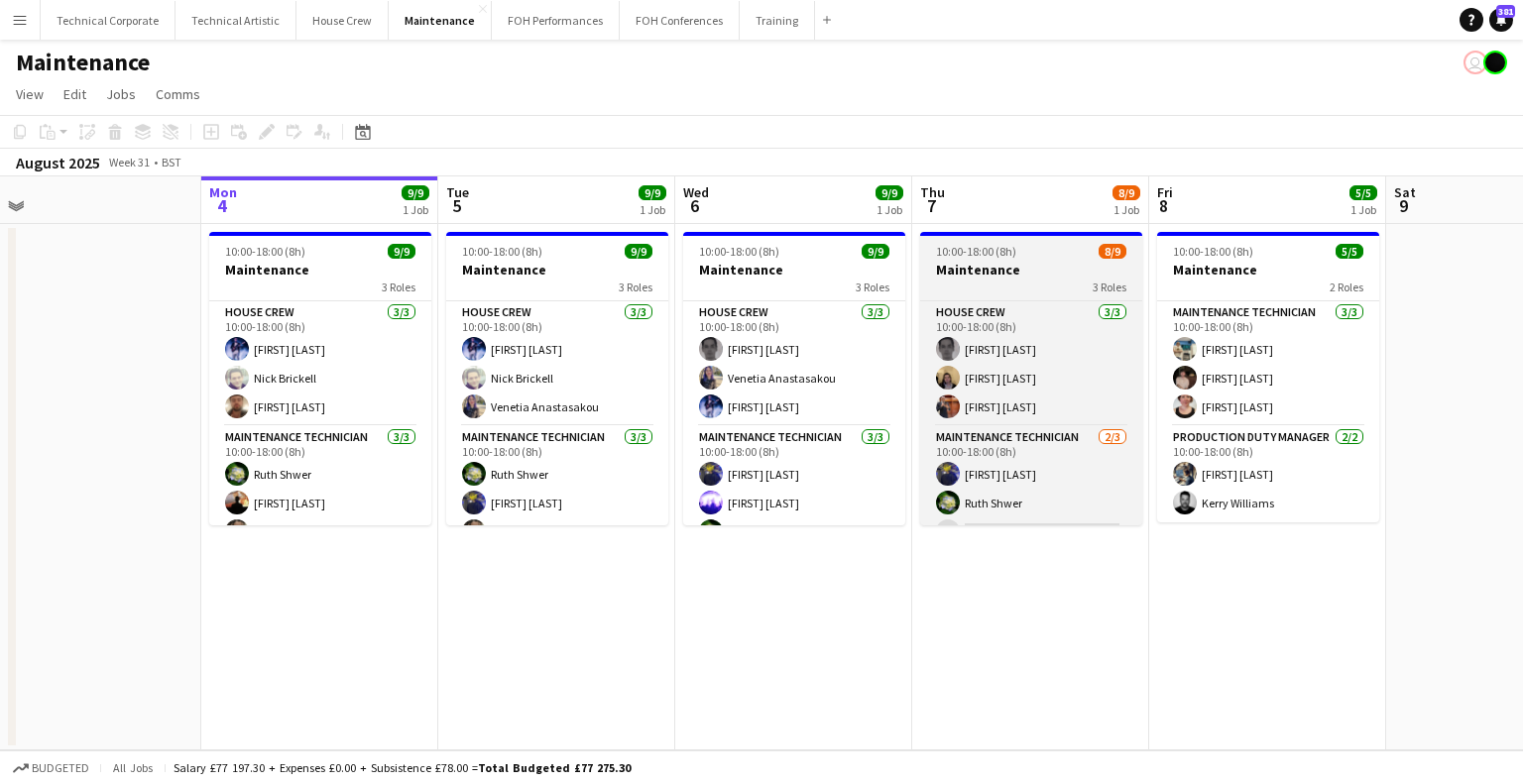 scroll, scrollTop: 151, scrollLeft: 0, axis: vertical 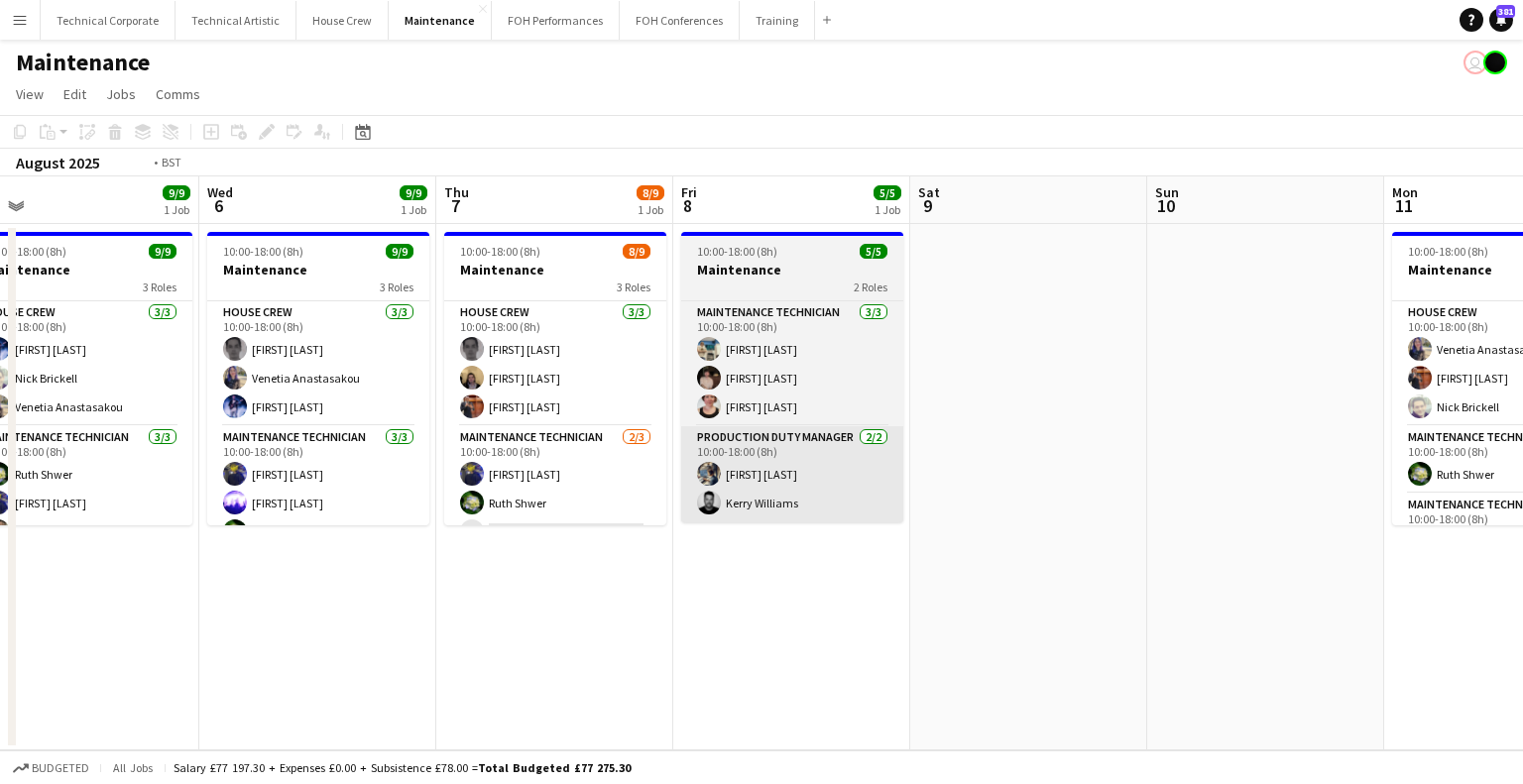 drag, startPoint x: 749, startPoint y: 629, endPoint x: 1196, endPoint y: 463, distance: 476.82806 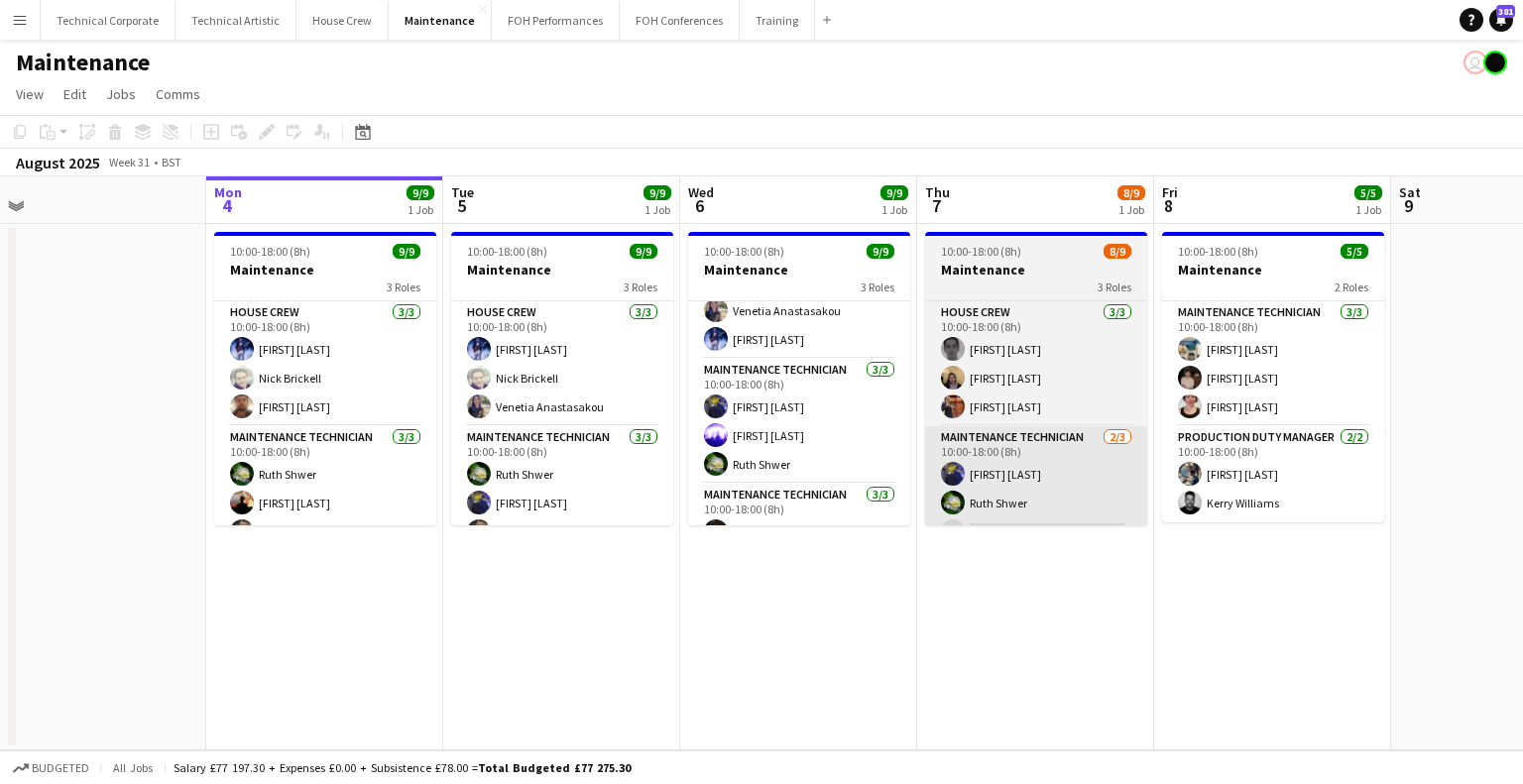scroll, scrollTop: 151, scrollLeft: 0, axis: vertical 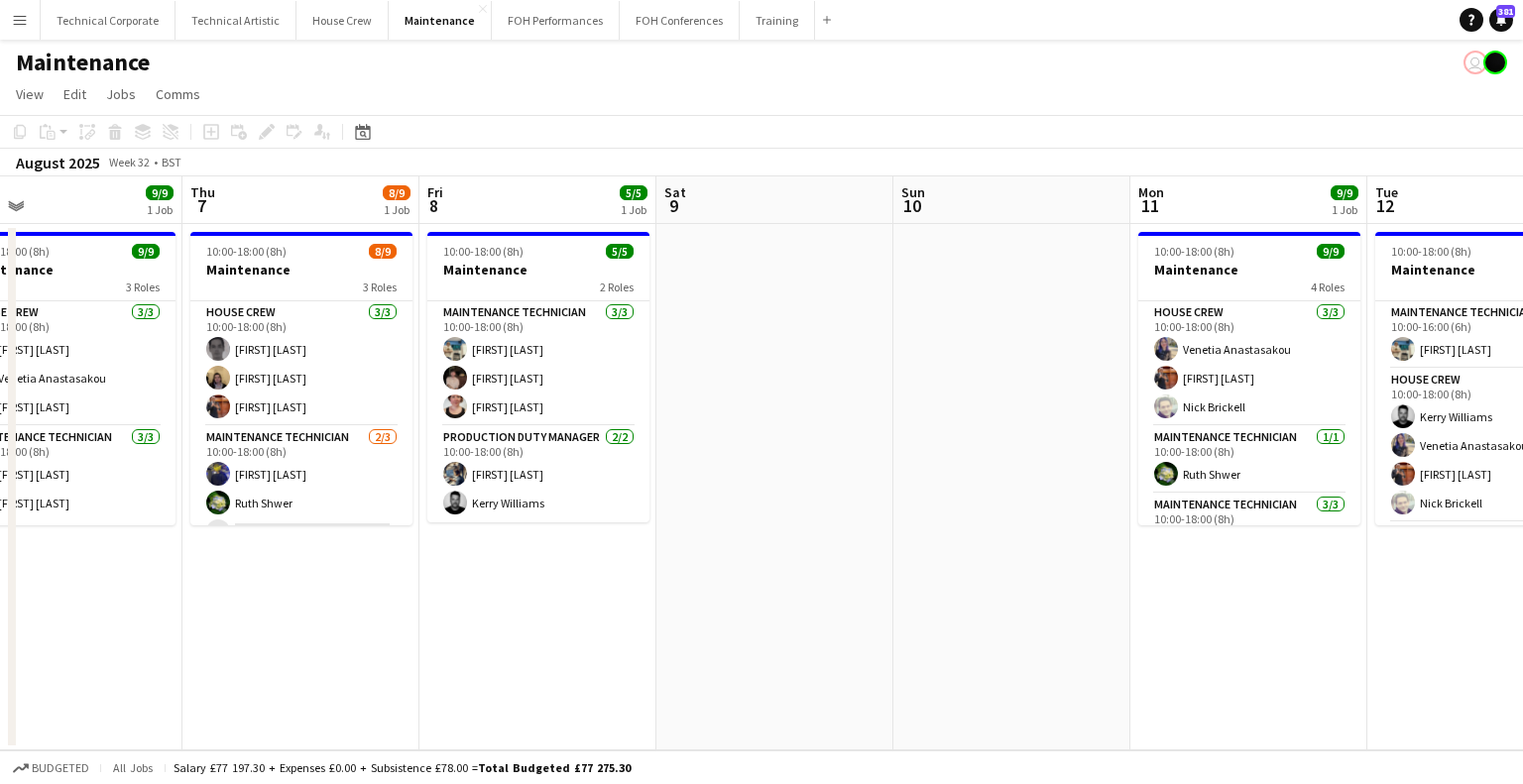 drag, startPoint x: 678, startPoint y: 540, endPoint x: 1012, endPoint y: 455, distance: 344.6462 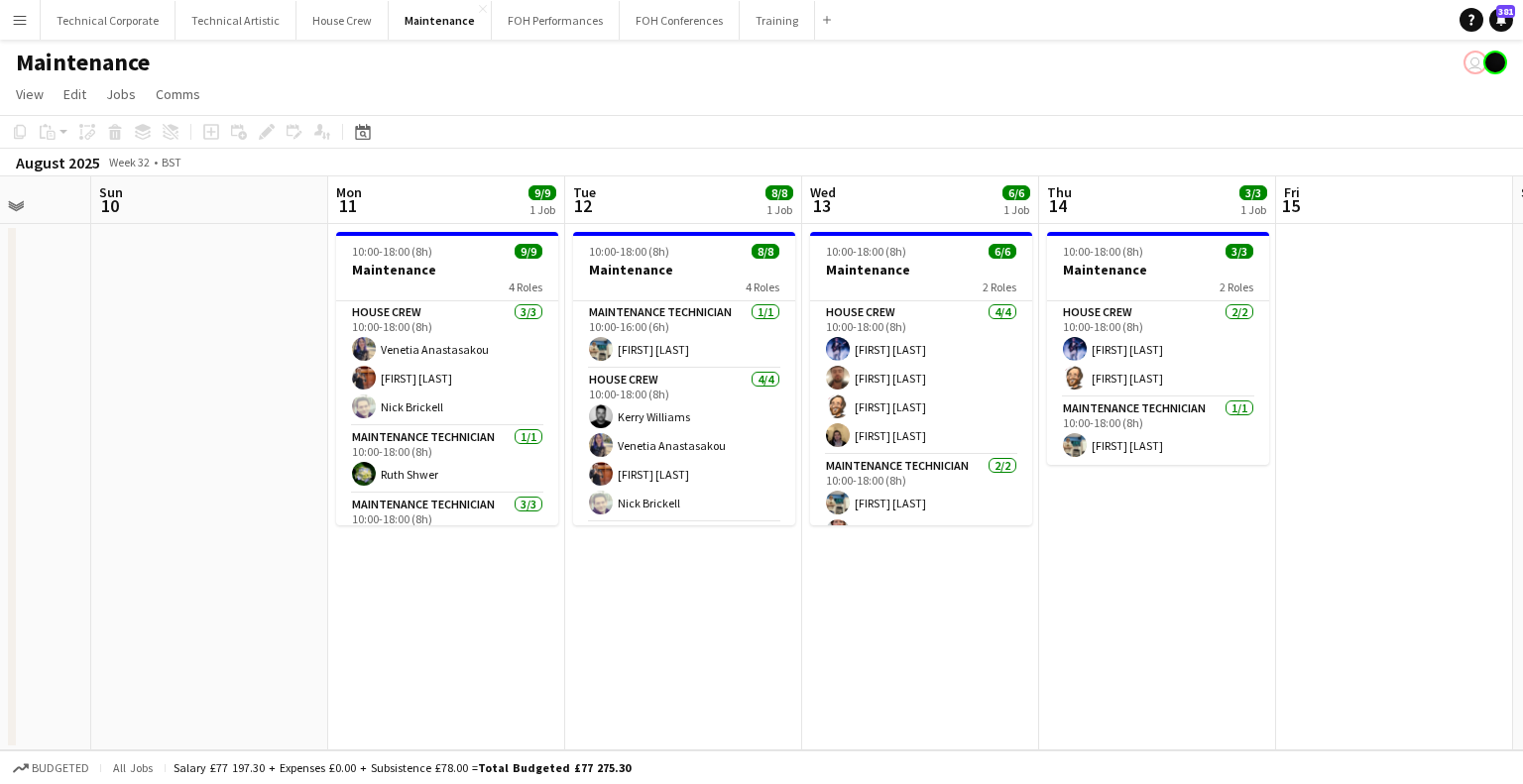 drag, startPoint x: 1132, startPoint y: 494, endPoint x: 1120, endPoint y: 499, distance: 13 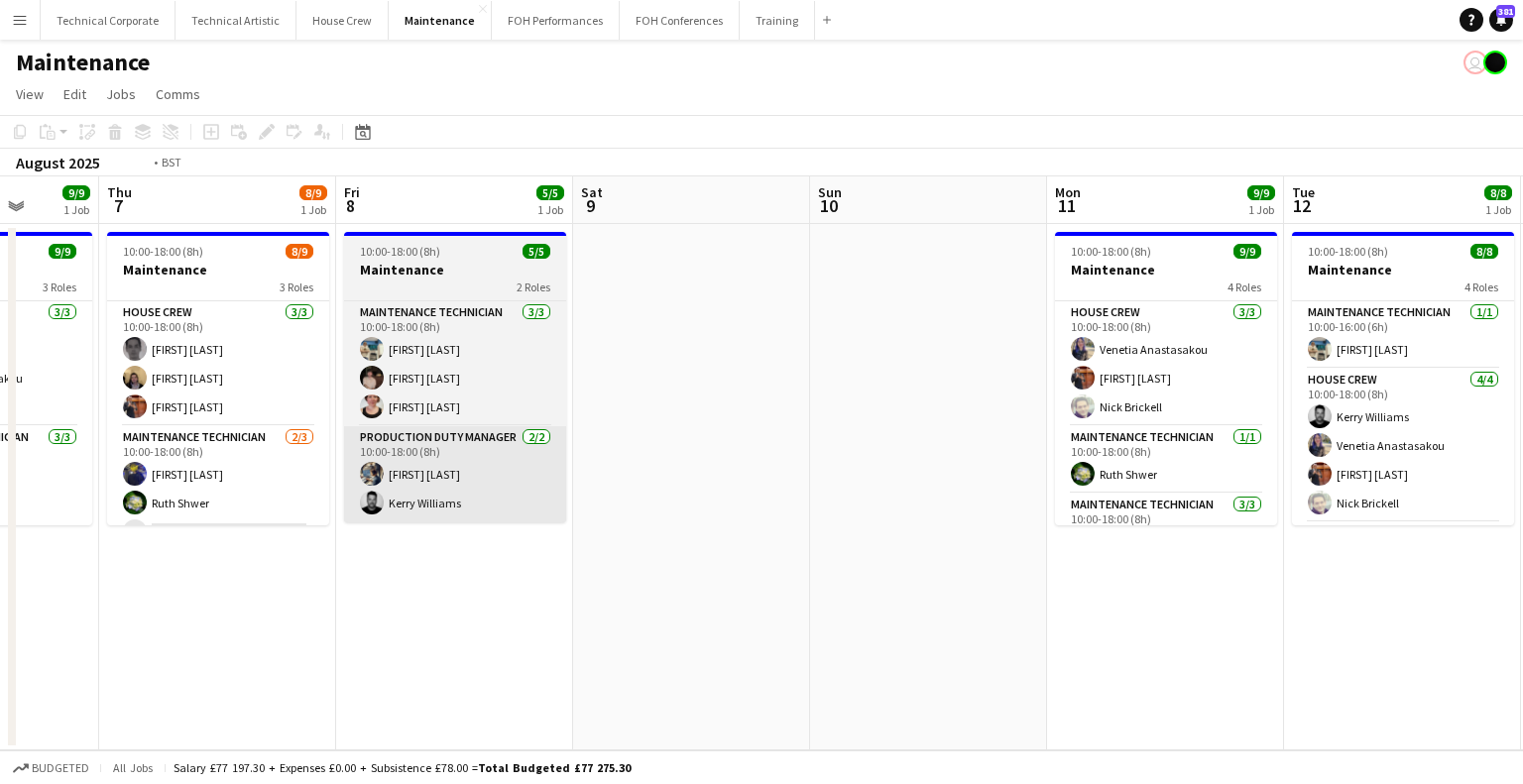 drag, startPoint x: 558, startPoint y: 482, endPoint x: 1044, endPoint y: 506, distance: 486.59223 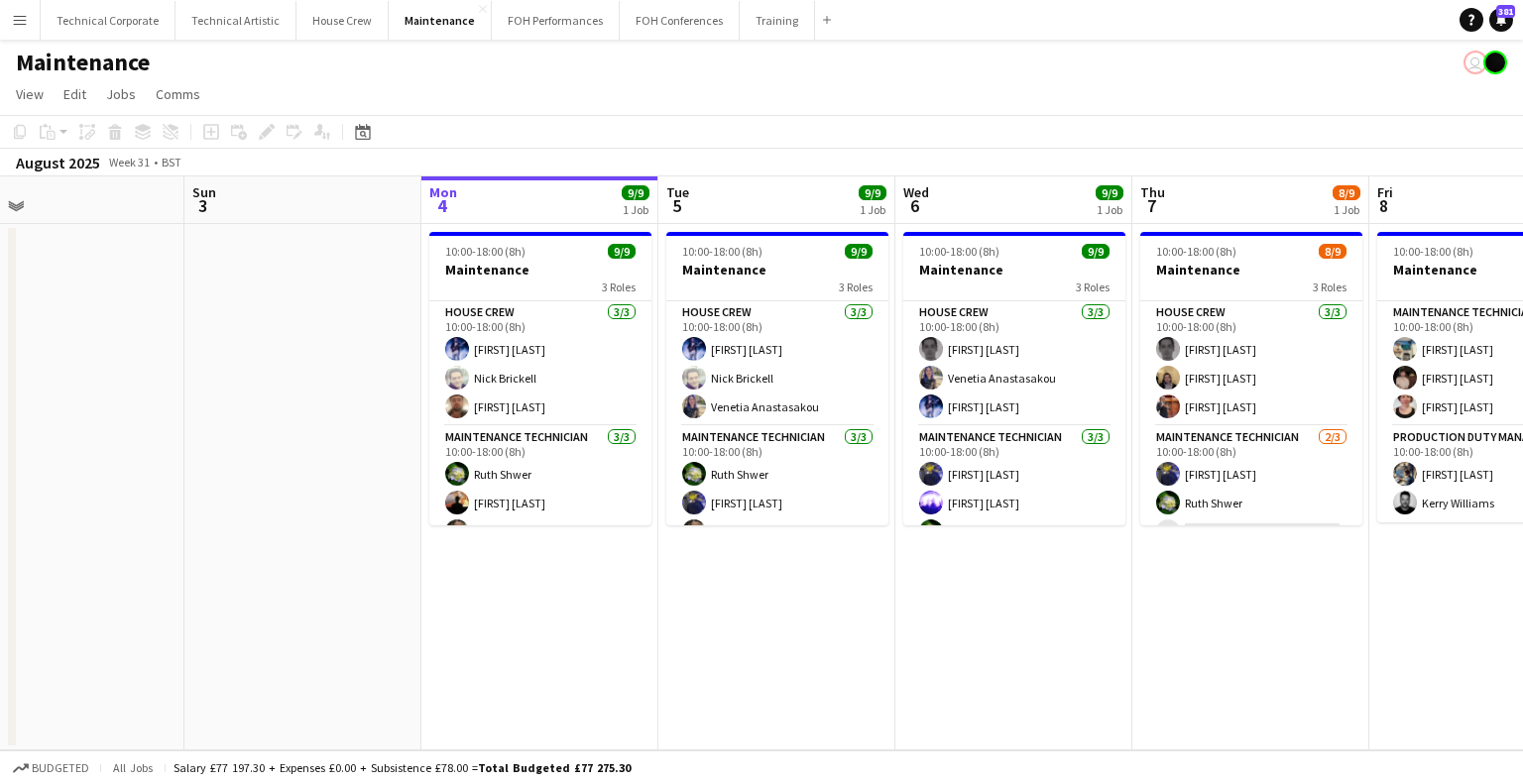scroll, scrollTop: 0, scrollLeft: 510, axis: horizontal 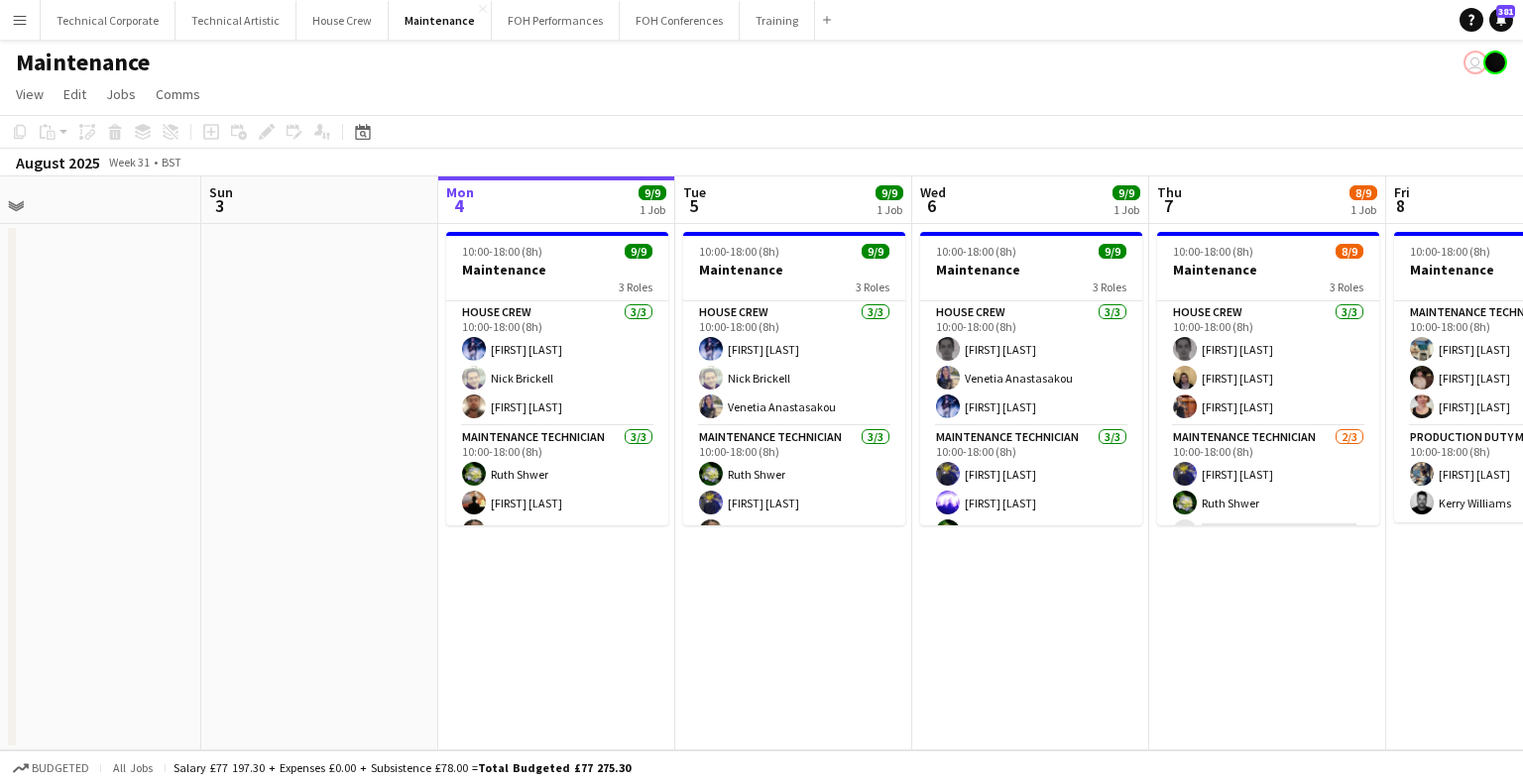 drag, startPoint x: 662, startPoint y: 481, endPoint x: 980, endPoint y: 483, distance: 318.00629 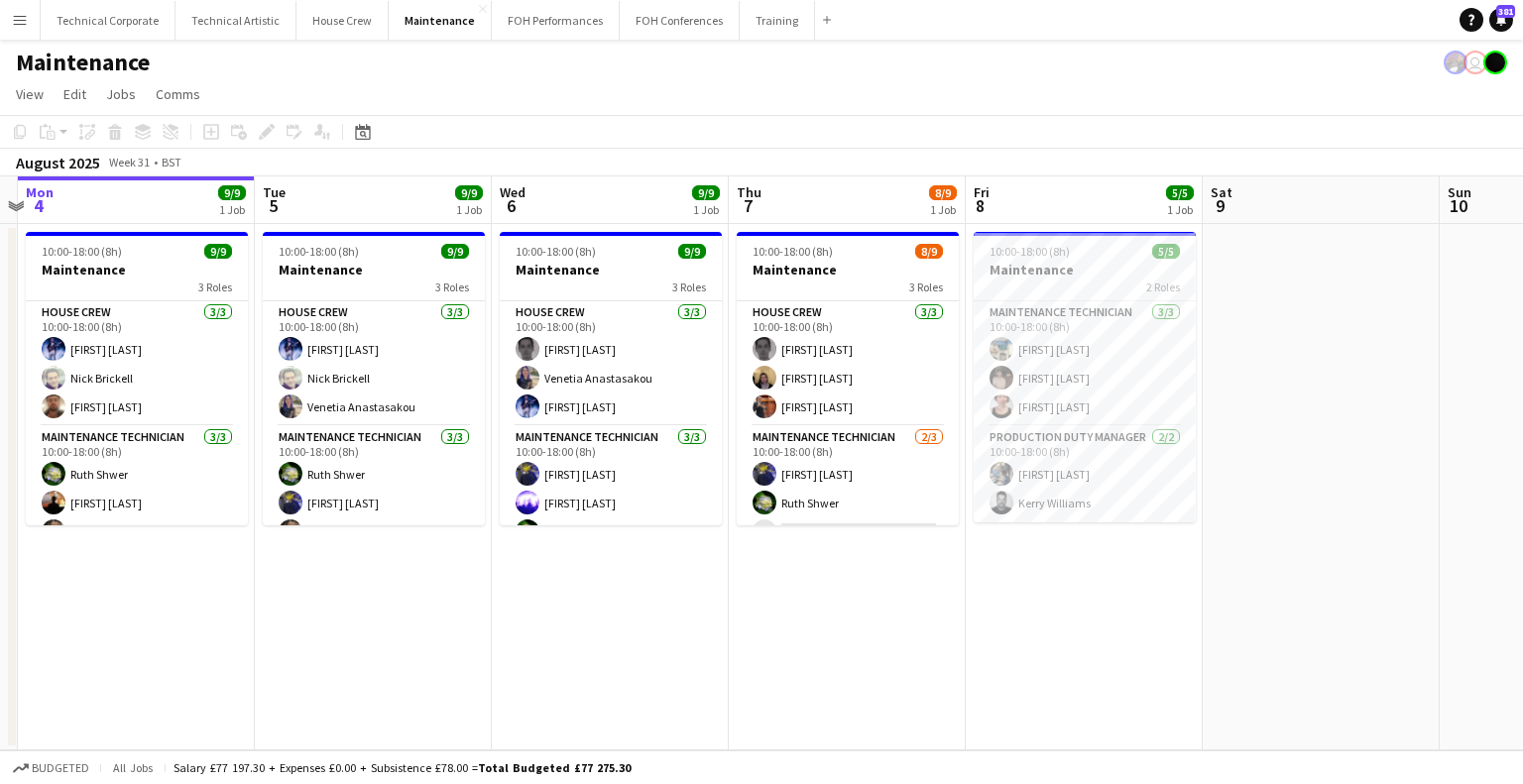 scroll, scrollTop: 0, scrollLeft: 932, axis: horizontal 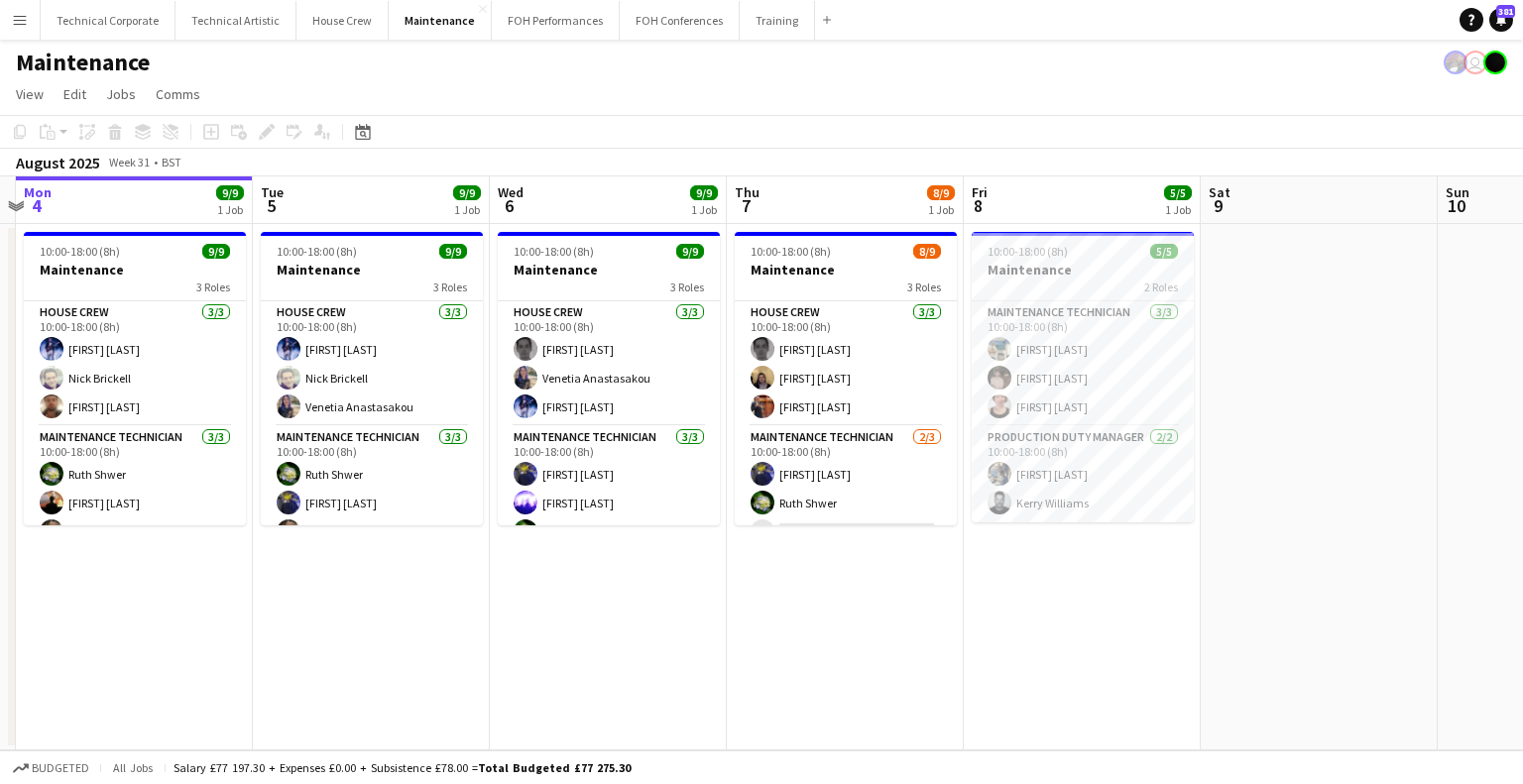 drag, startPoint x: 967, startPoint y: 404, endPoint x: 544, endPoint y: 459, distance: 426.5607 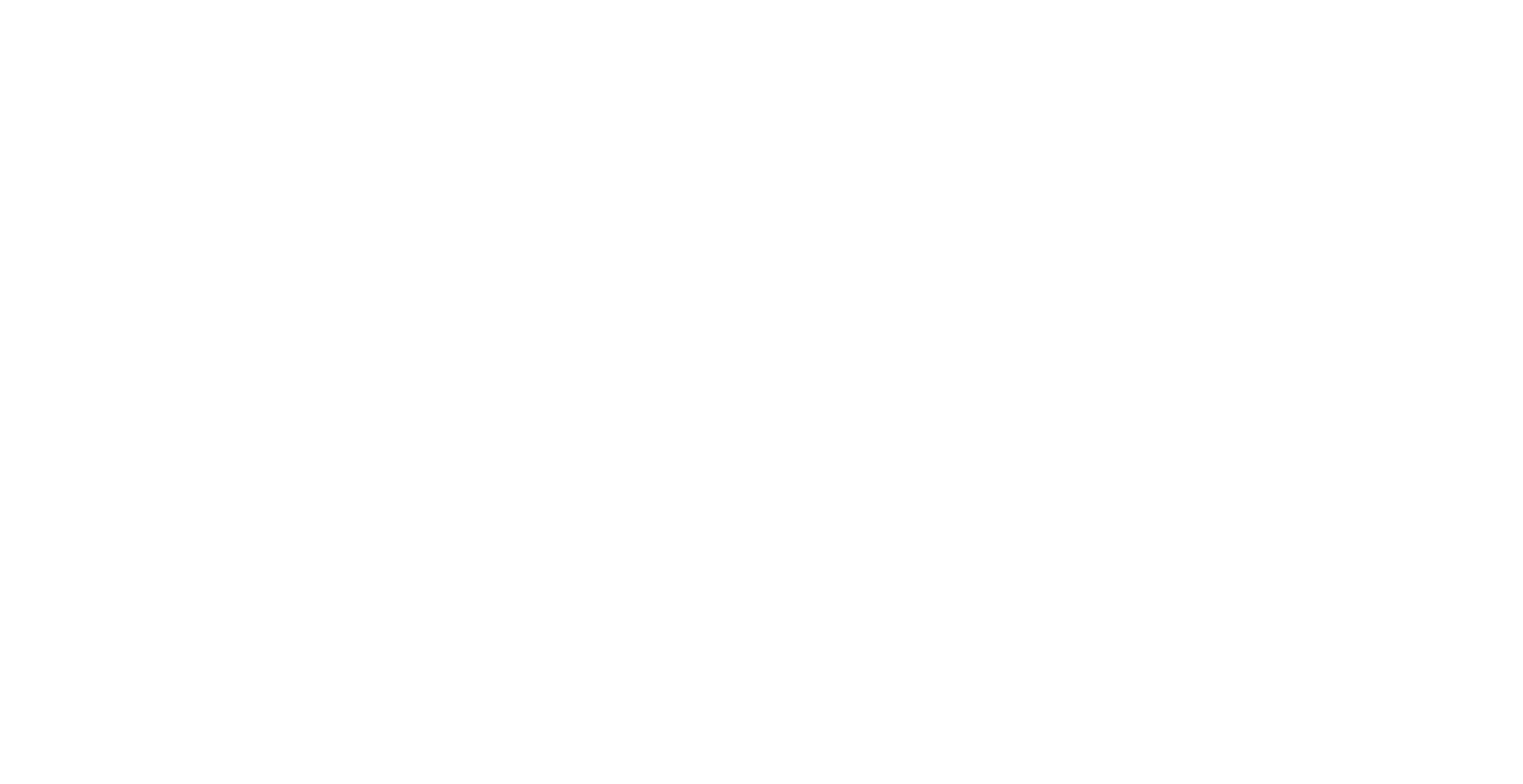 scroll, scrollTop: 0, scrollLeft: 0, axis: both 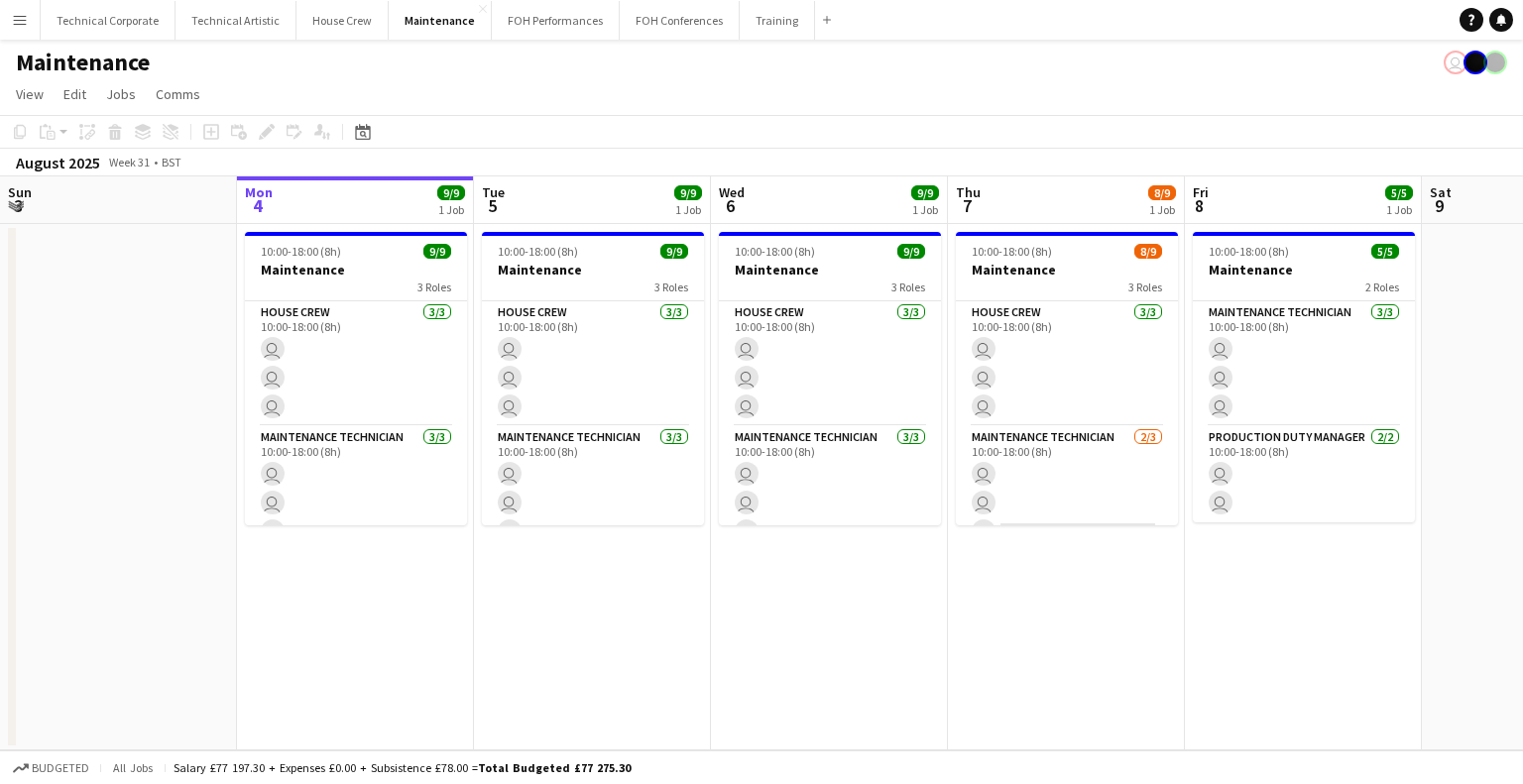 click on "Menu" at bounding box center [20, 20] 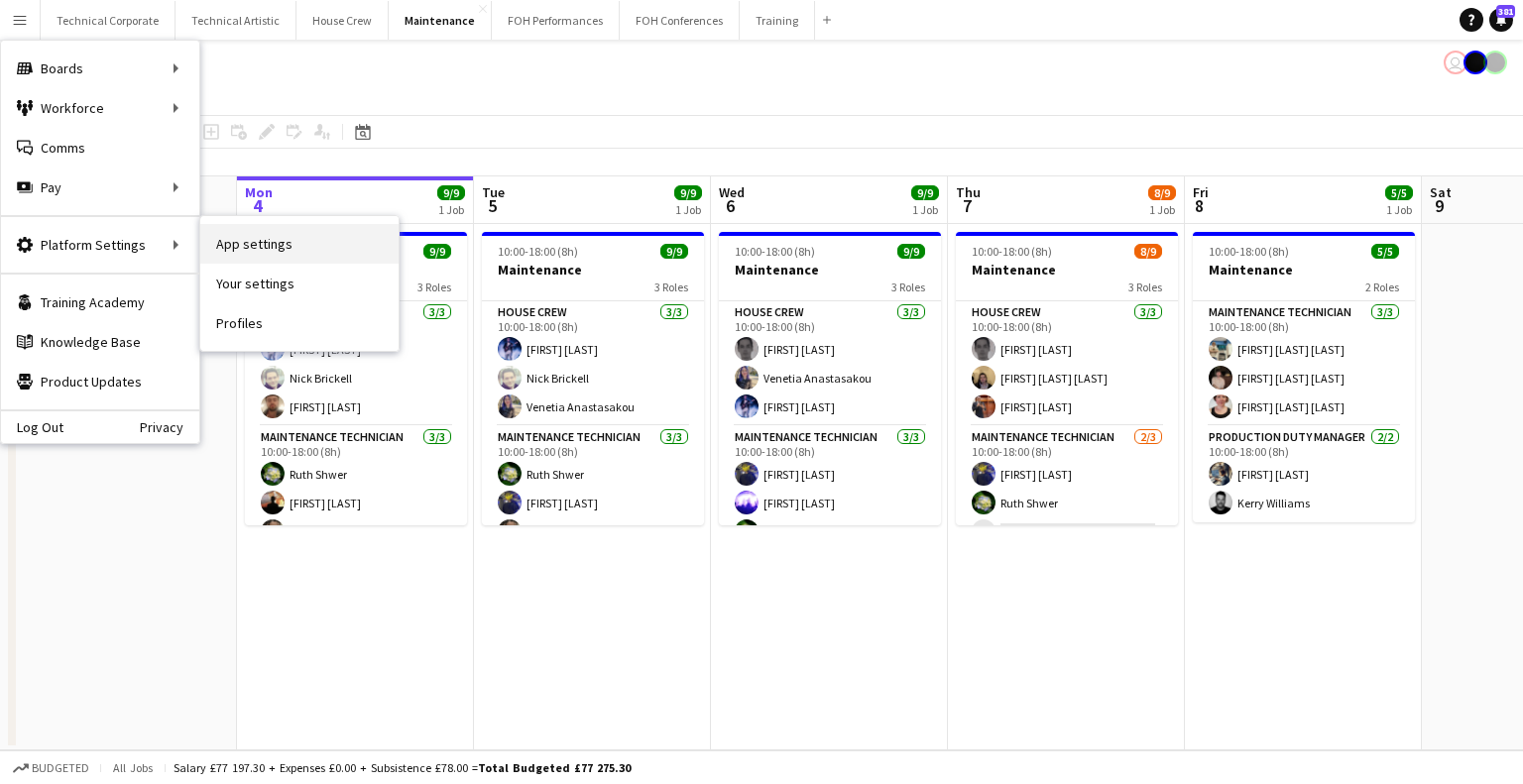 click on "App settings" at bounding box center (299, 244) 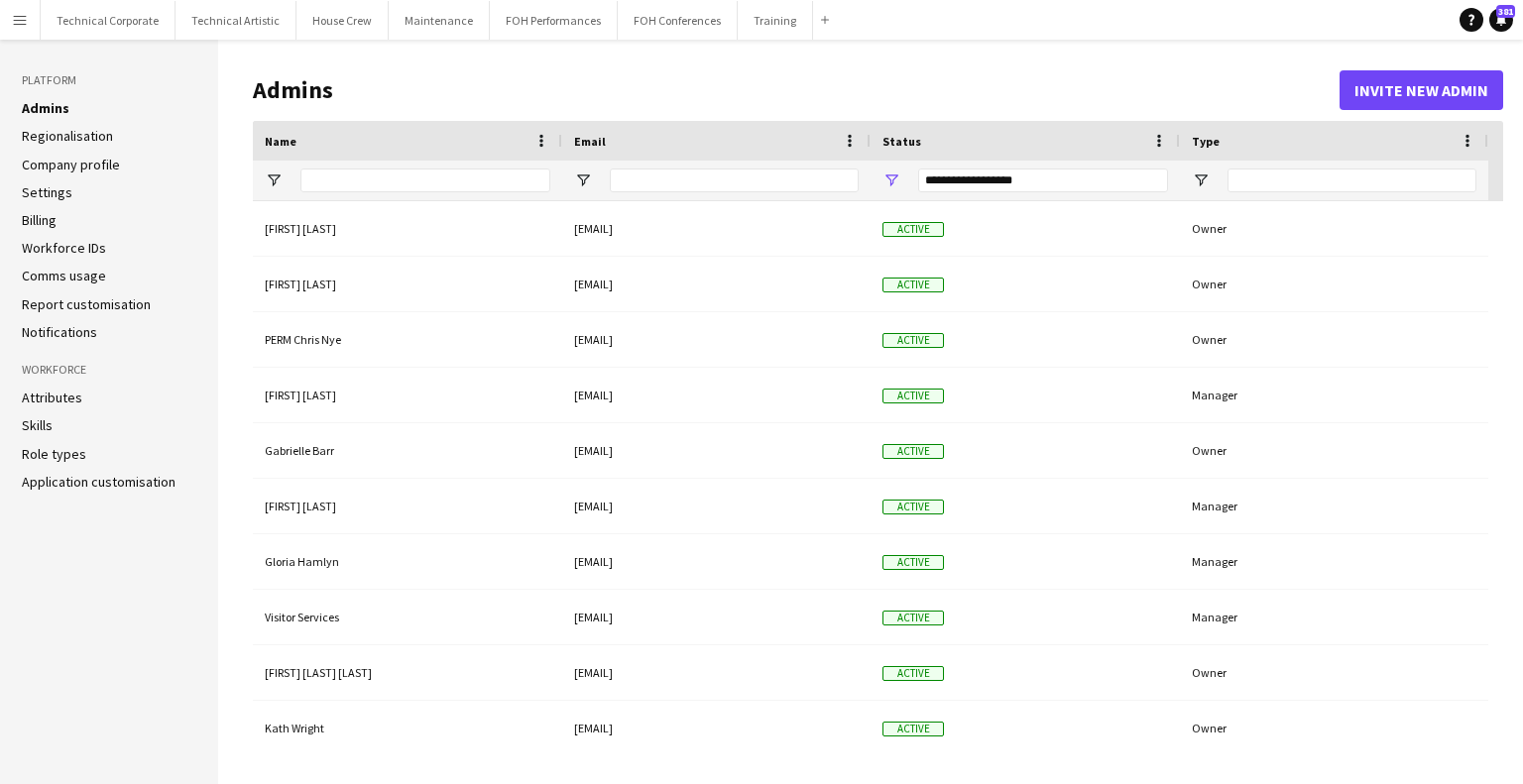 click on "Role types" 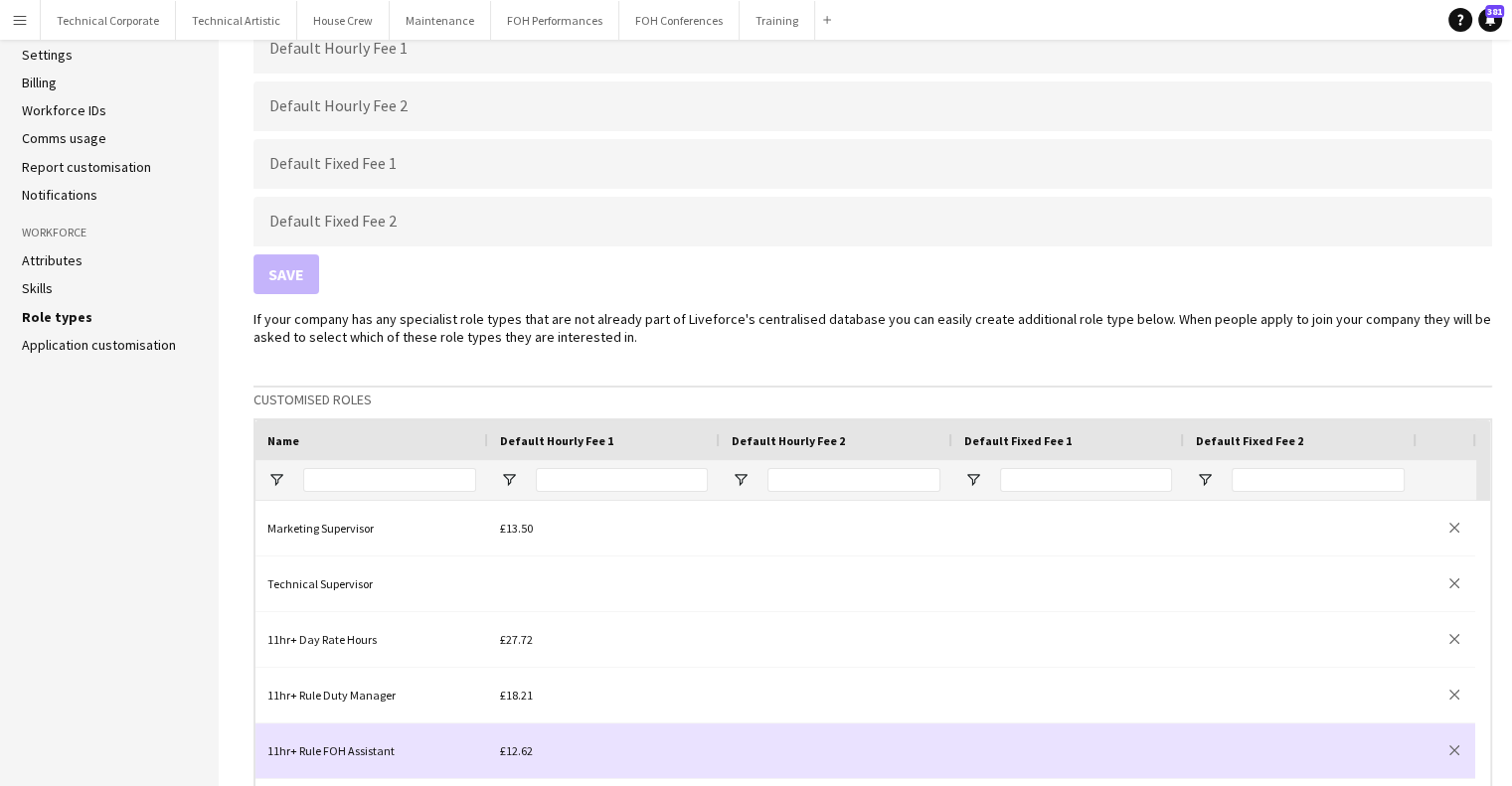 scroll, scrollTop: 497, scrollLeft: 0, axis: vertical 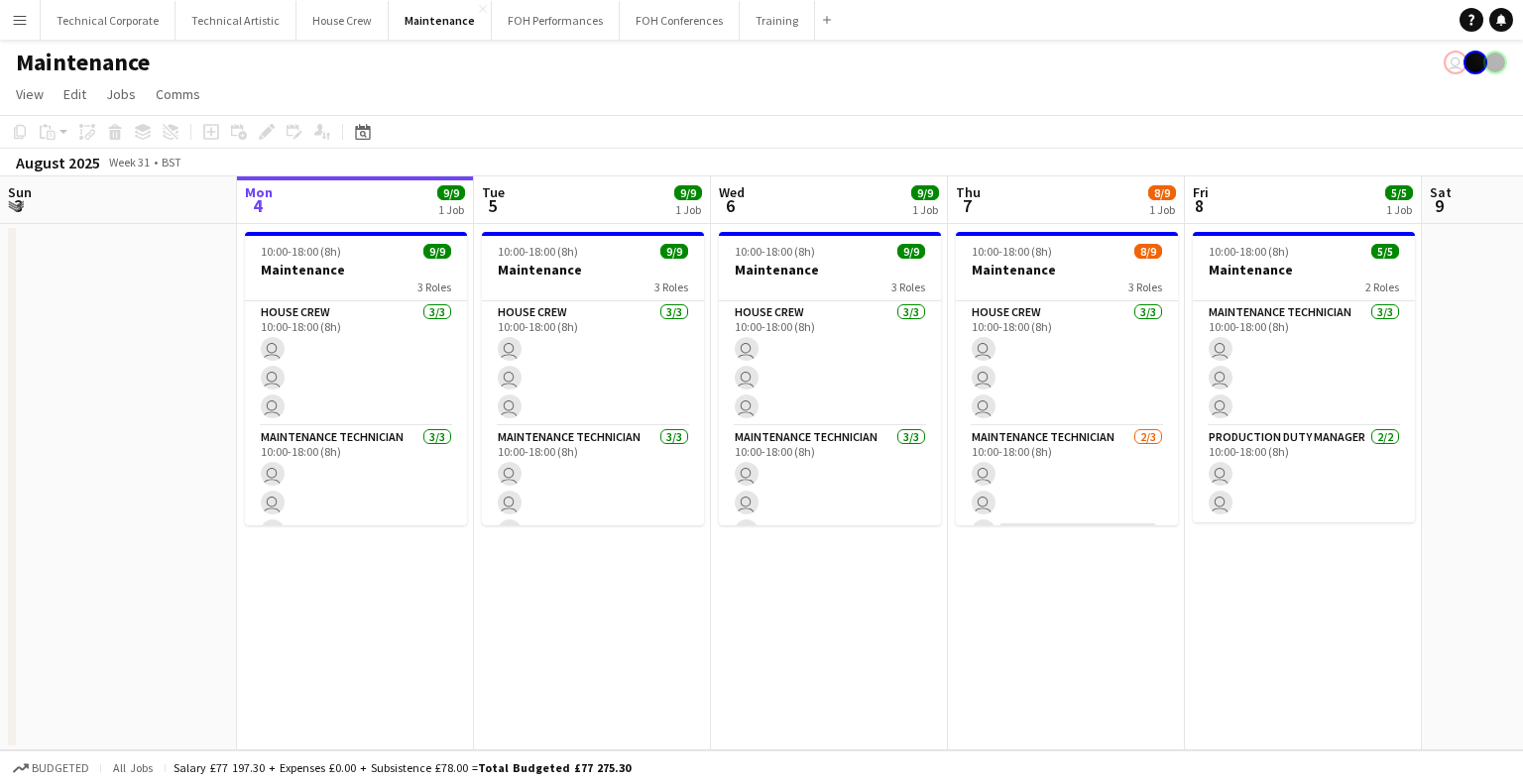 click on "Menu" at bounding box center [20, 20] 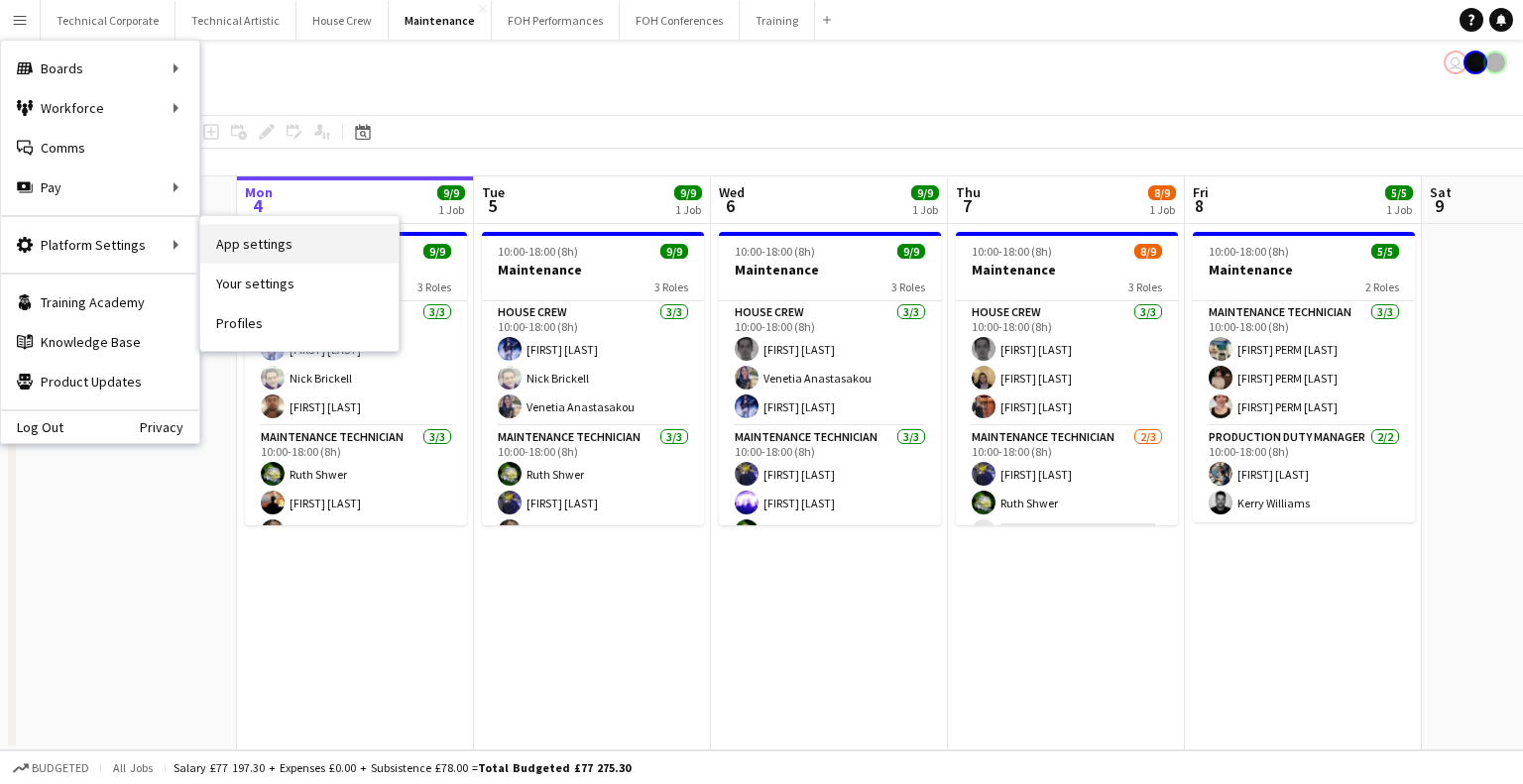 click on "App settings" at bounding box center [299, 244] 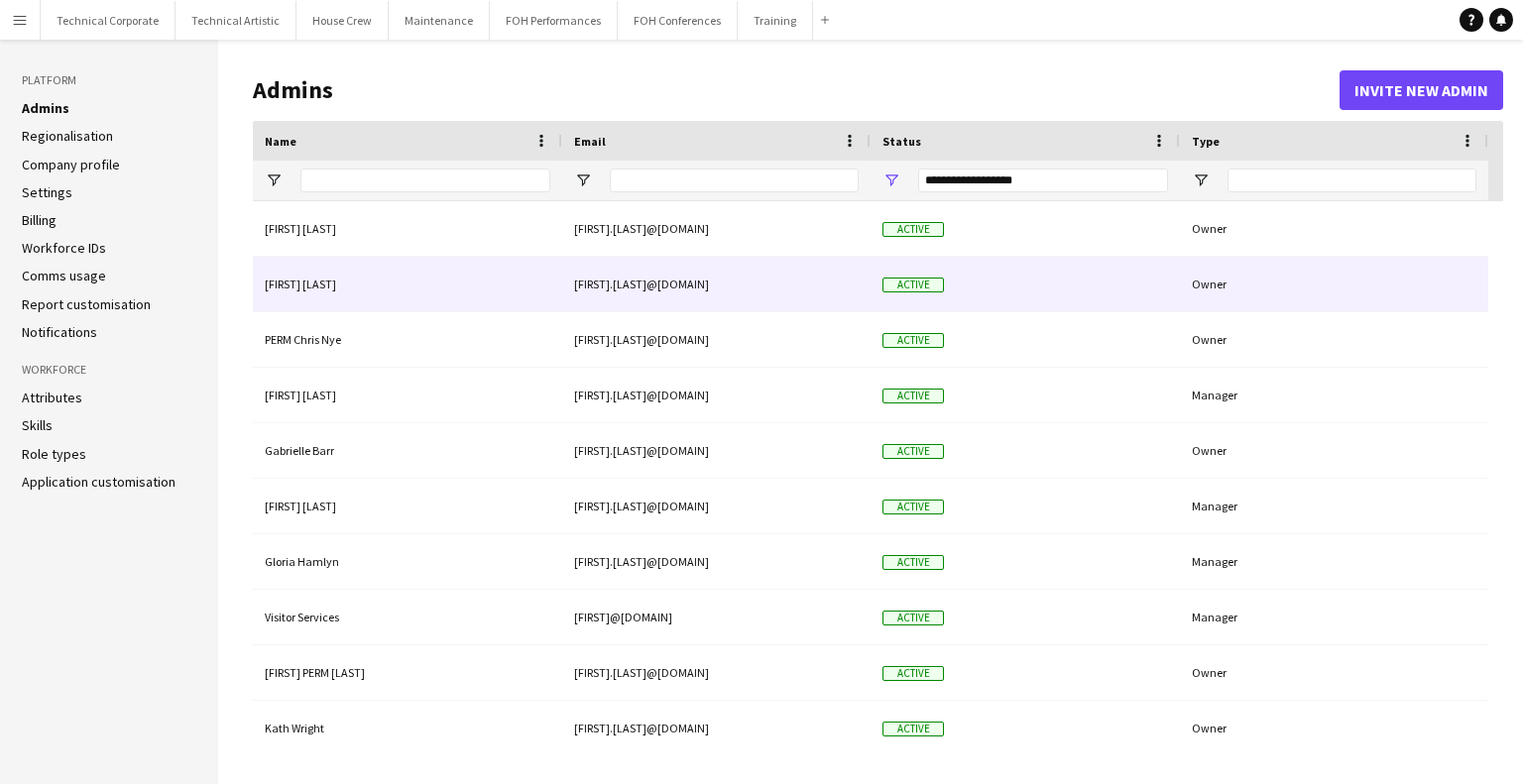 scroll, scrollTop: 99, scrollLeft: 0, axis: vertical 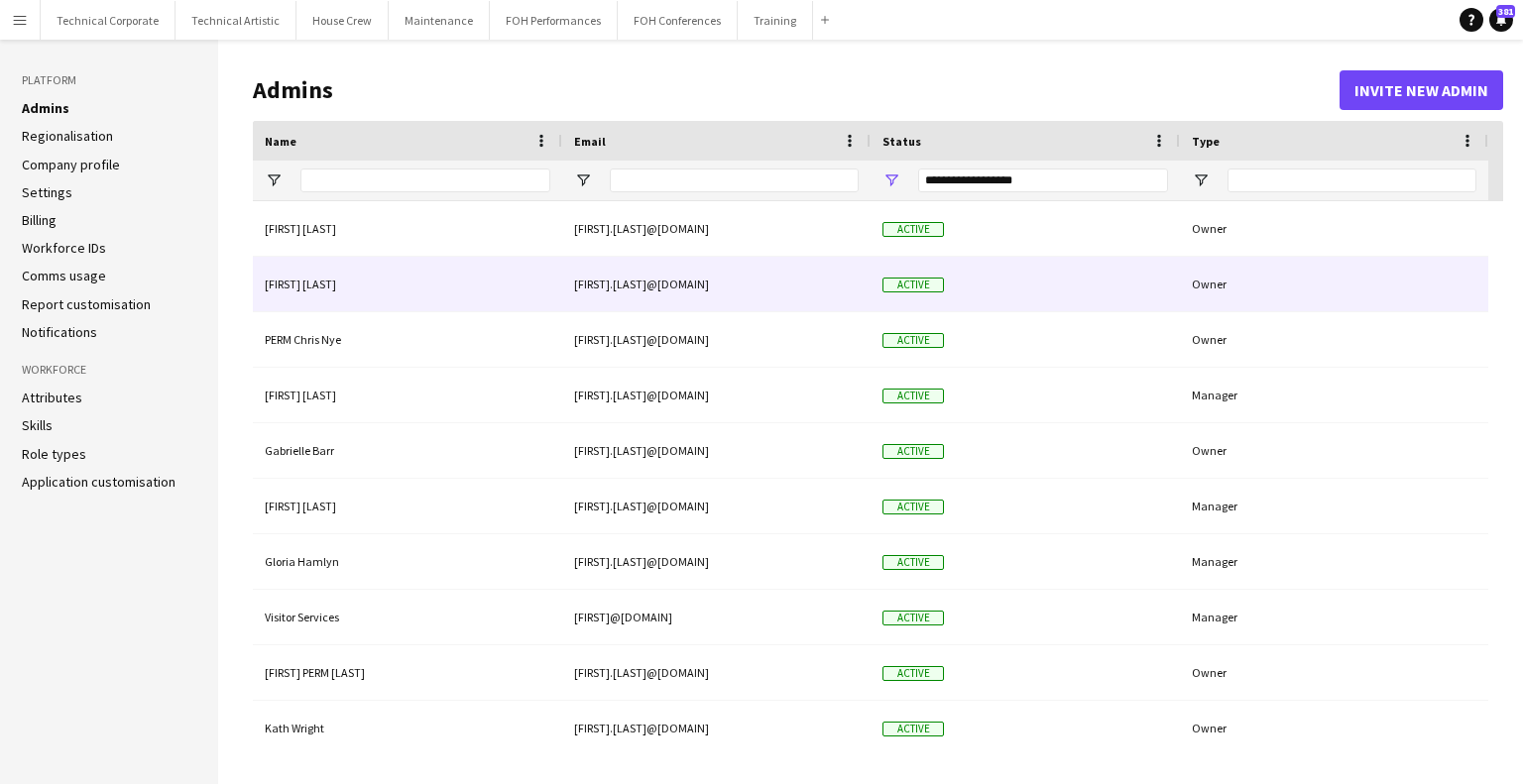 click on "Chloe Owen" 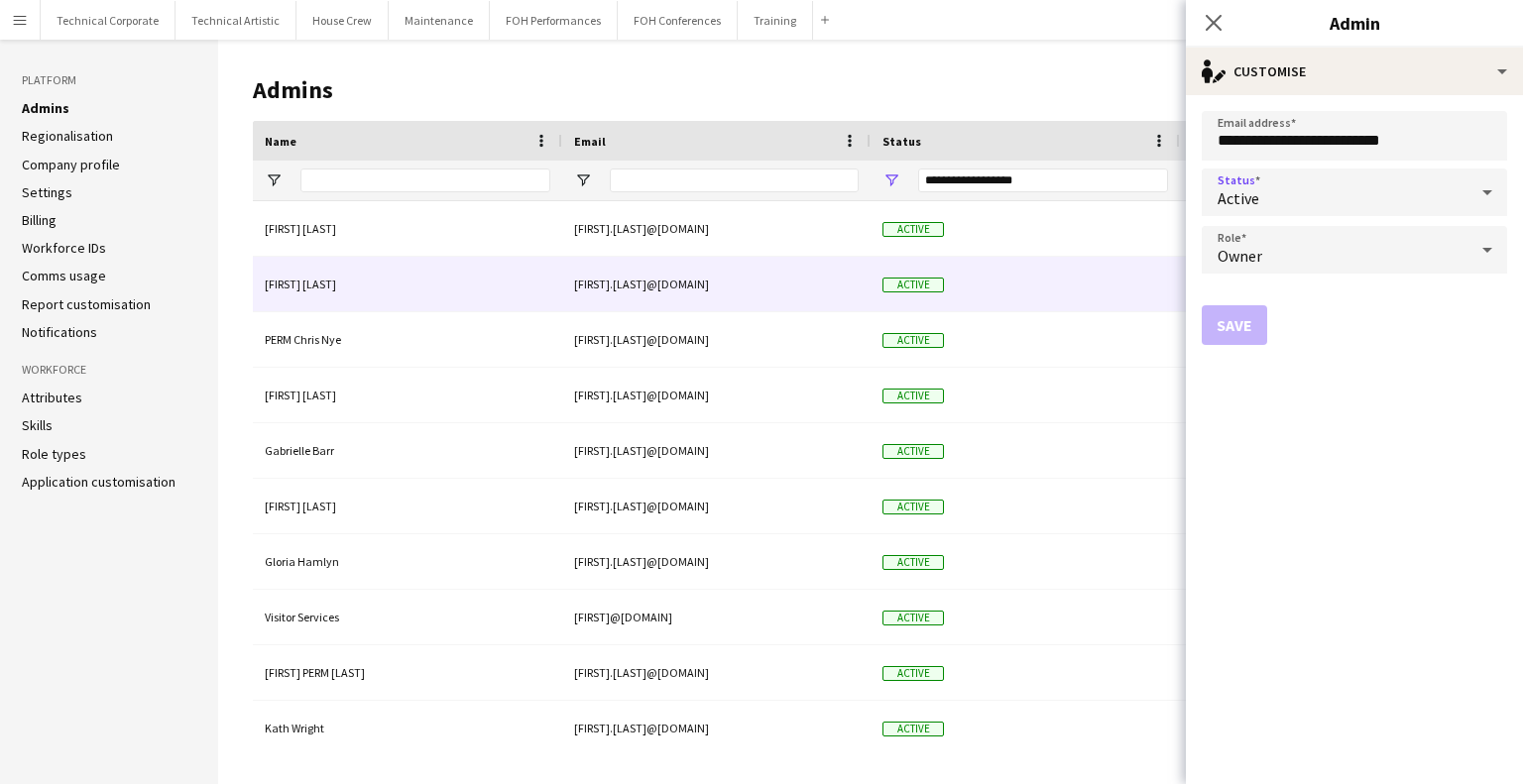 click on "Active" at bounding box center (1335, 192) 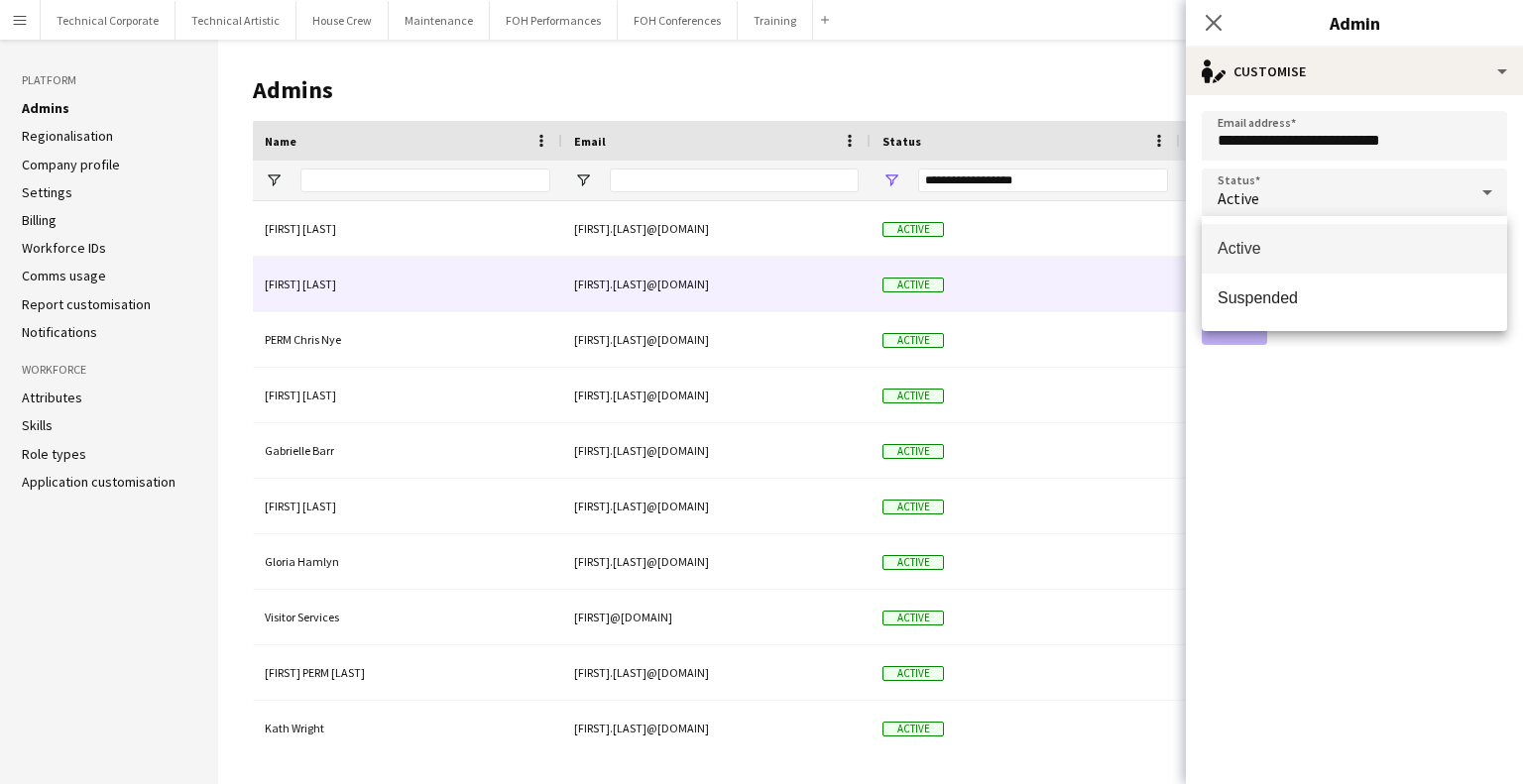 click at bounding box center (762, 392) 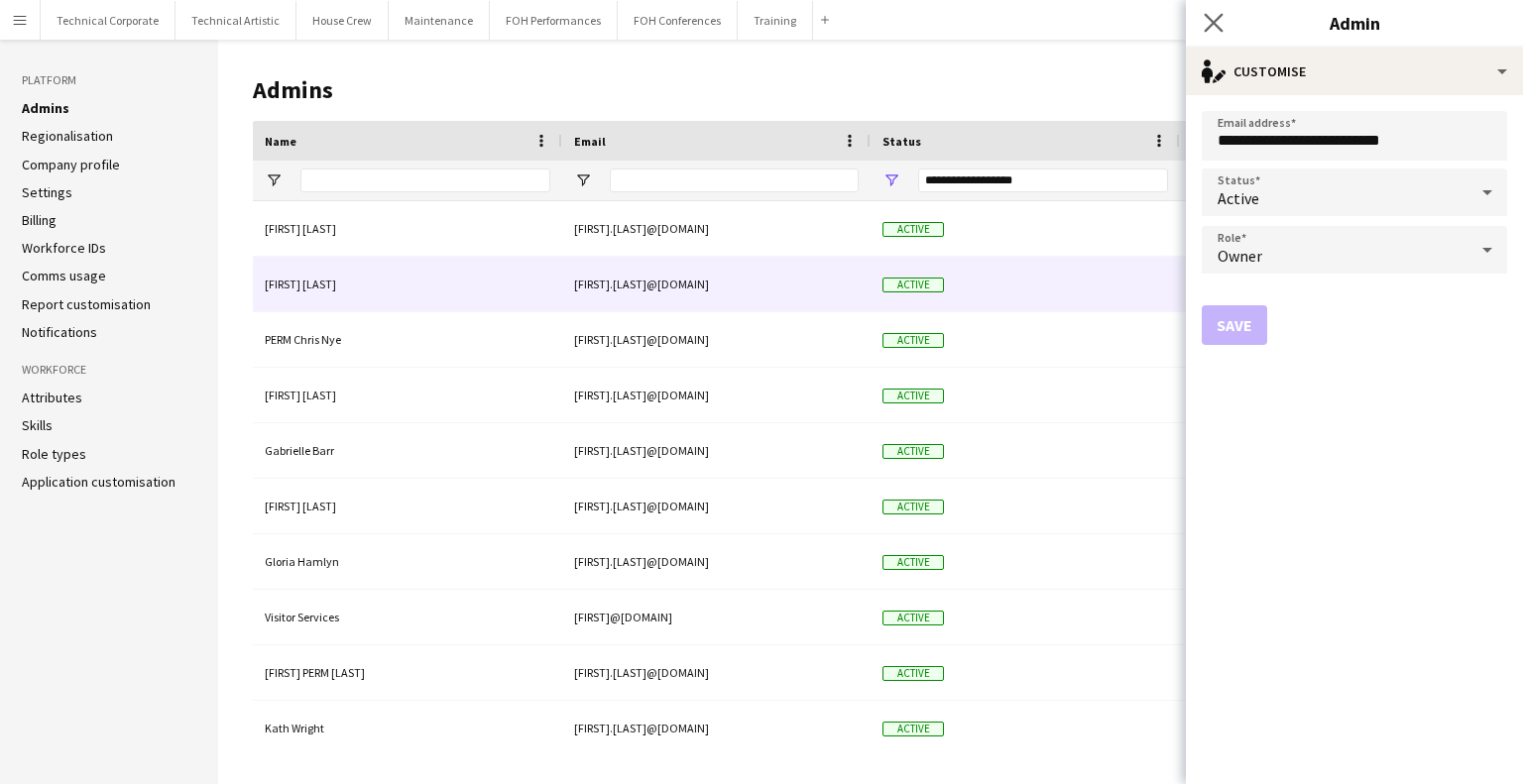 click on "Close pop-in" 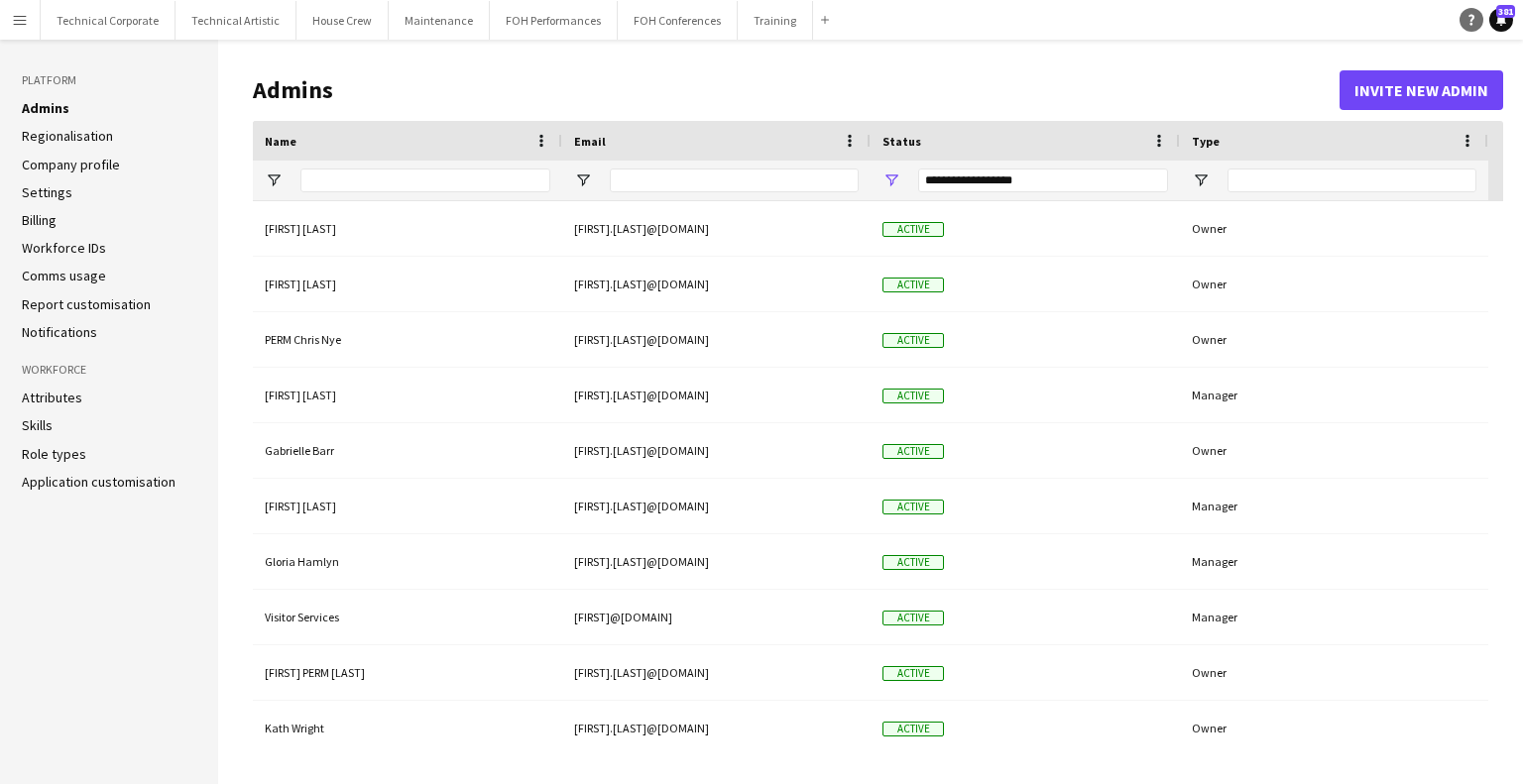 click on "Help" at bounding box center [1471, 20] 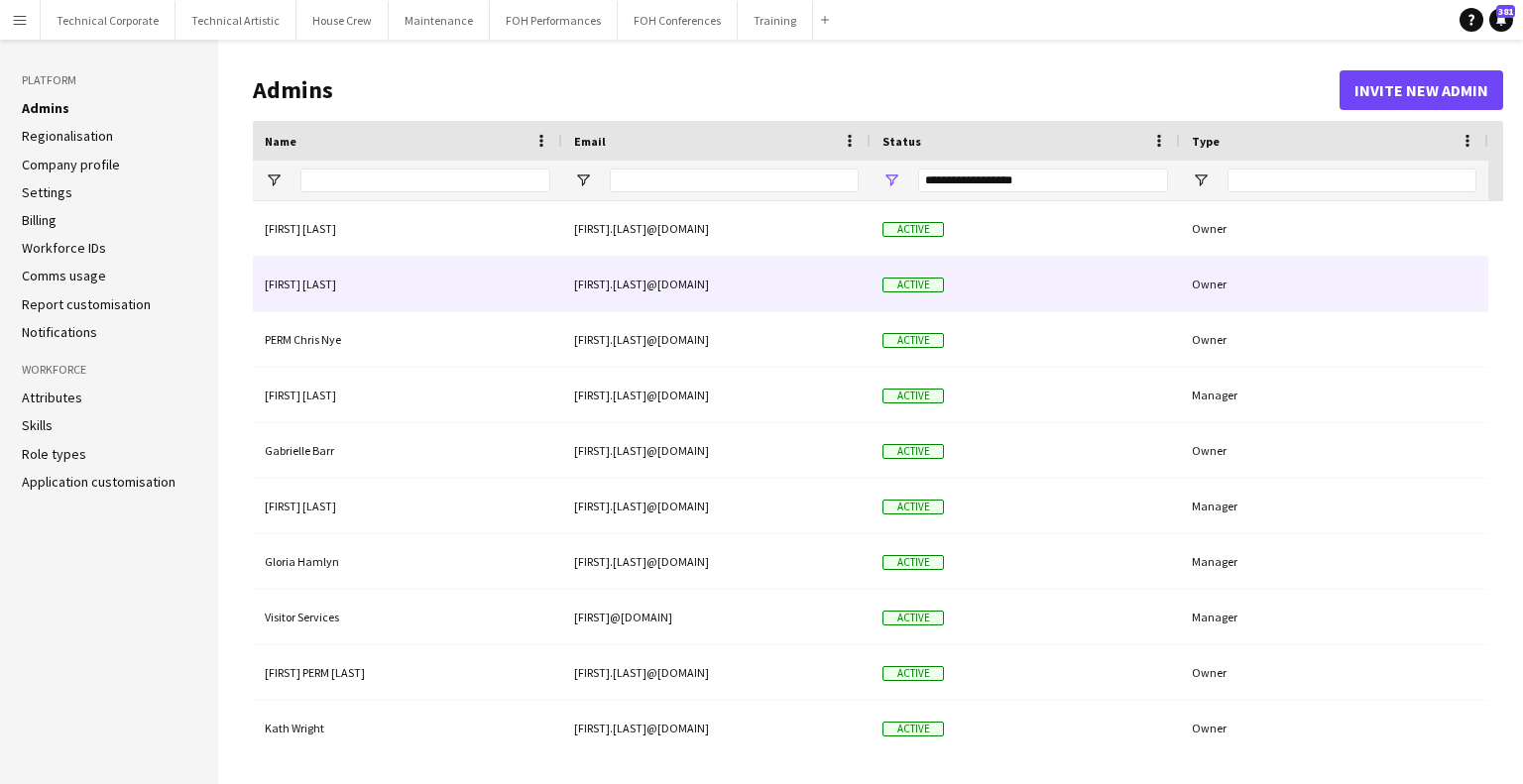 click on "Chloe Owen" 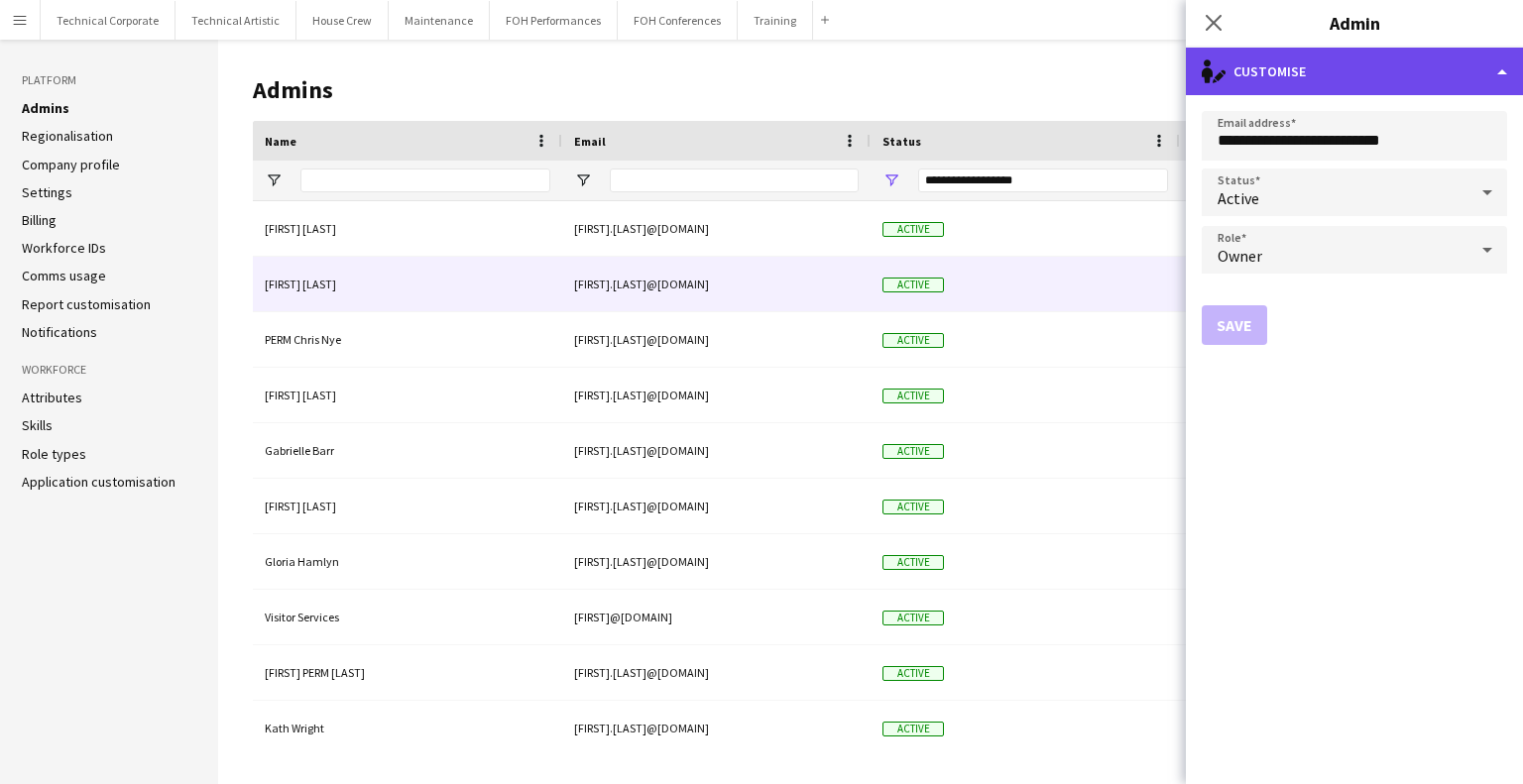 click on "single-neutral-actions-edit-1
Customise" 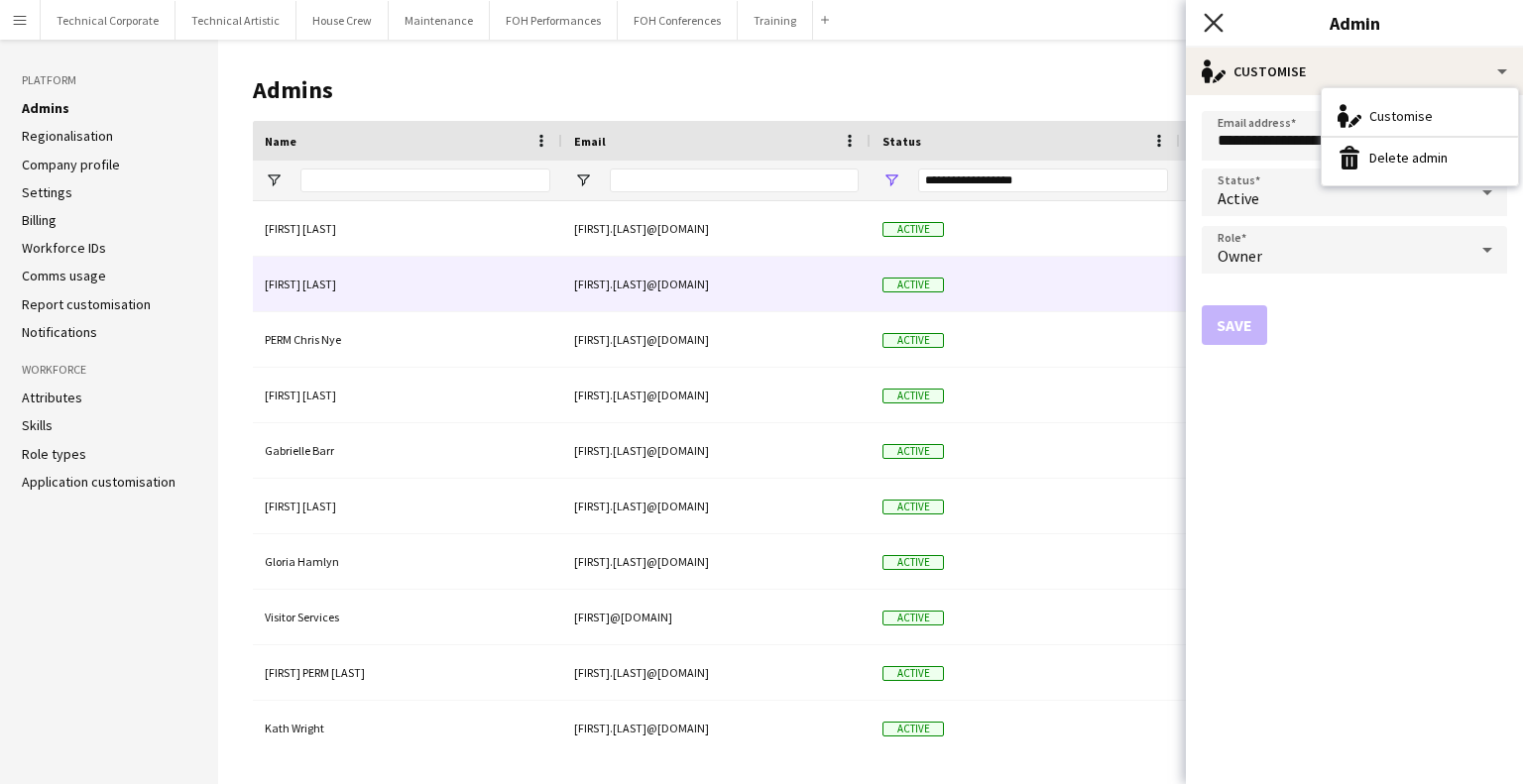 click on "Close pop-in" 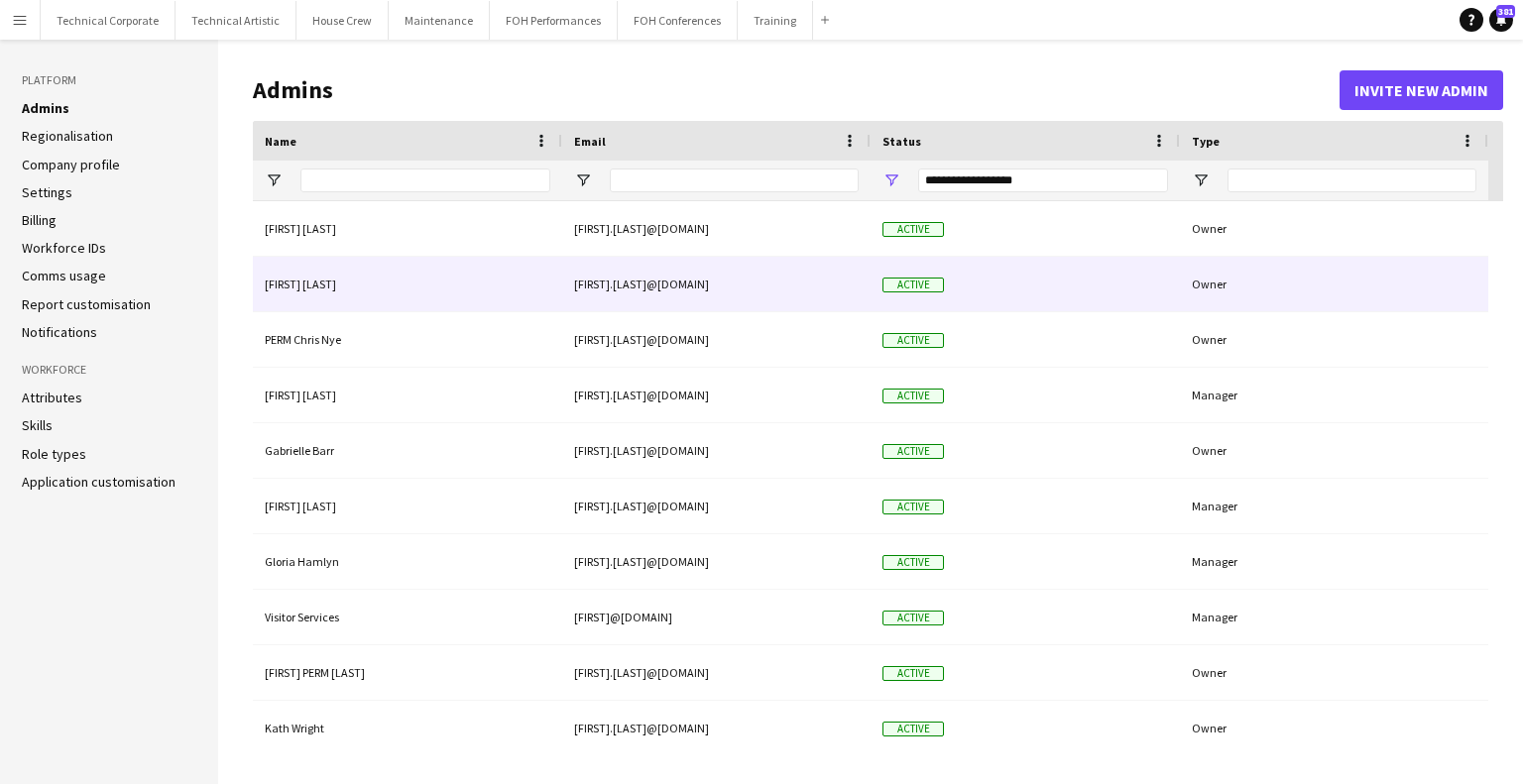 click on "Chloe Owen" 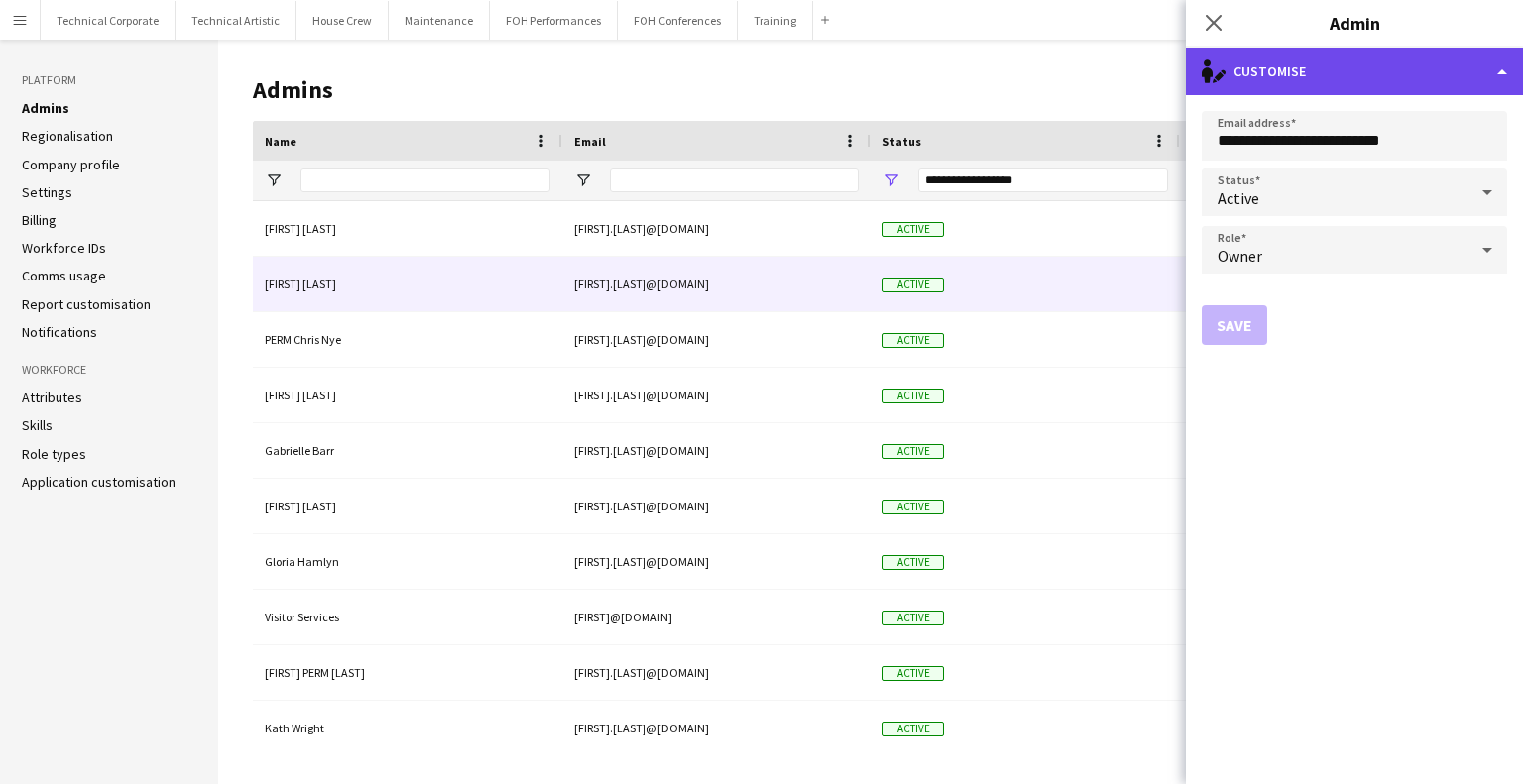 click on "single-neutral-actions-edit-1
Customise" 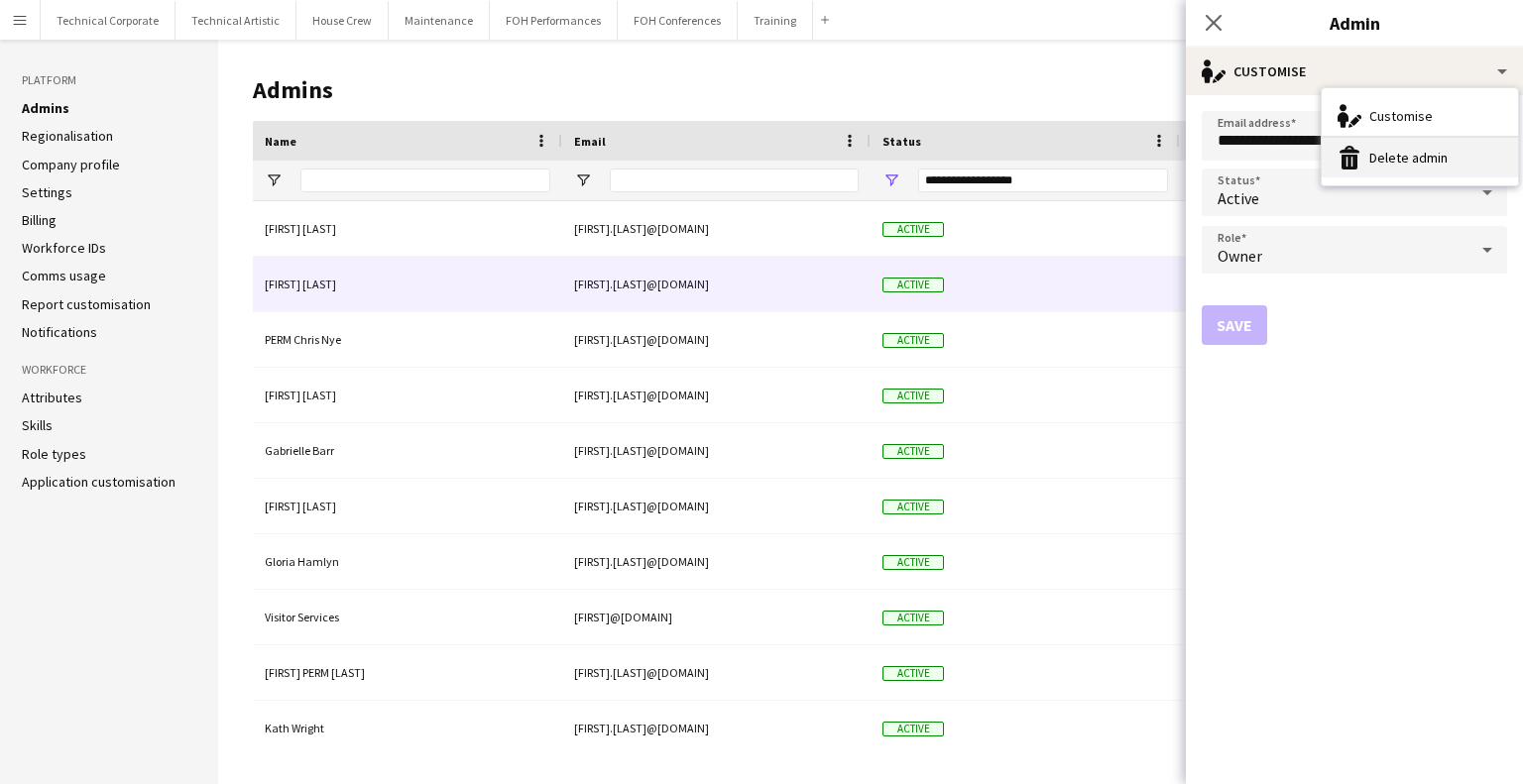 click on "Delete admin
Delete admin" at bounding box center [1420, 158] 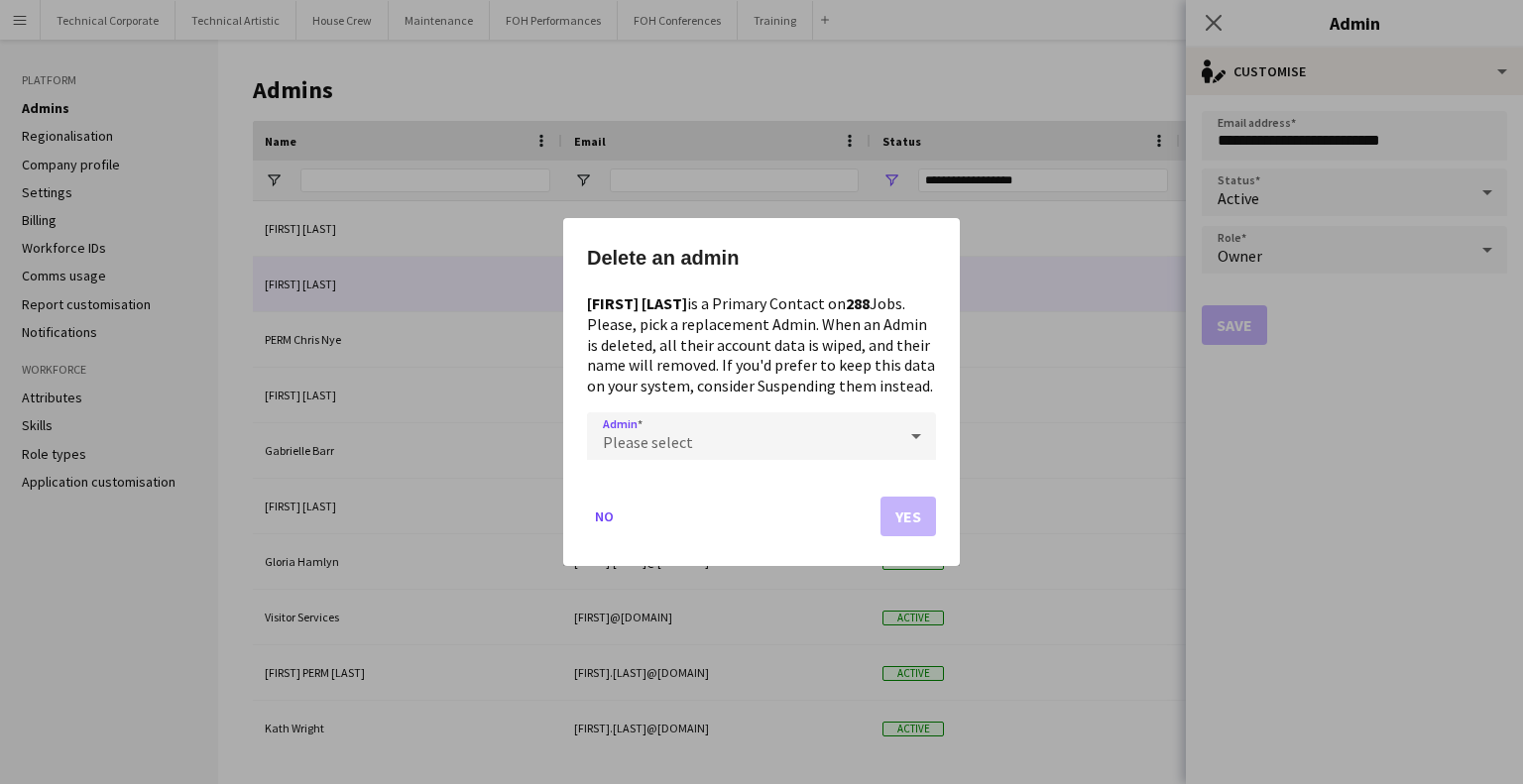 click on "Please select" at bounding box center (742, 436) 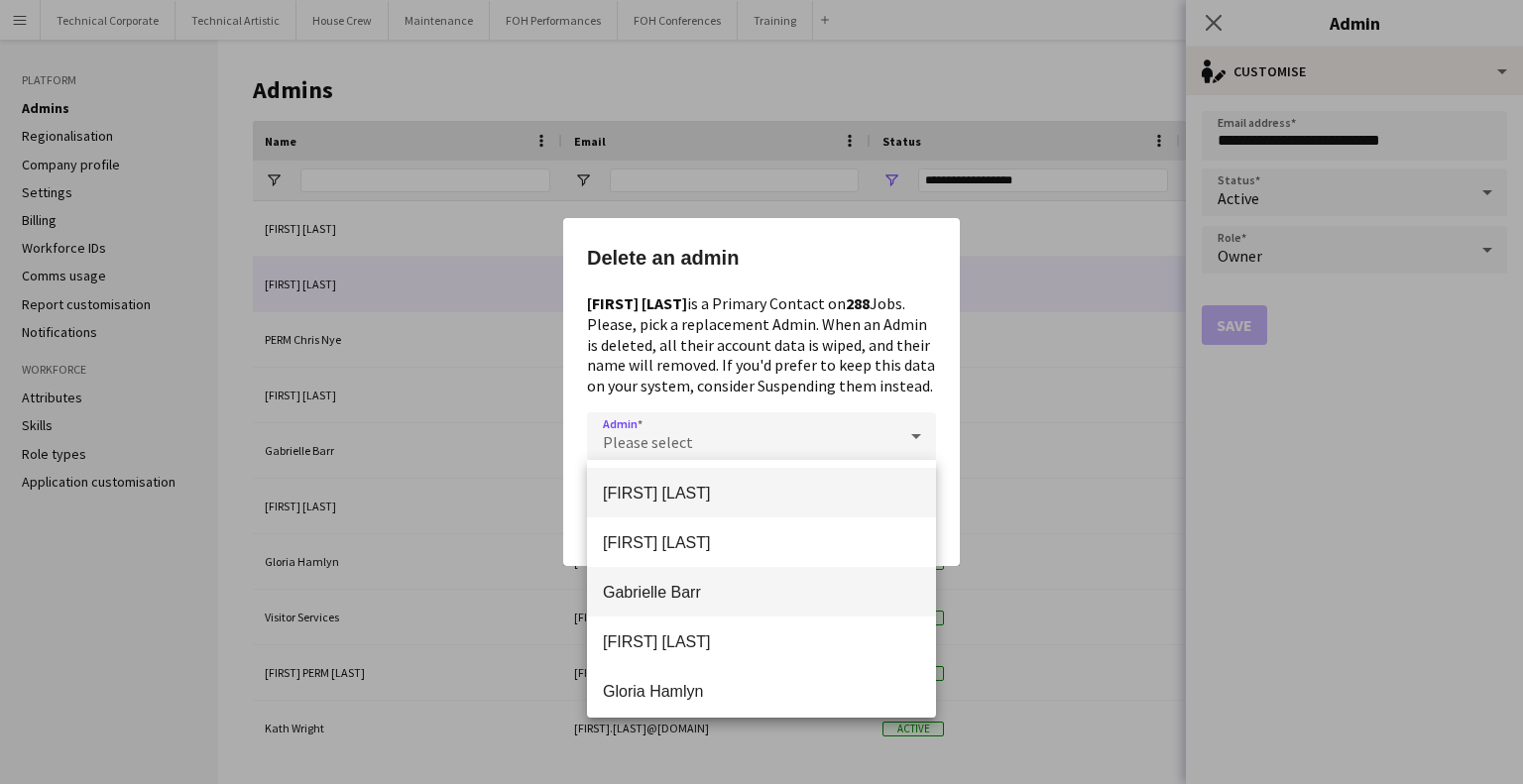 click on "Gabrielle Barr" at bounding box center [762, 592] 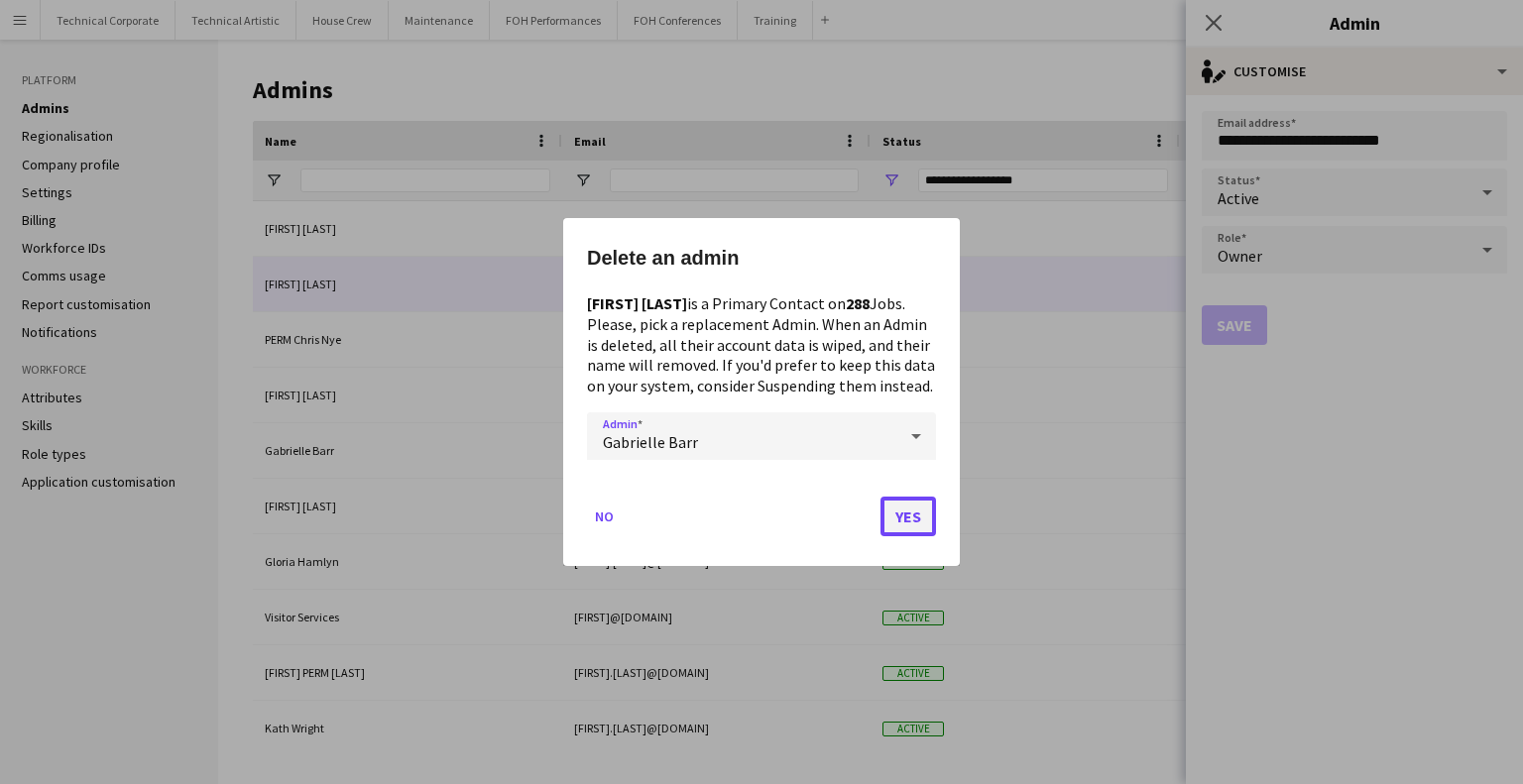 click on "Yes" 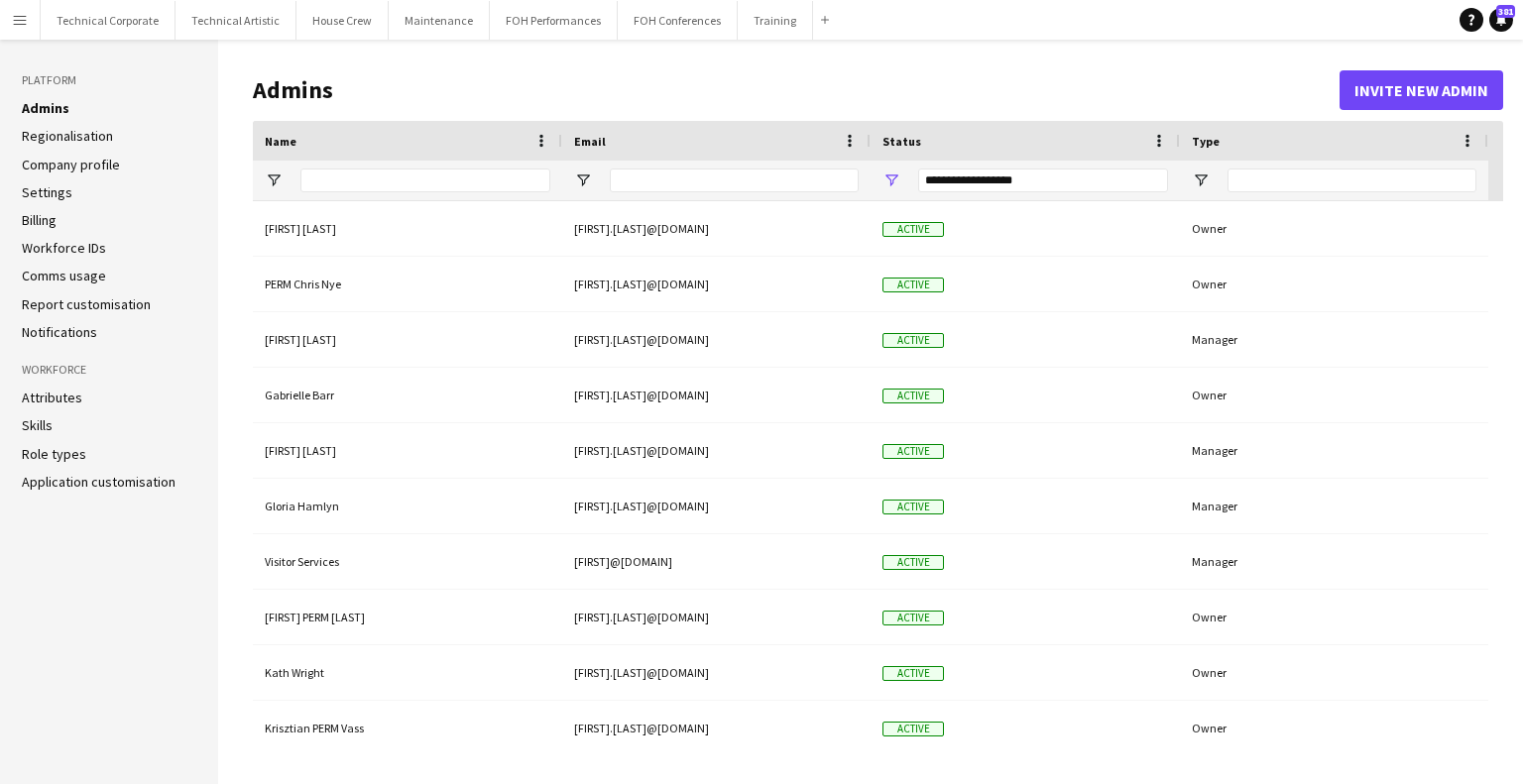 click on "Admins" 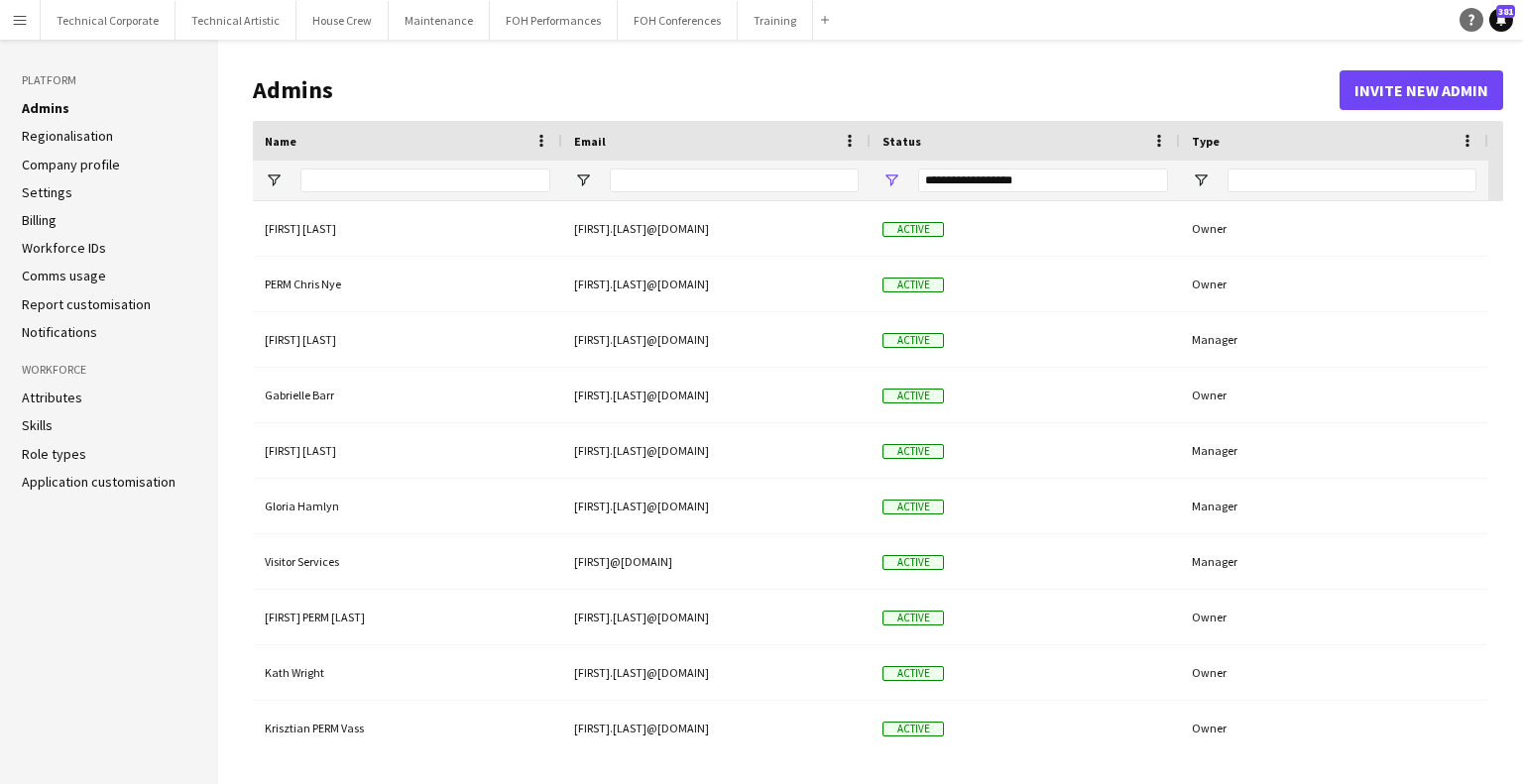 click on "Help" 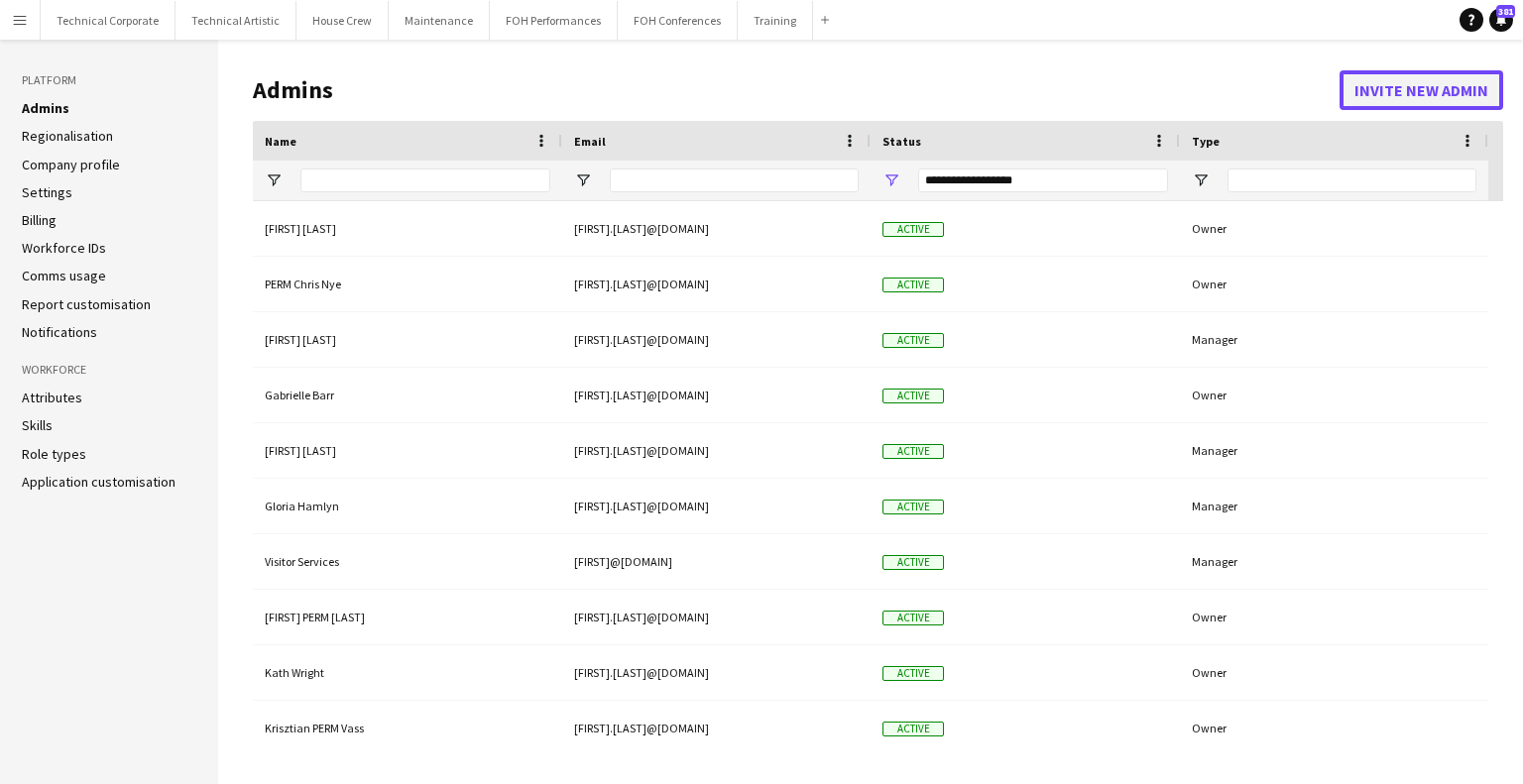 click on "Invite new admin" 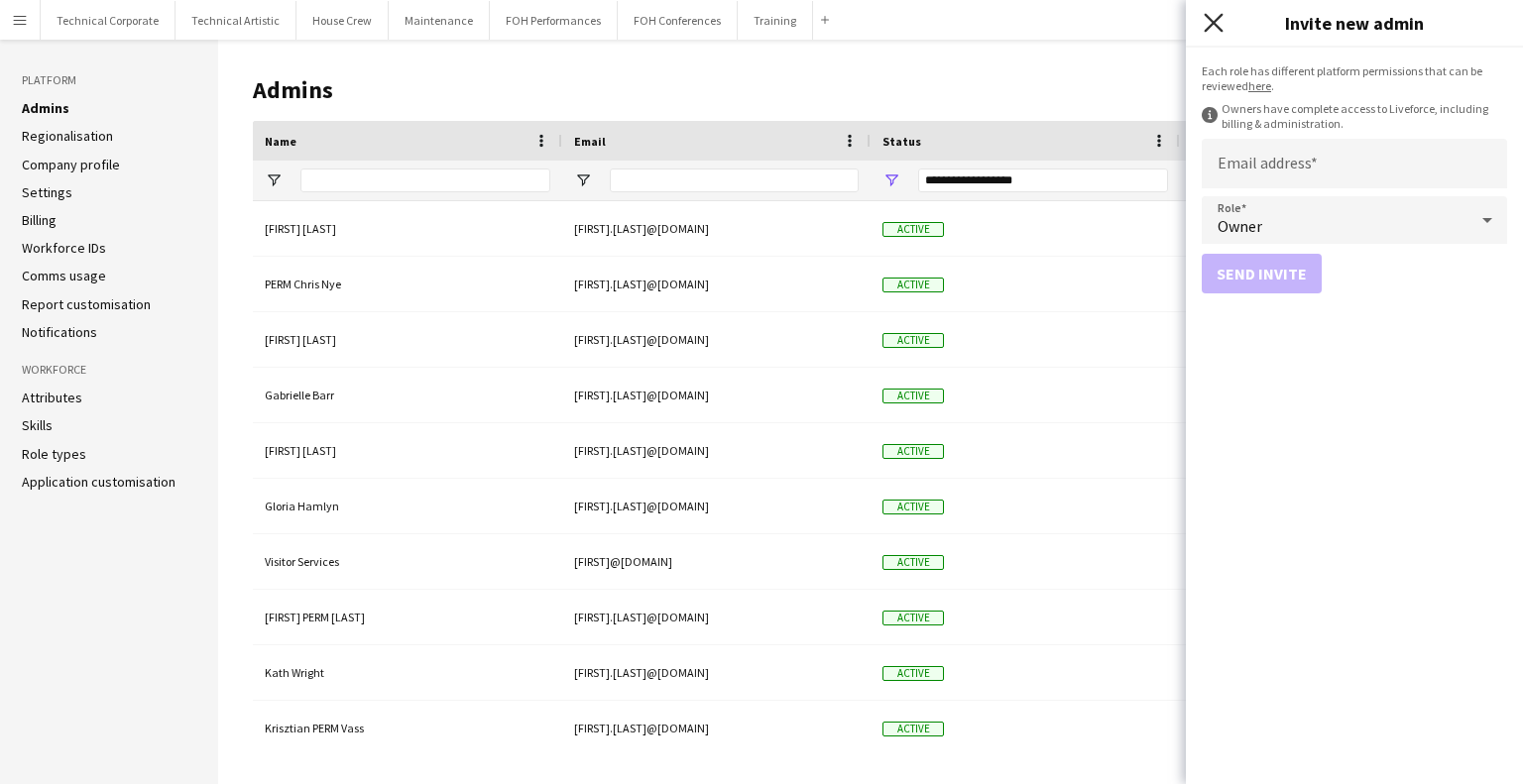 click on "Close pop-in" 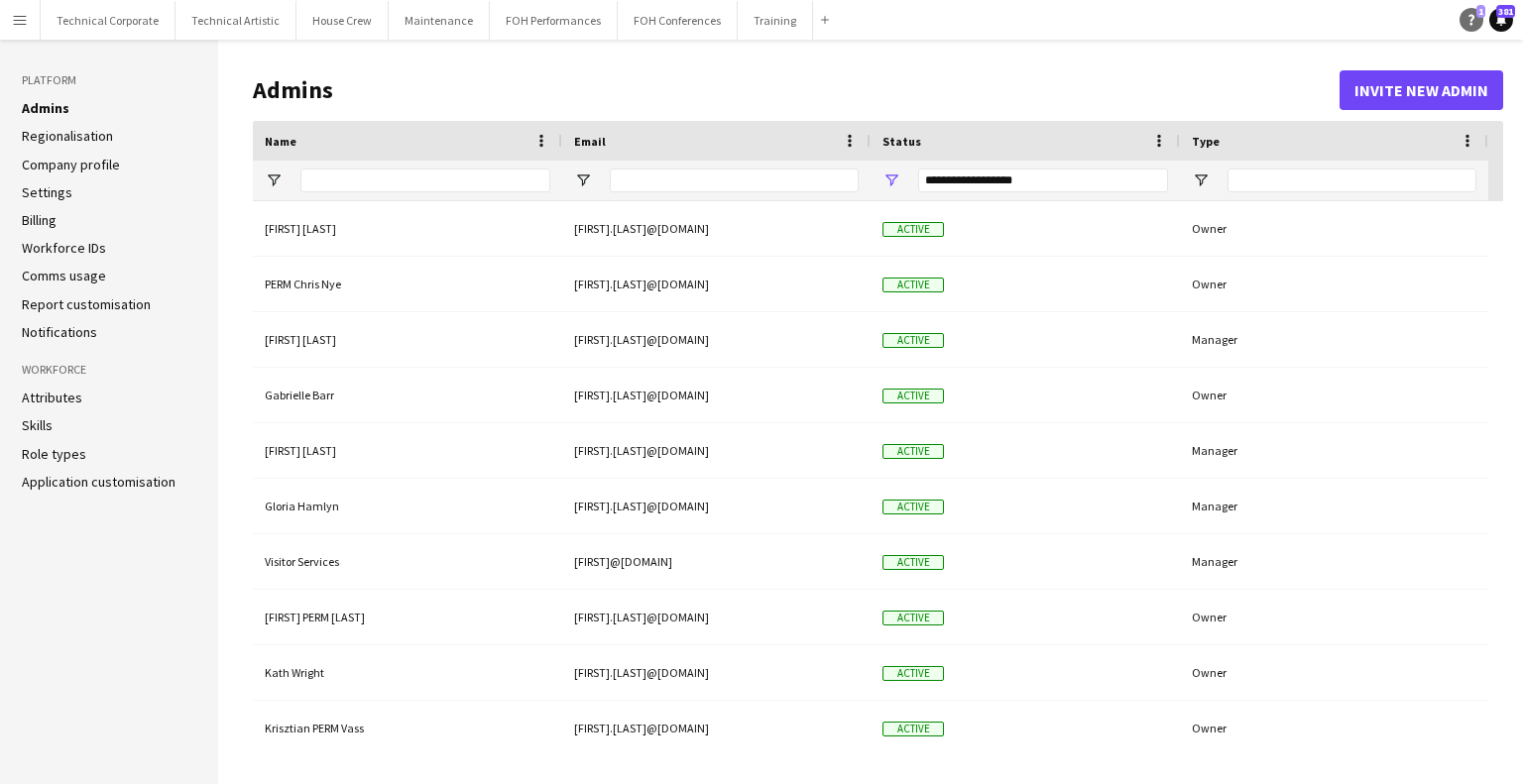 click on "Help" 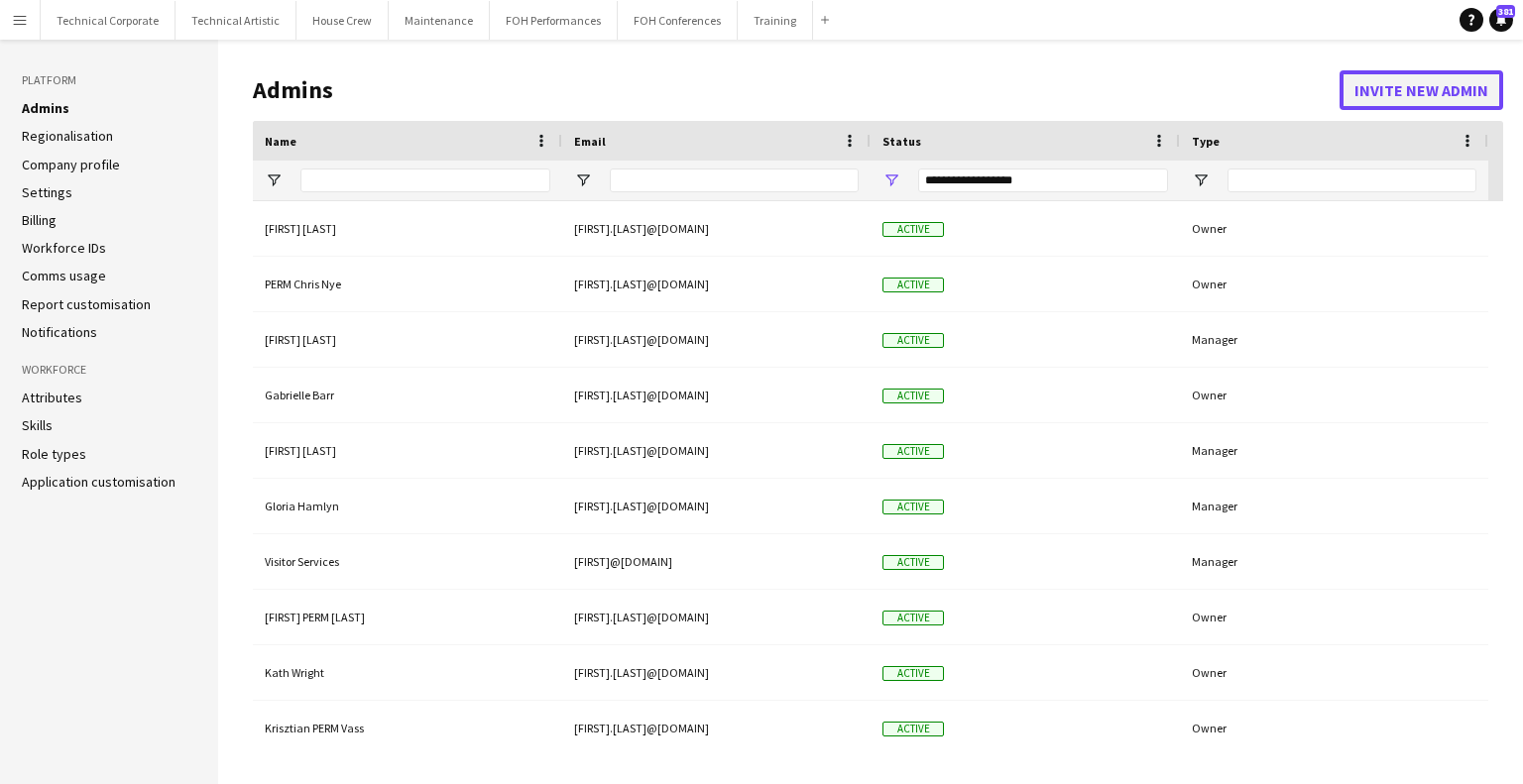 click on "Invite new admin" 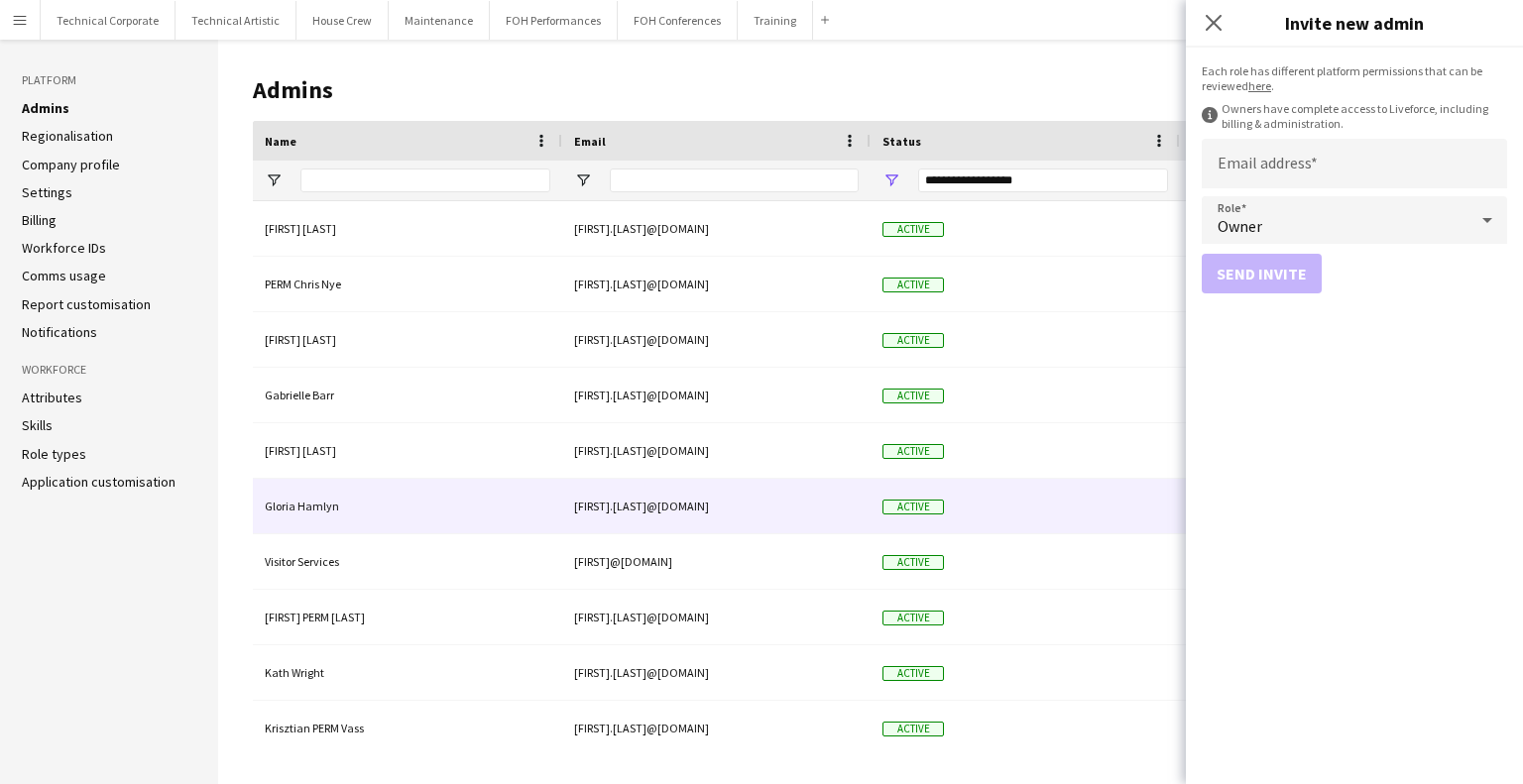 scroll, scrollTop: 423, scrollLeft: 0, axis: vertical 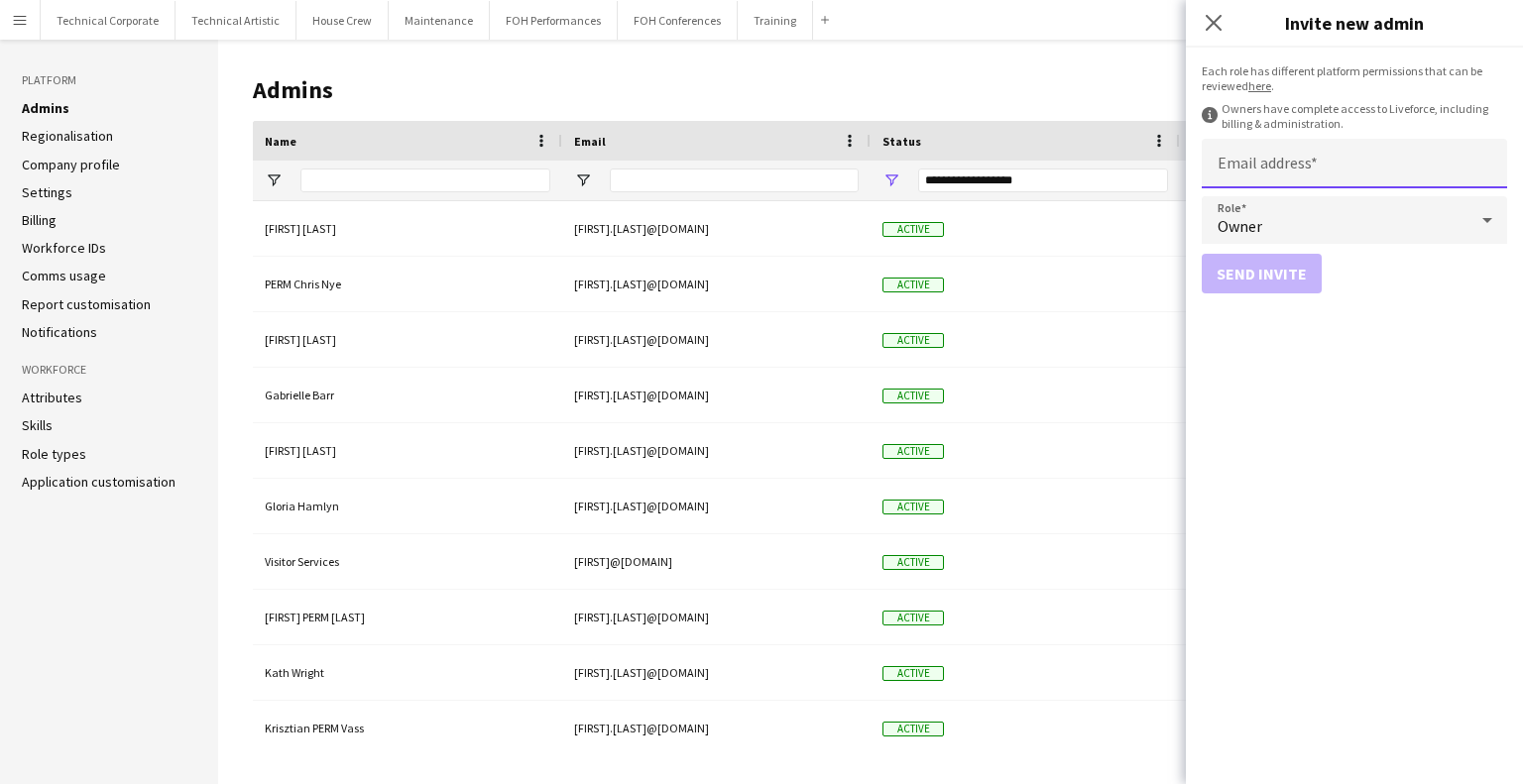 click on "Email address" at bounding box center (1354, 164) 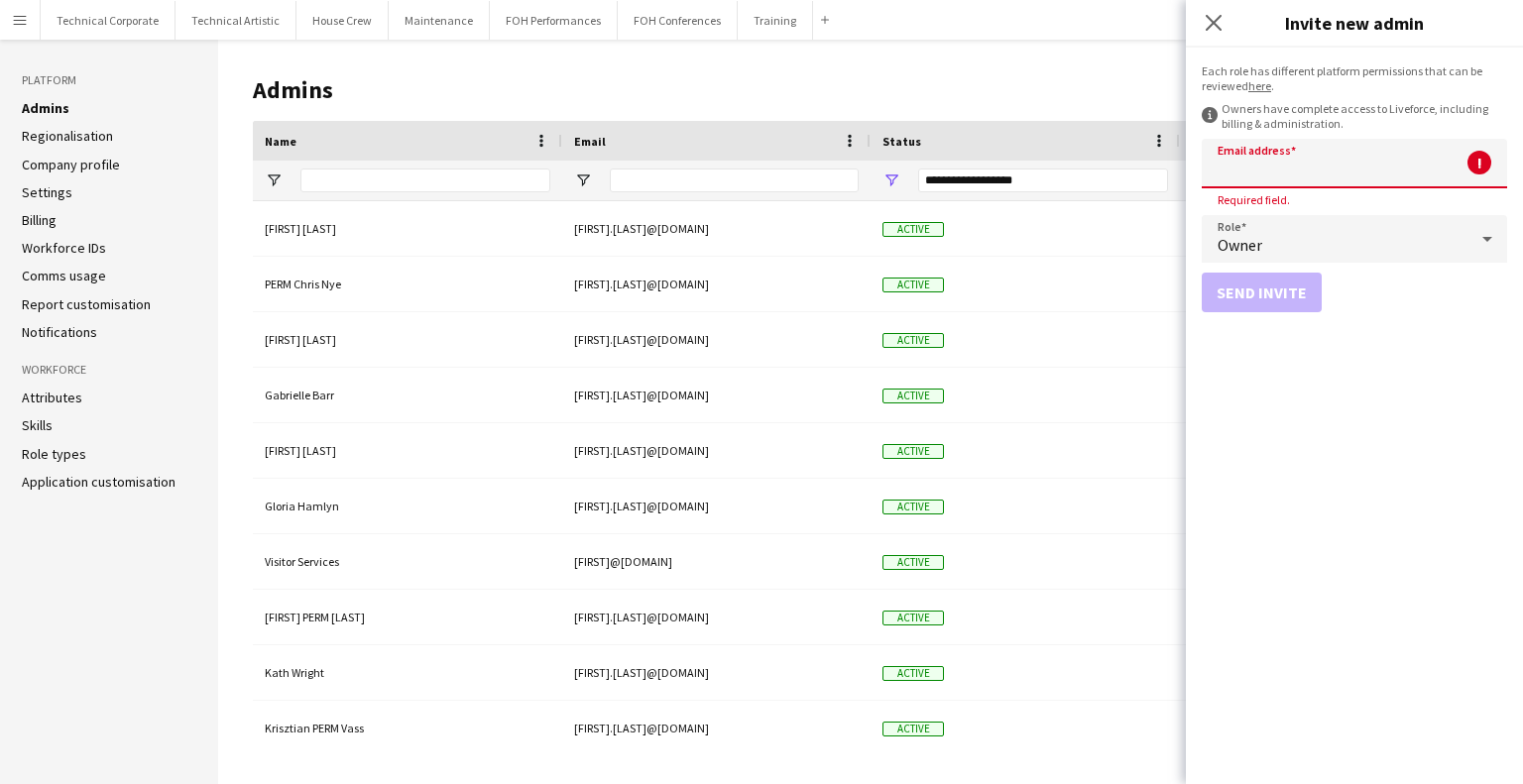 paste on "**********" 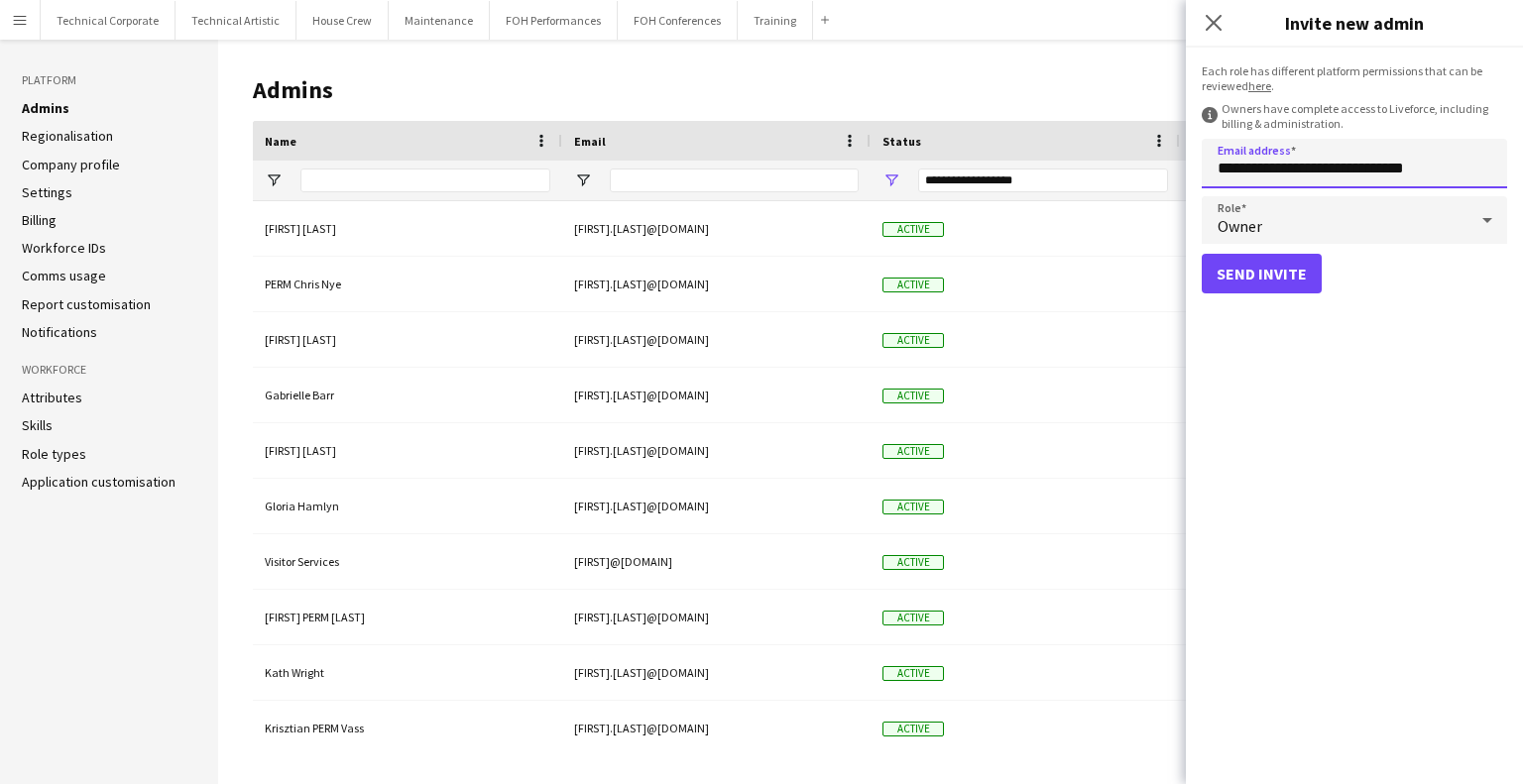 type on "**********" 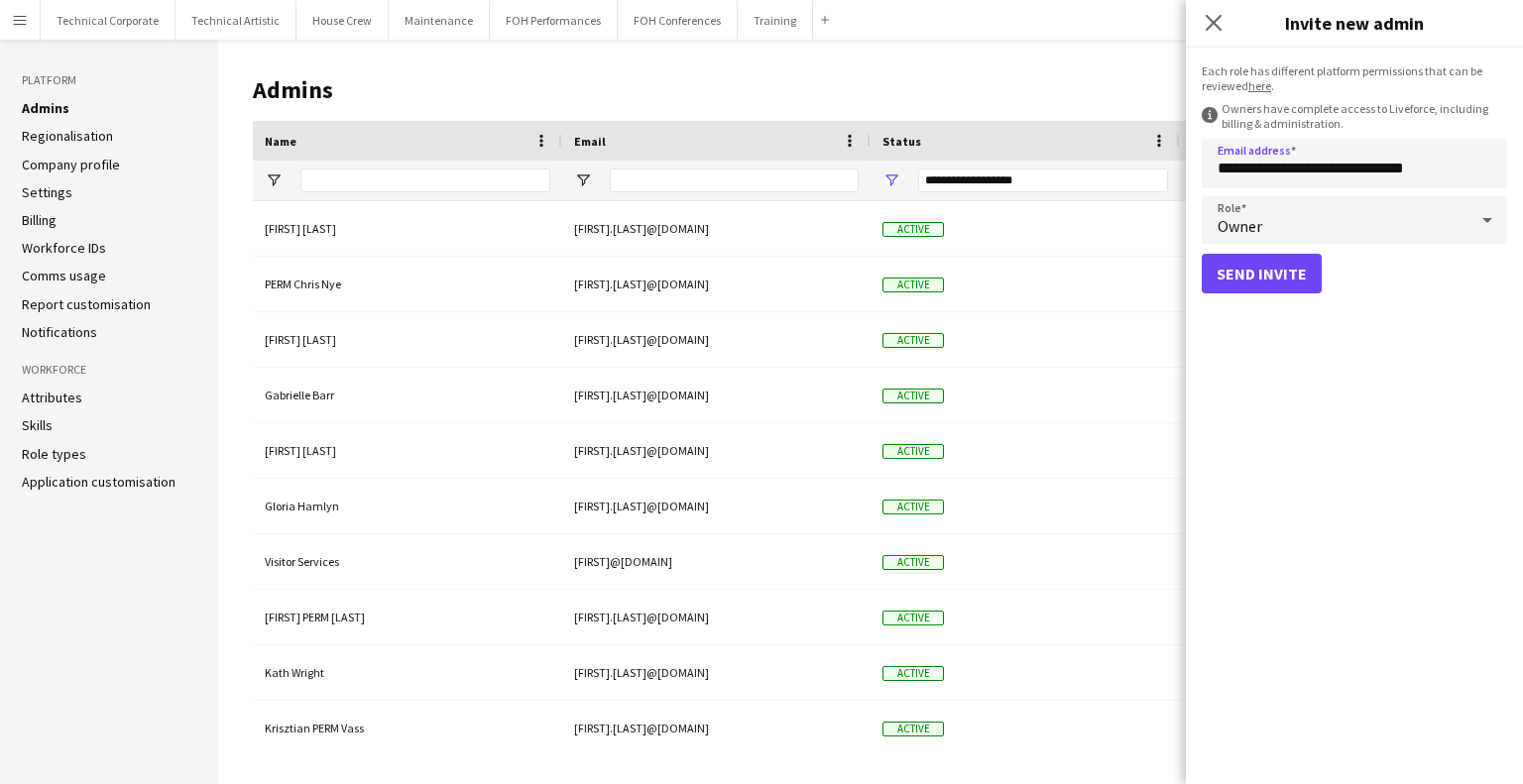 click on "Owner" at bounding box center [1335, 220] 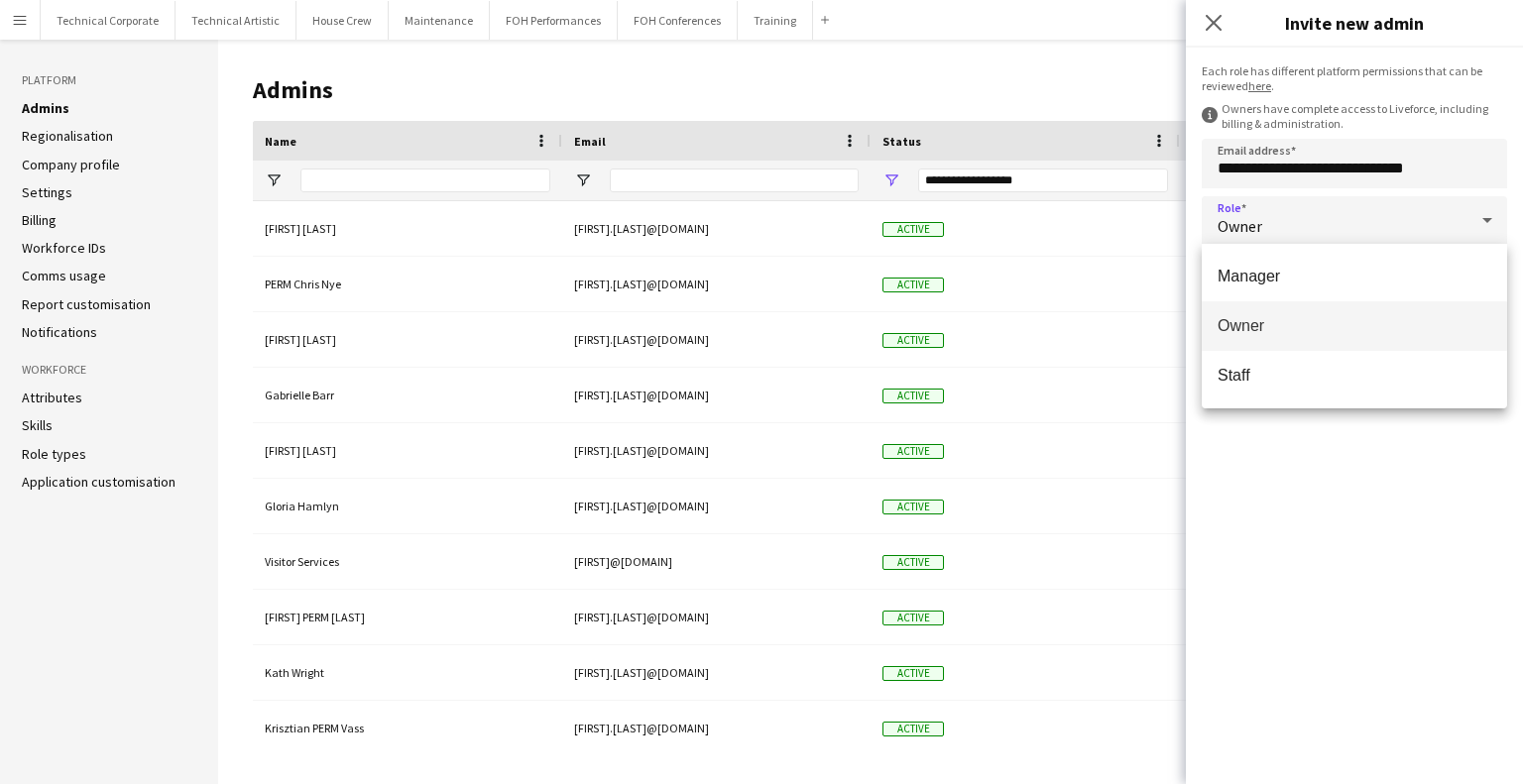 click at bounding box center [762, 392] 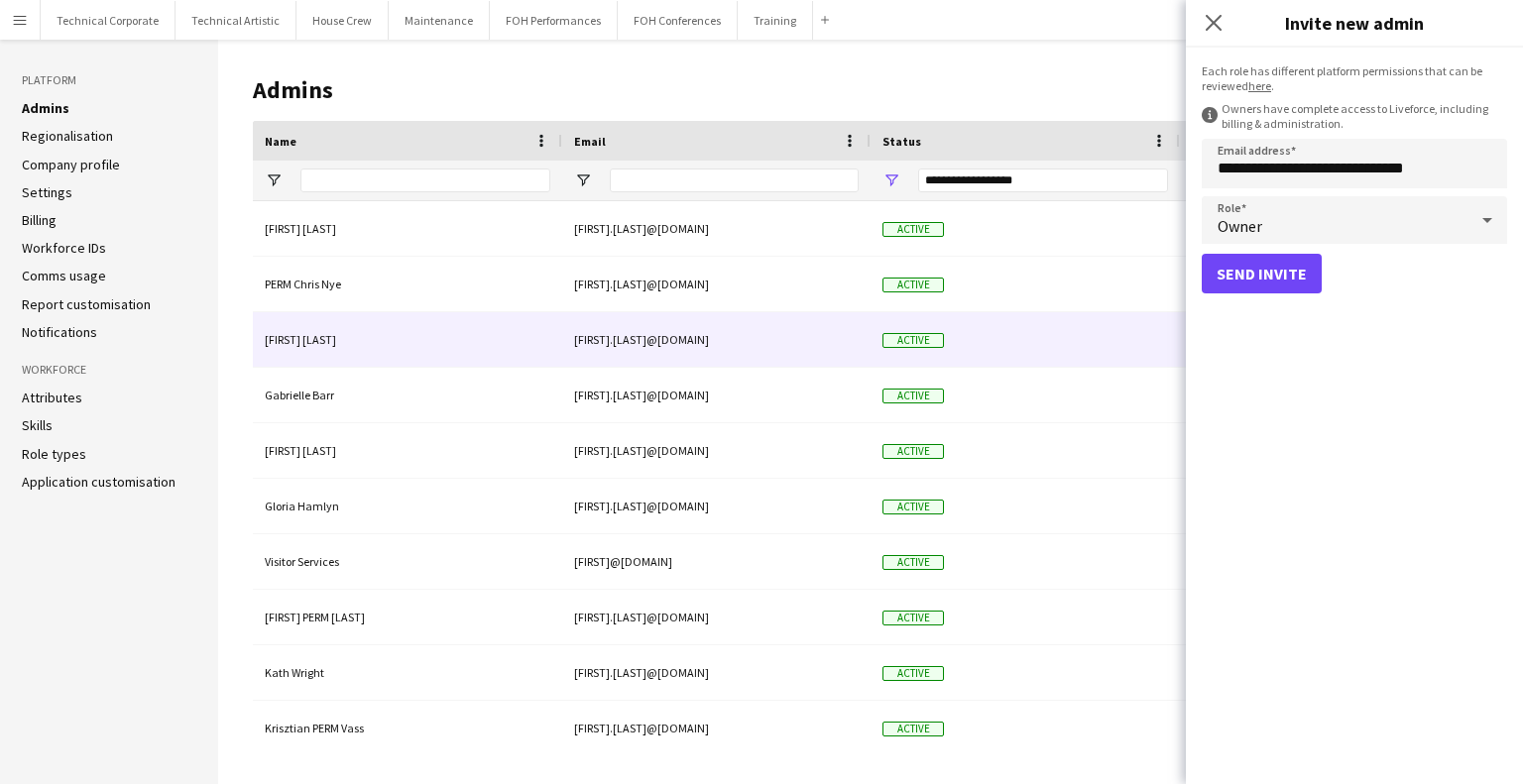 click on "Active" 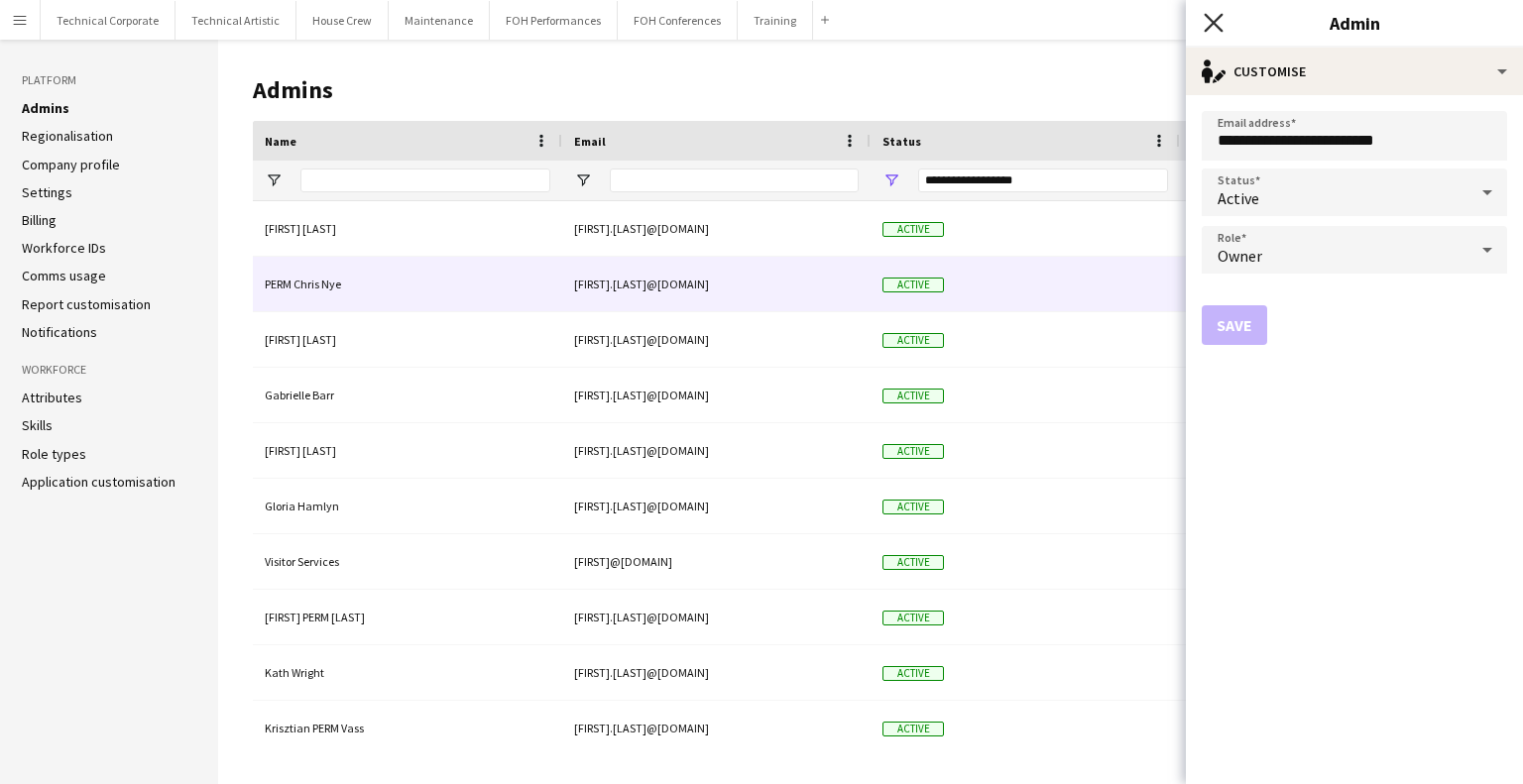 click on "Close pop-in" 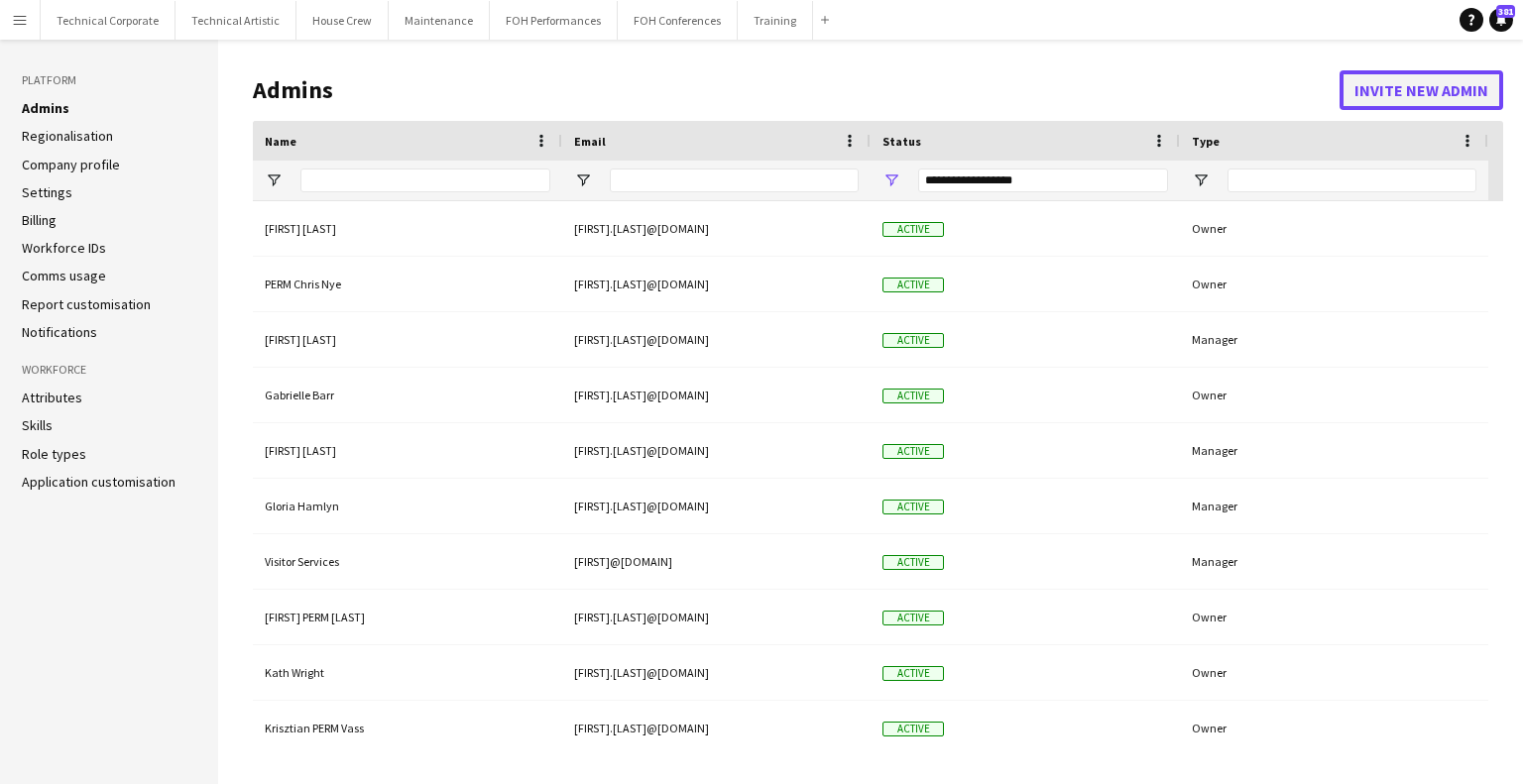 click on "Invite new admin" 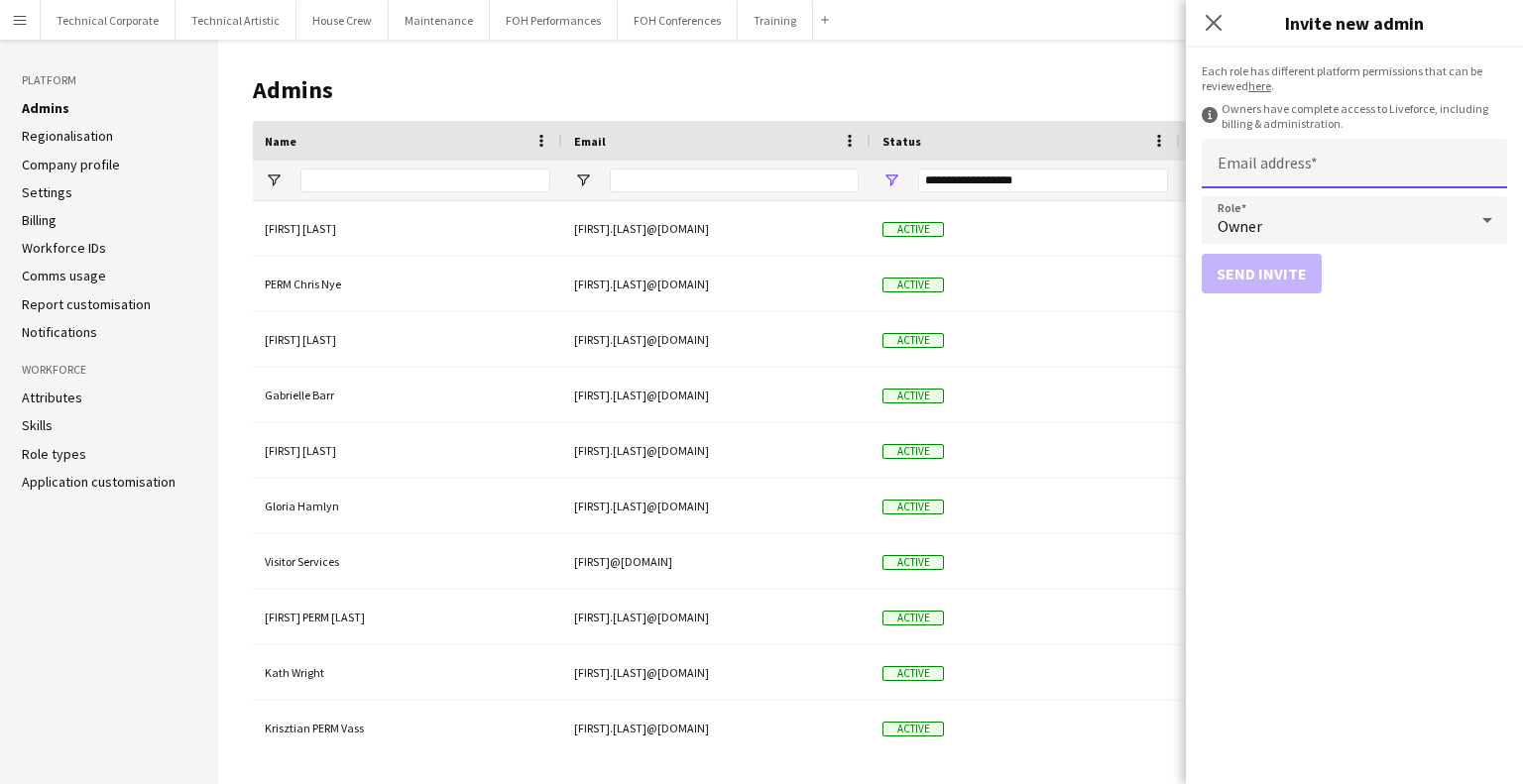 click on "Email address" at bounding box center [1354, 164] 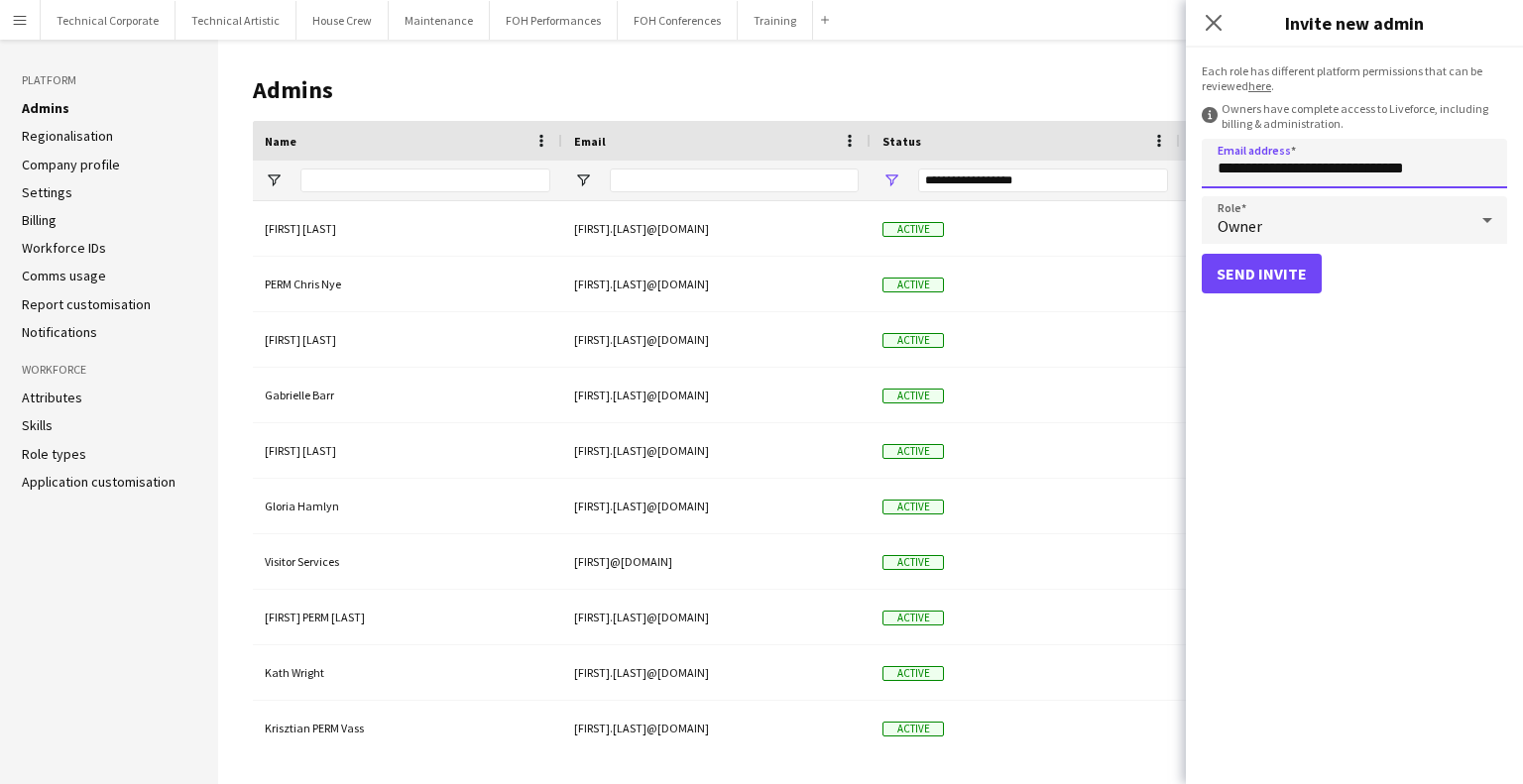 type on "**********" 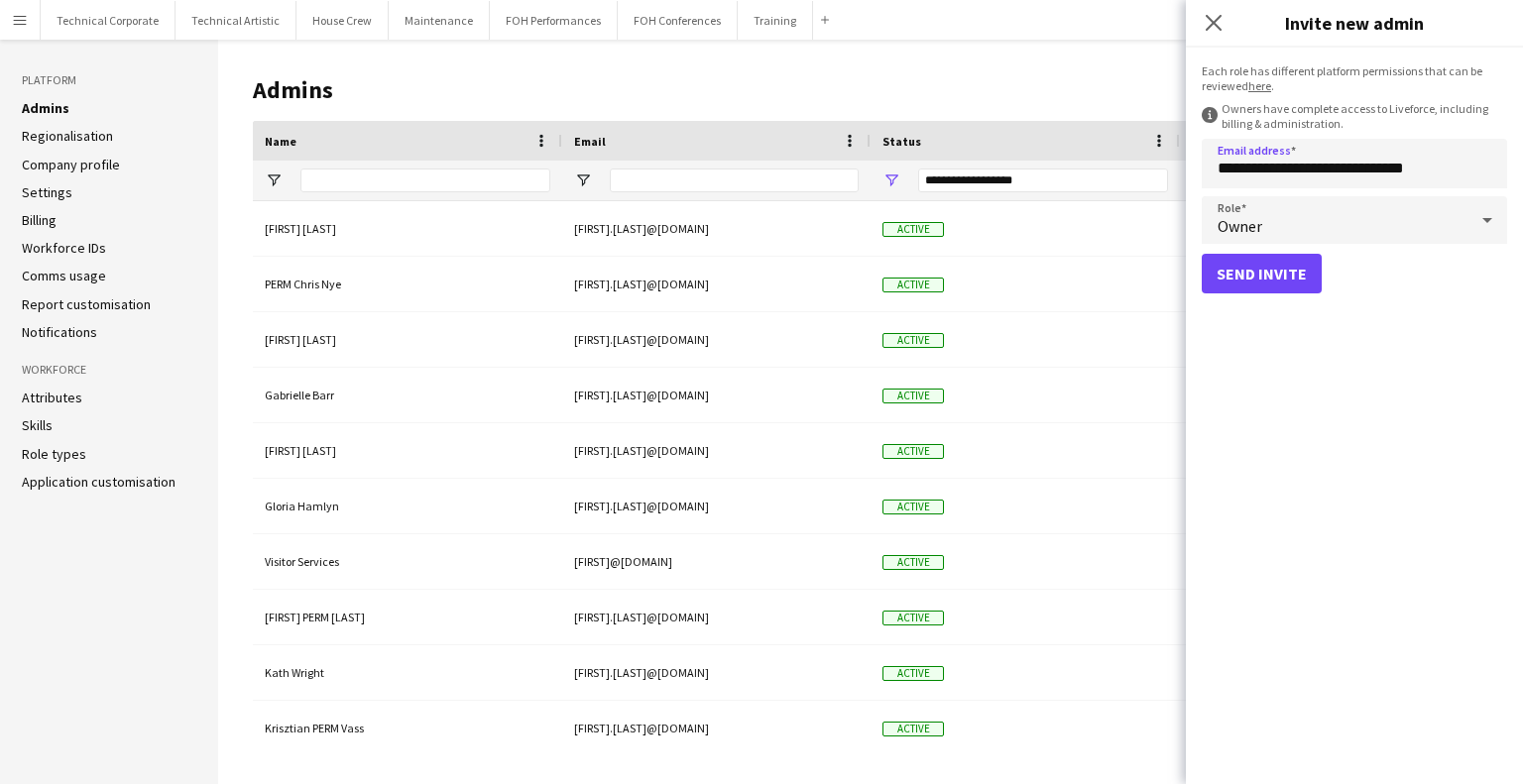 click on "Owner" at bounding box center [1335, 220] 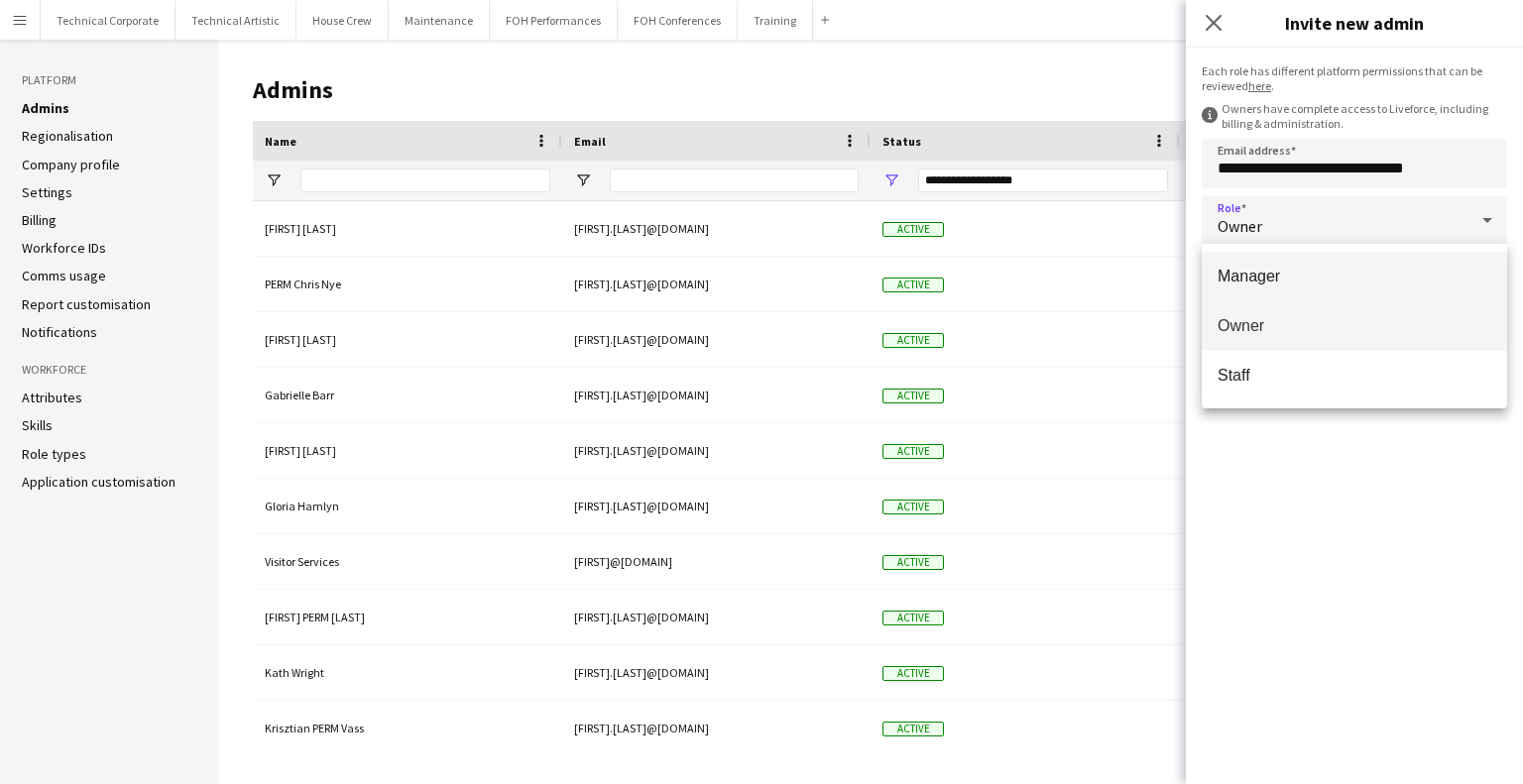 click on "Manager" at bounding box center (1354, 277) 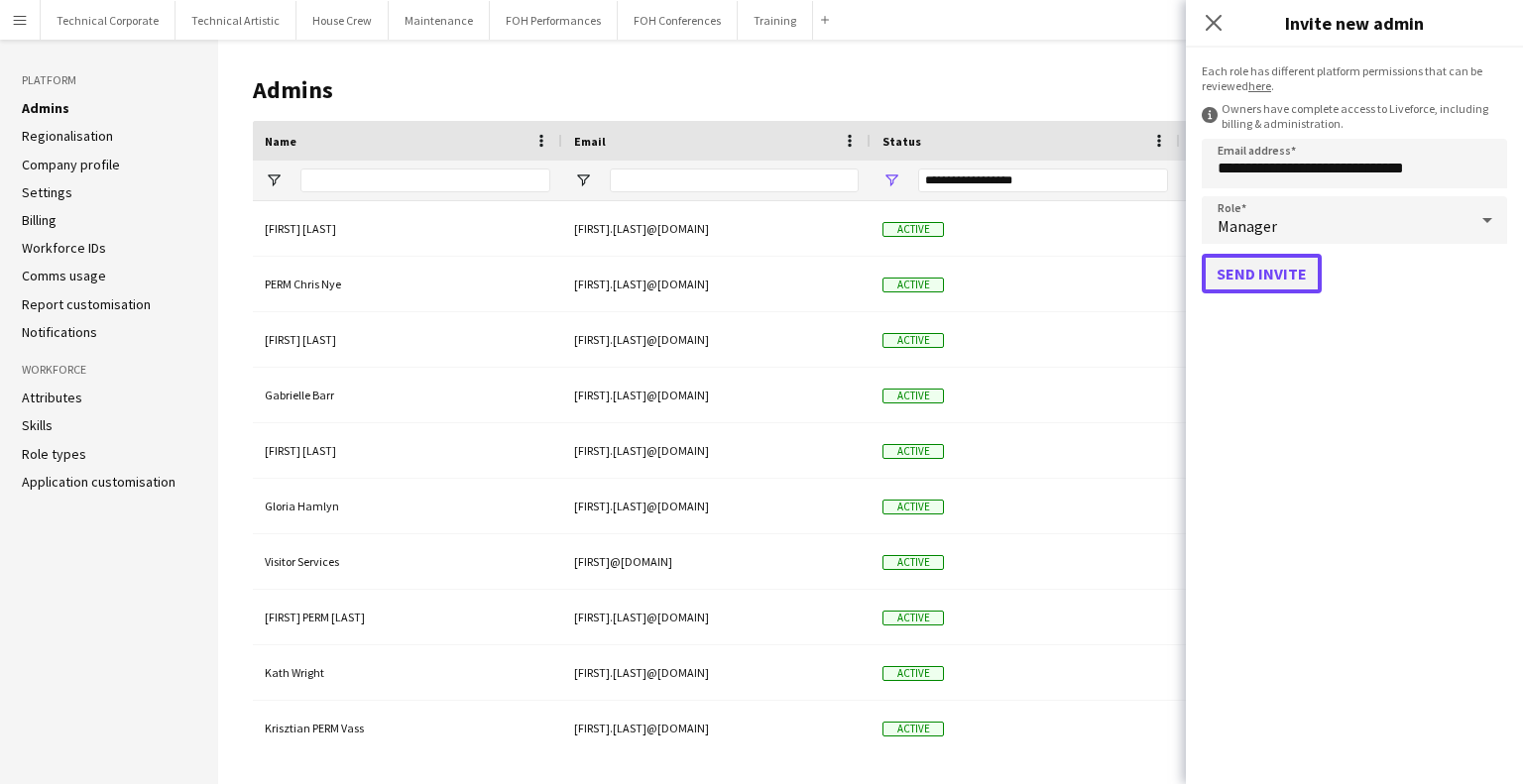 click on "Send invite" 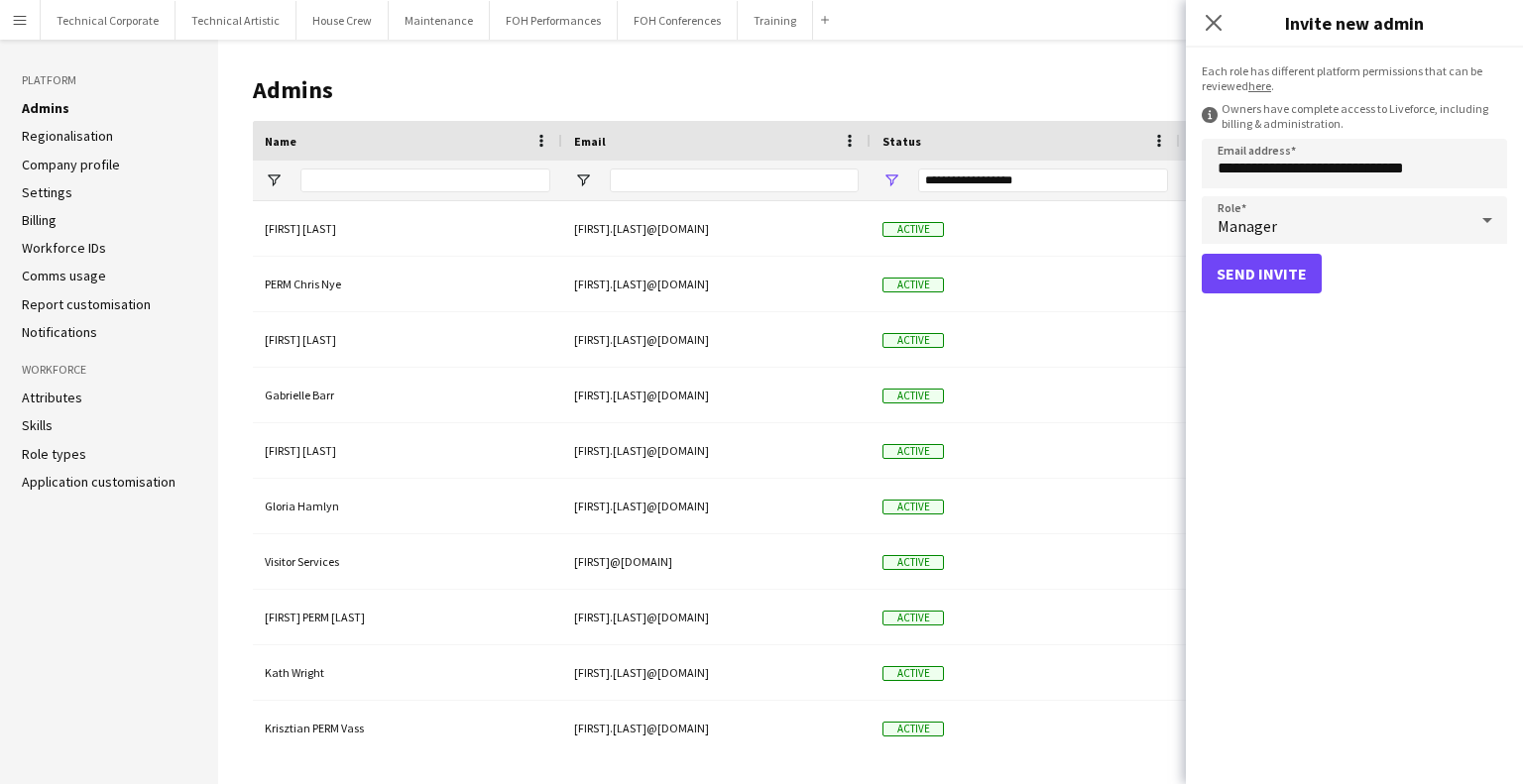 click on "**********" 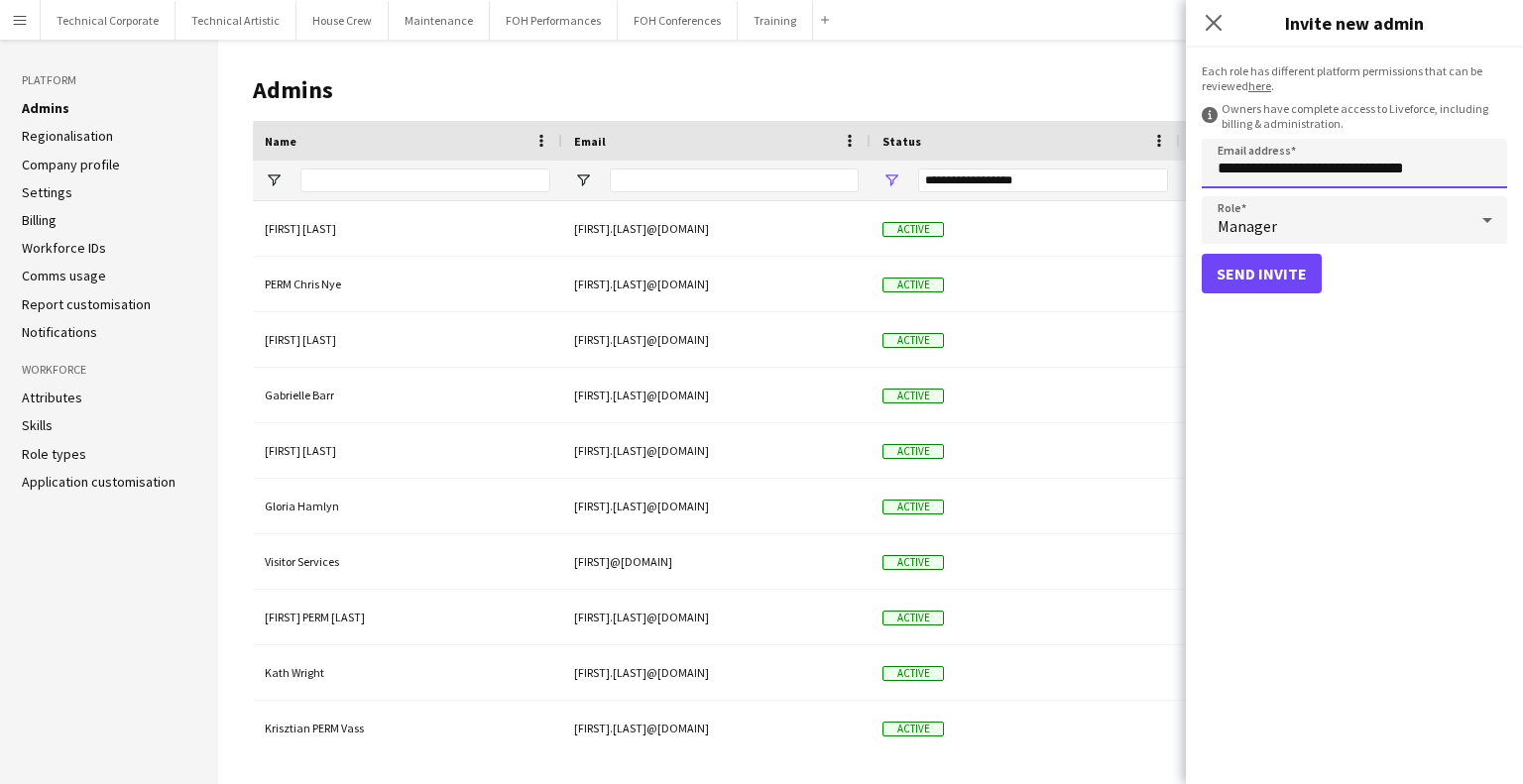 click on "**********" at bounding box center [1354, 164] 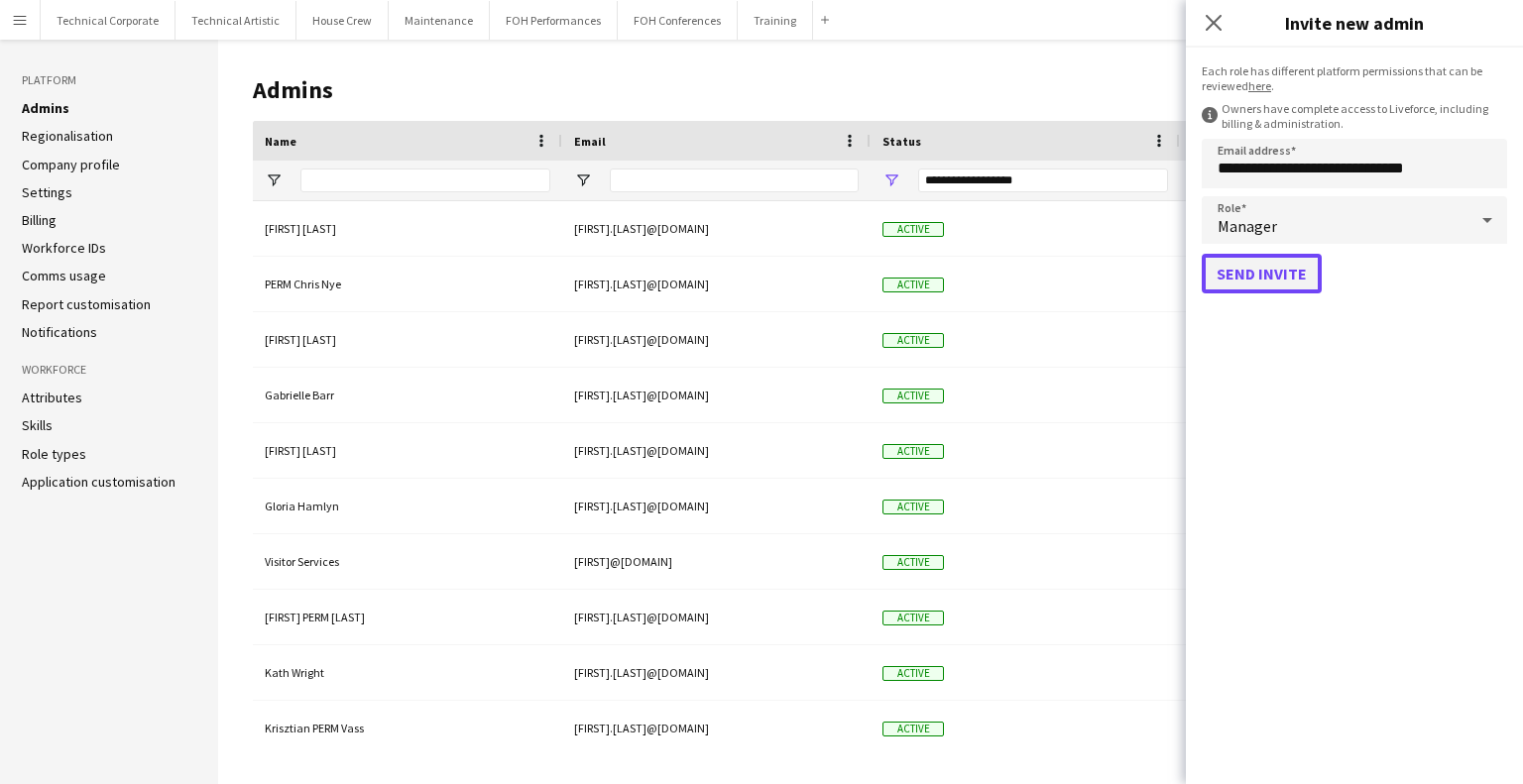 click on "Send invite" 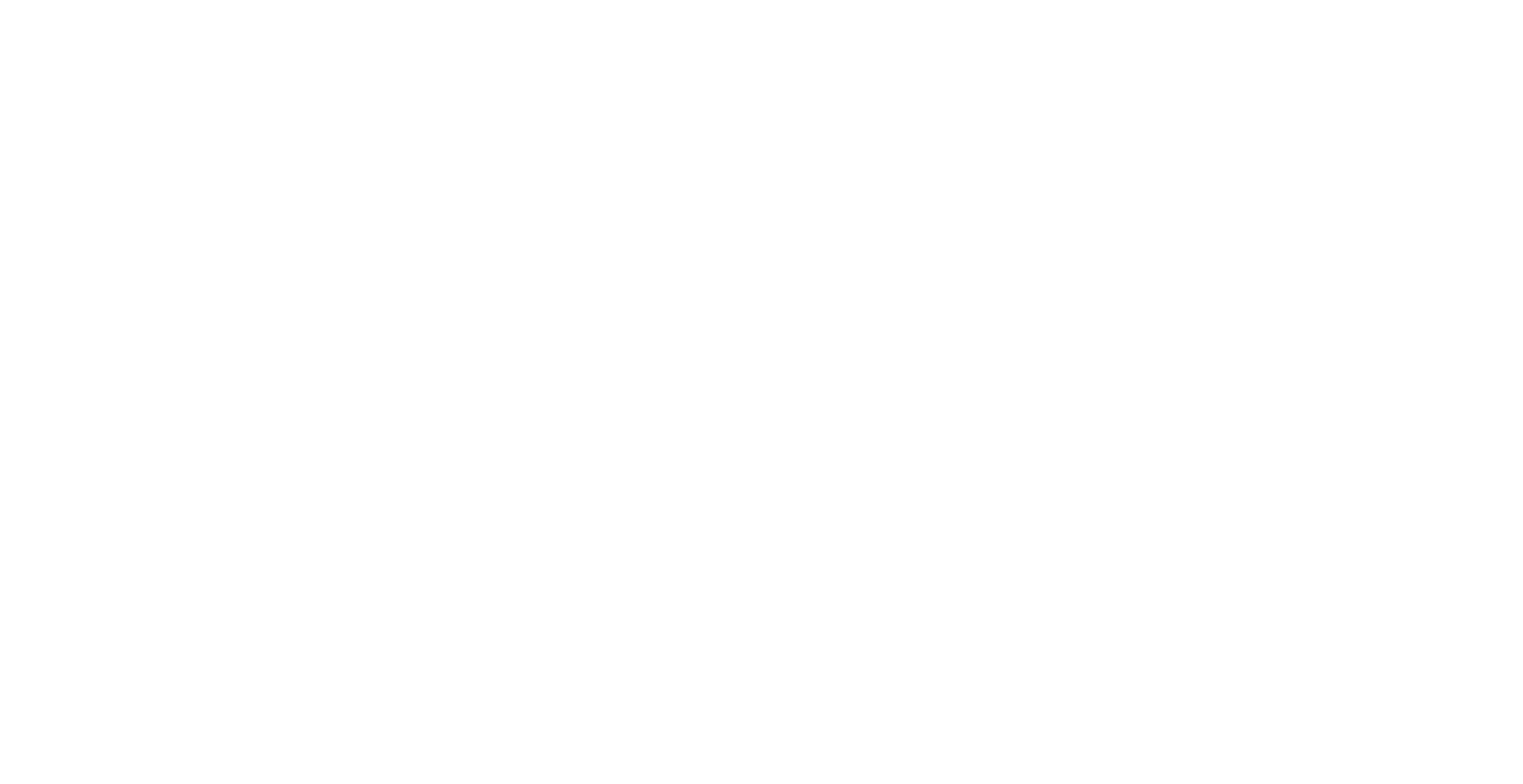 scroll, scrollTop: 0, scrollLeft: 0, axis: both 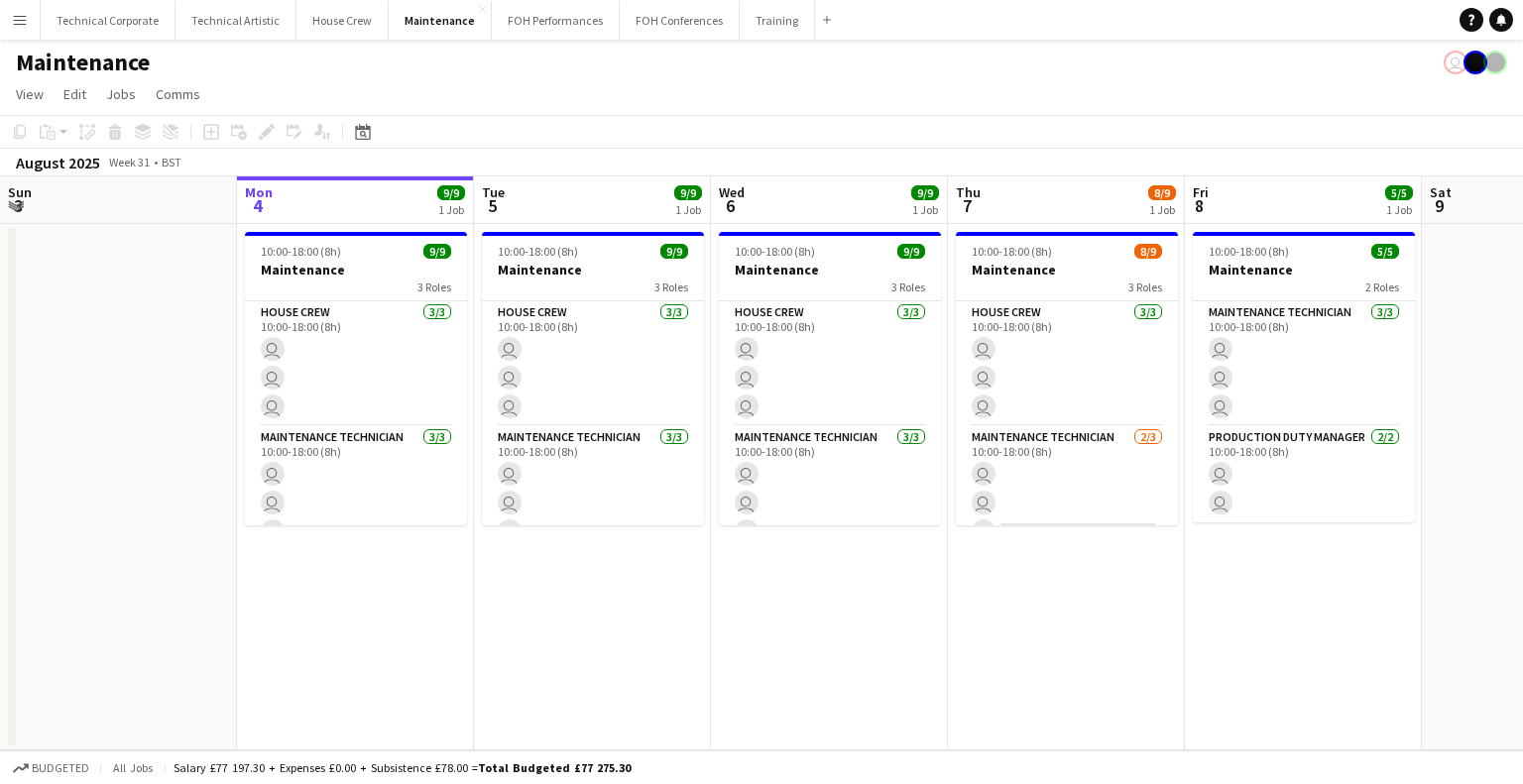 click on "Menu" at bounding box center [20, 20] 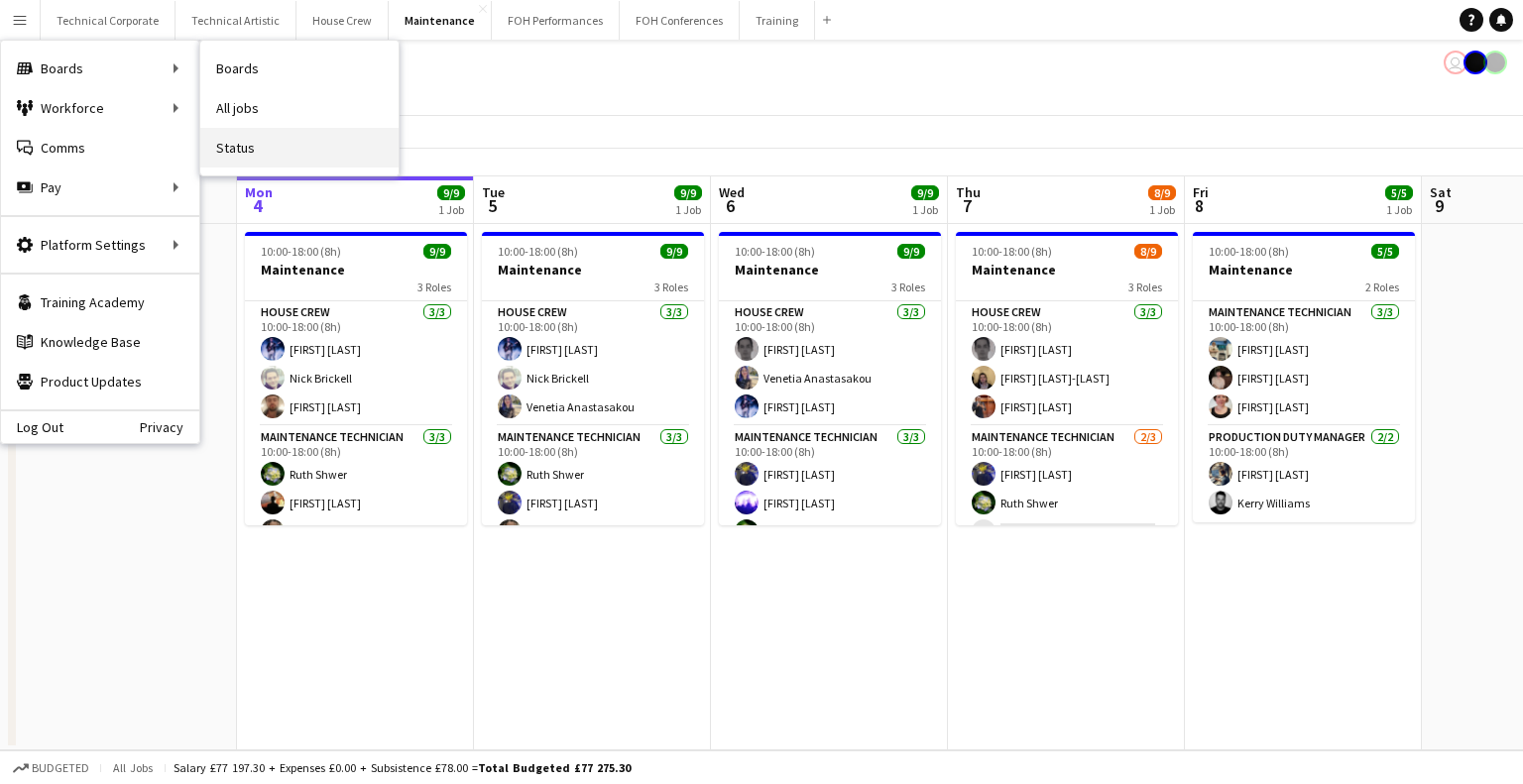 click on "Status" at bounding box center (299, 148) 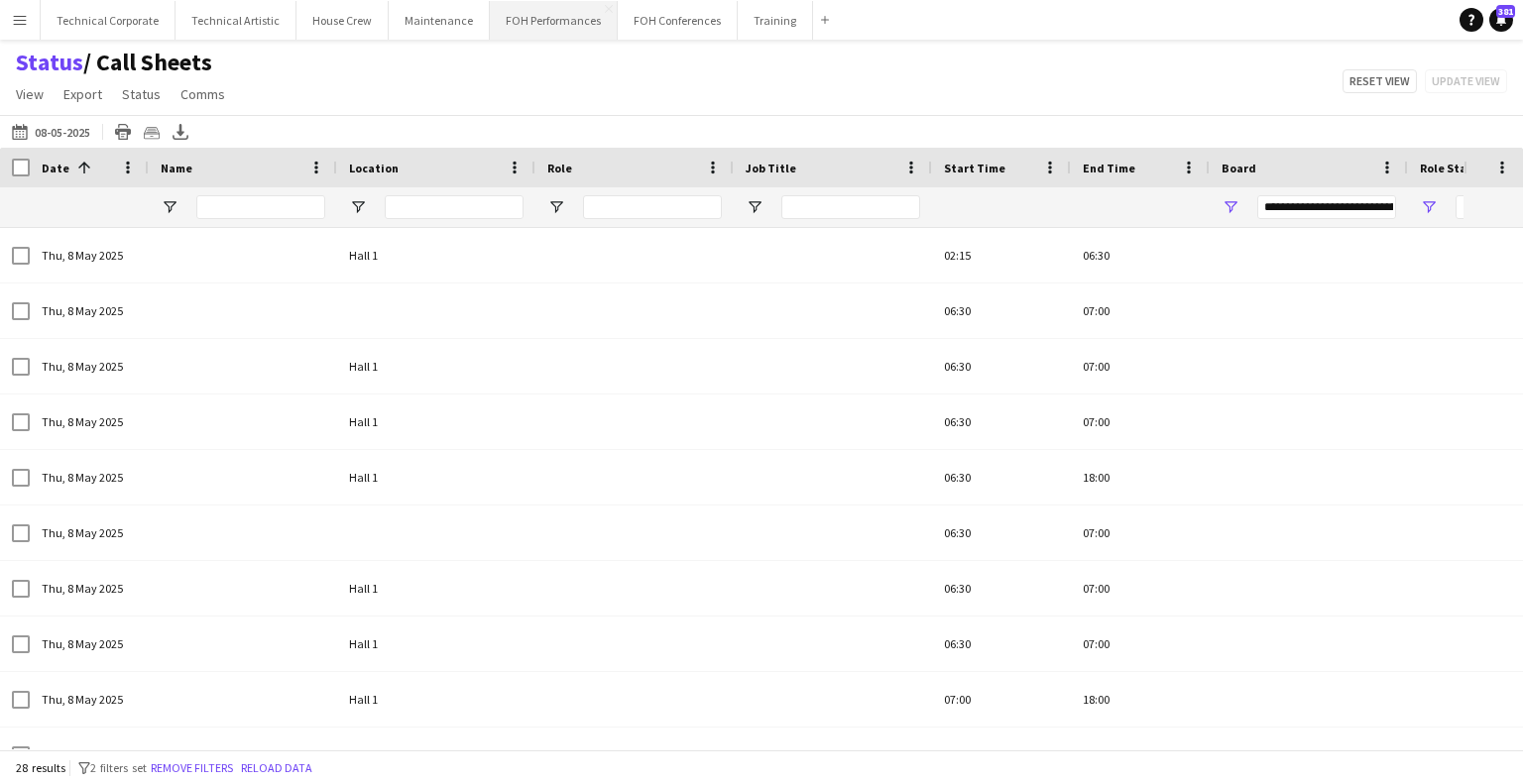 scroll, scrollTop: 0, scrollLeft: 0, axis: both 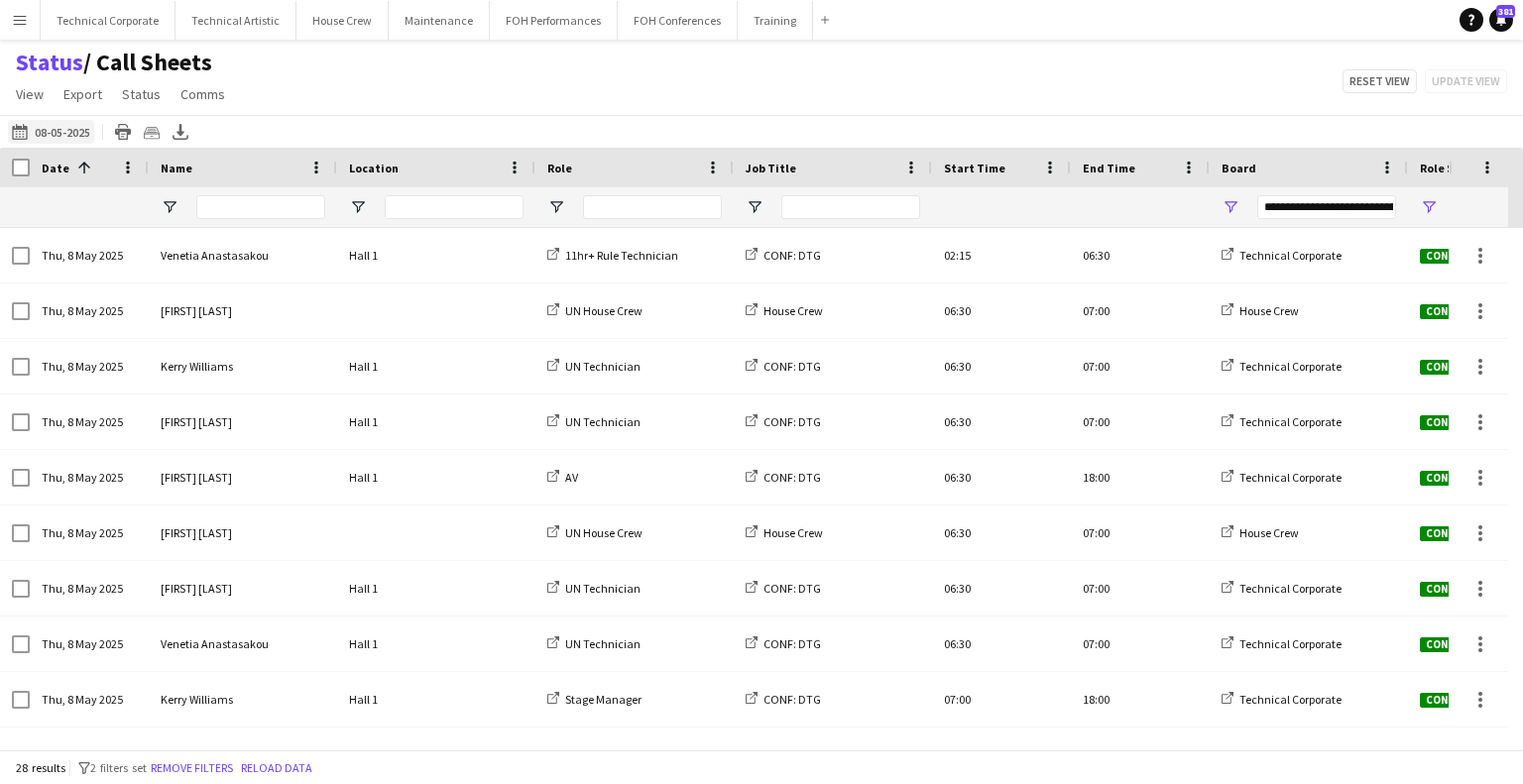 click on "[DATE] to [DATE]
[DATE]" 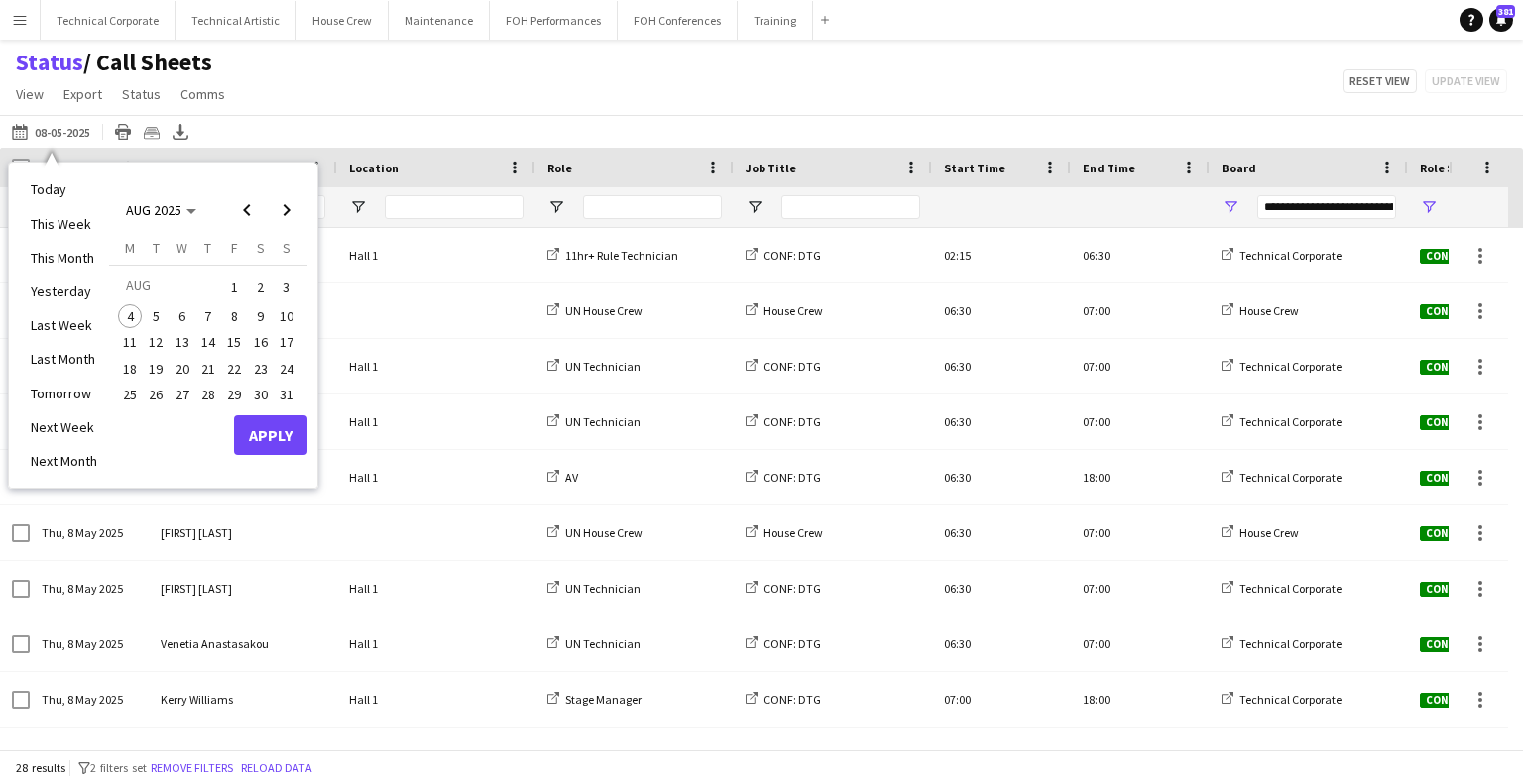 click on "5" at bounding box center (157, 316) 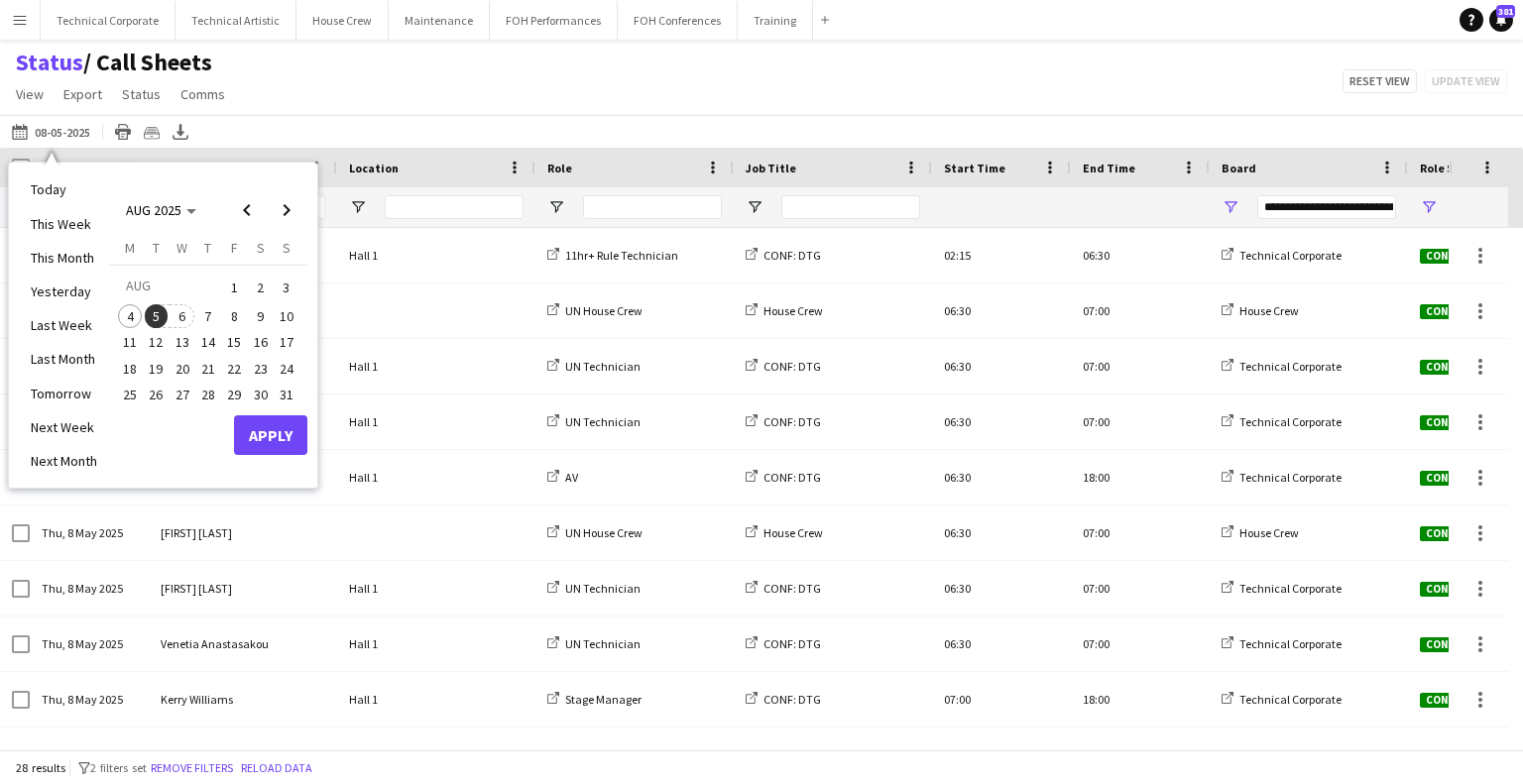 click on "6" at bounding box center [182, 316] 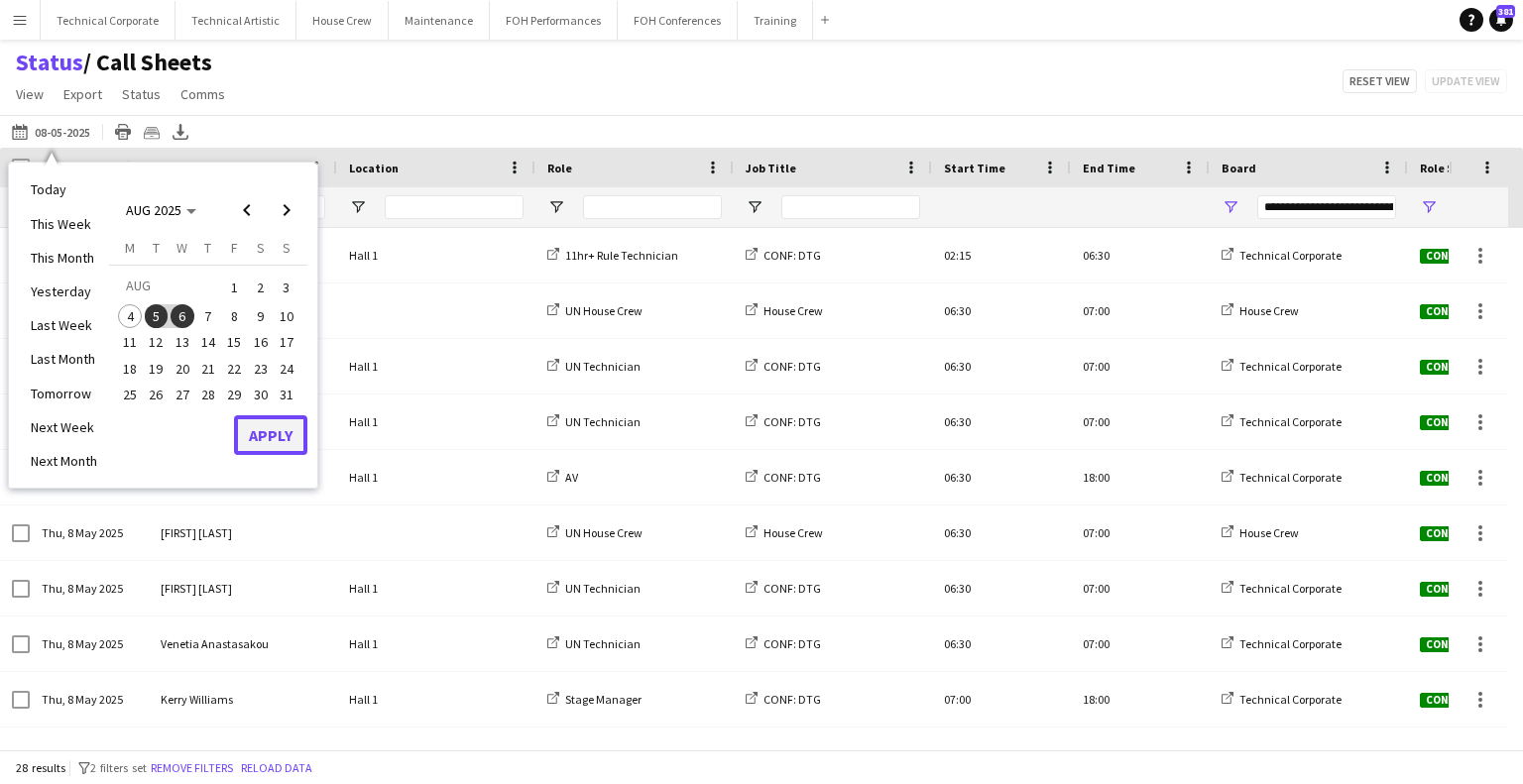 click on "Apply" at bounding box center [271, 435] 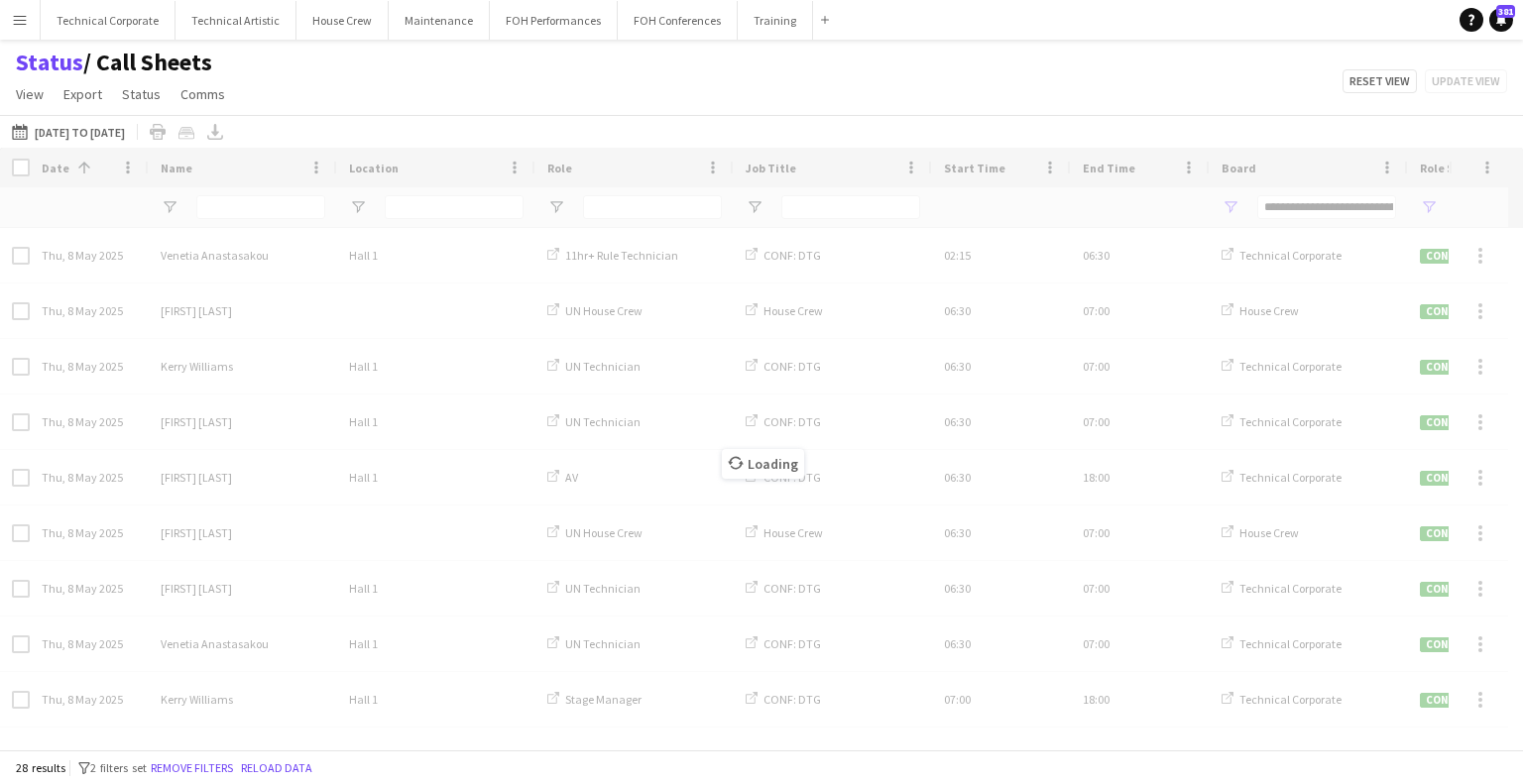 type on "***" 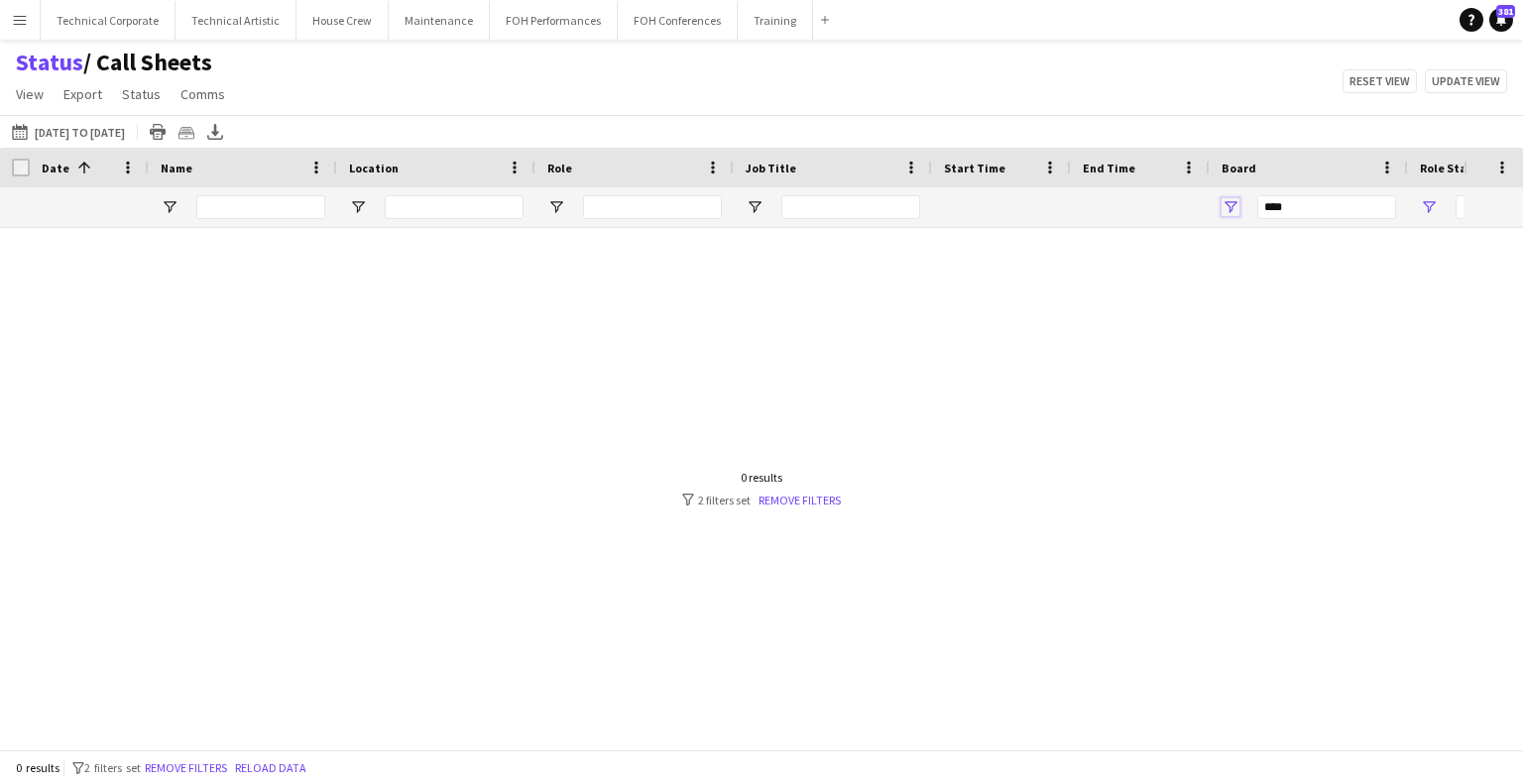 click at bounding box center [1230, 207] 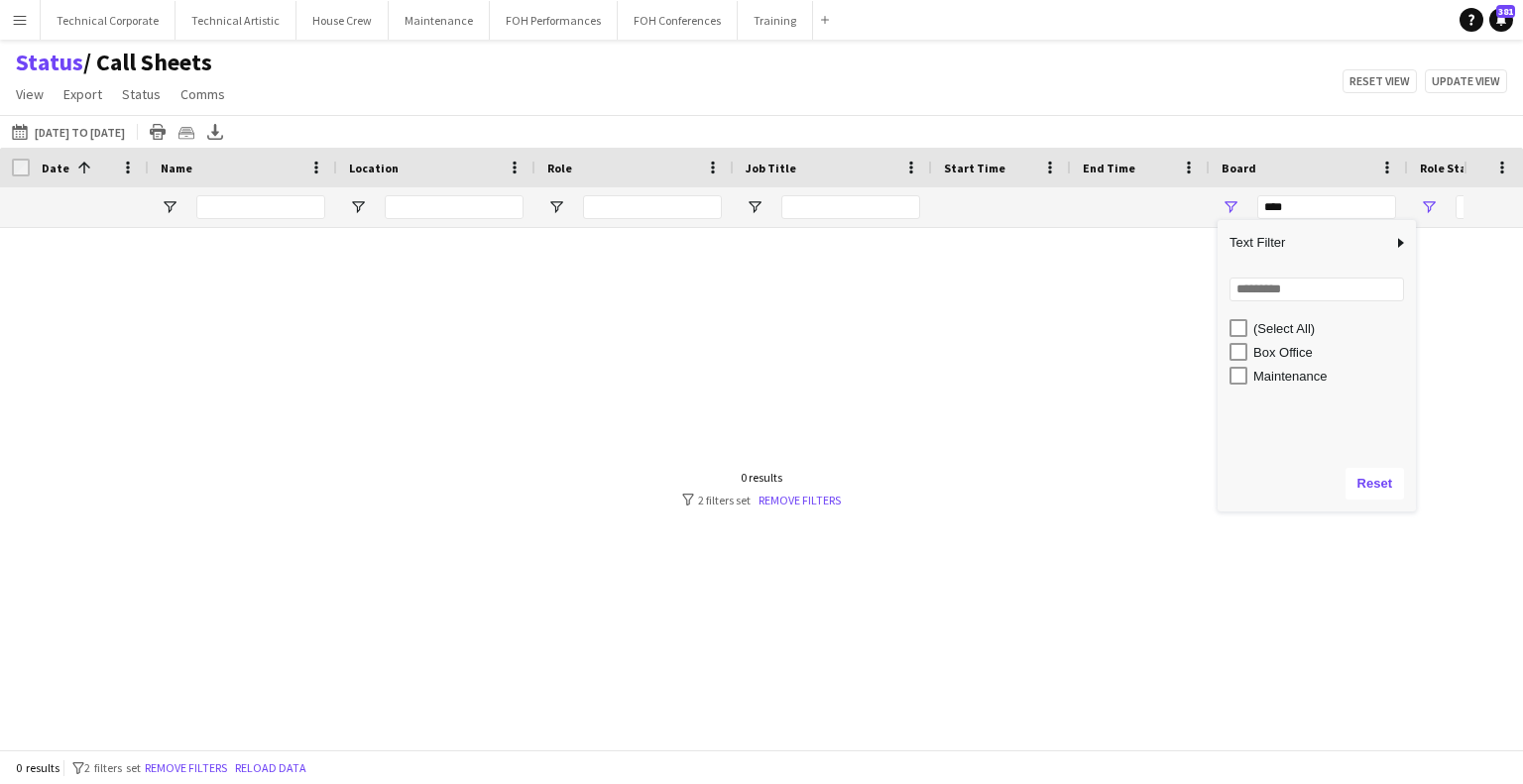 click on "Maintenance" at bounding box center (1332, 376) 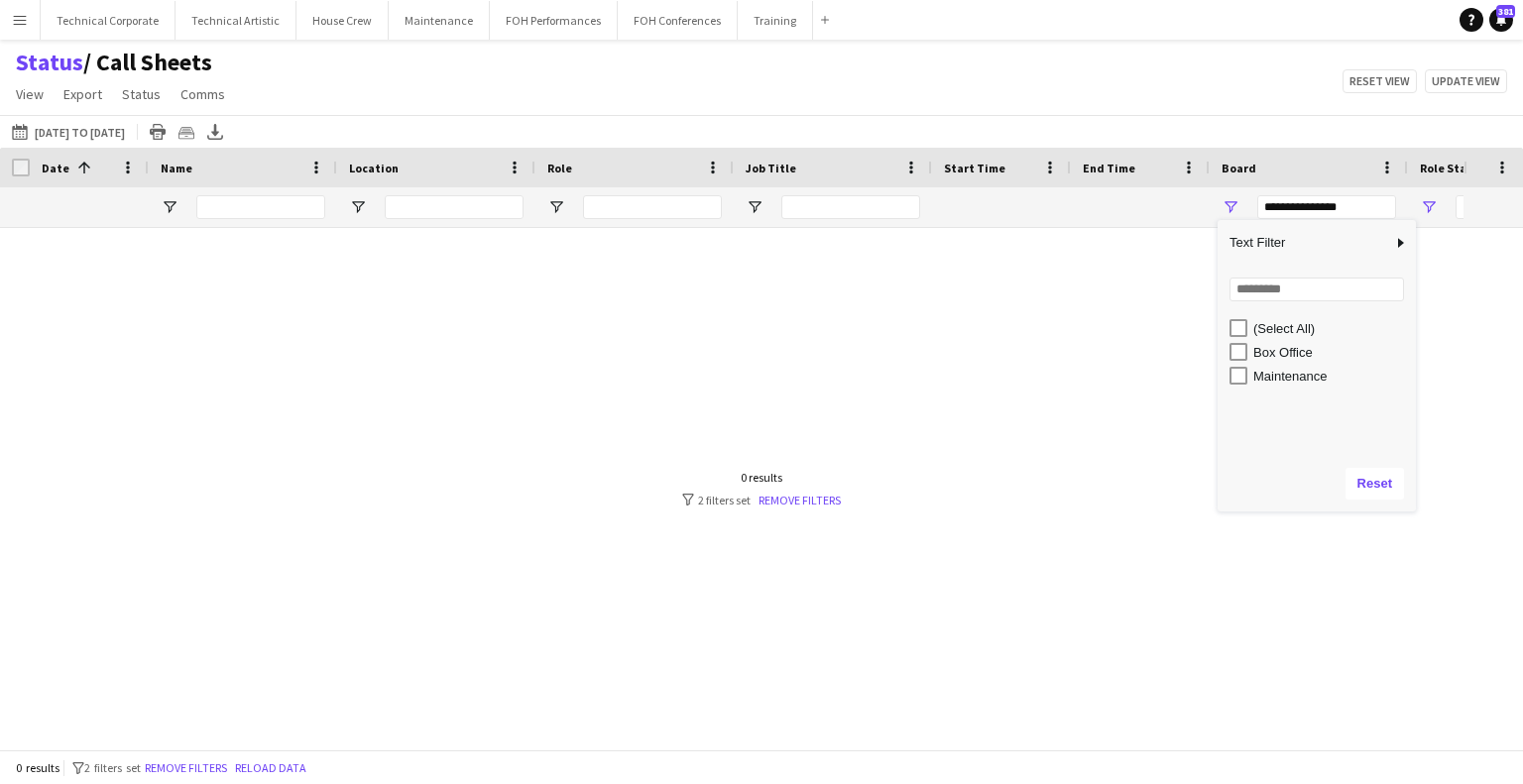 type on "**********" 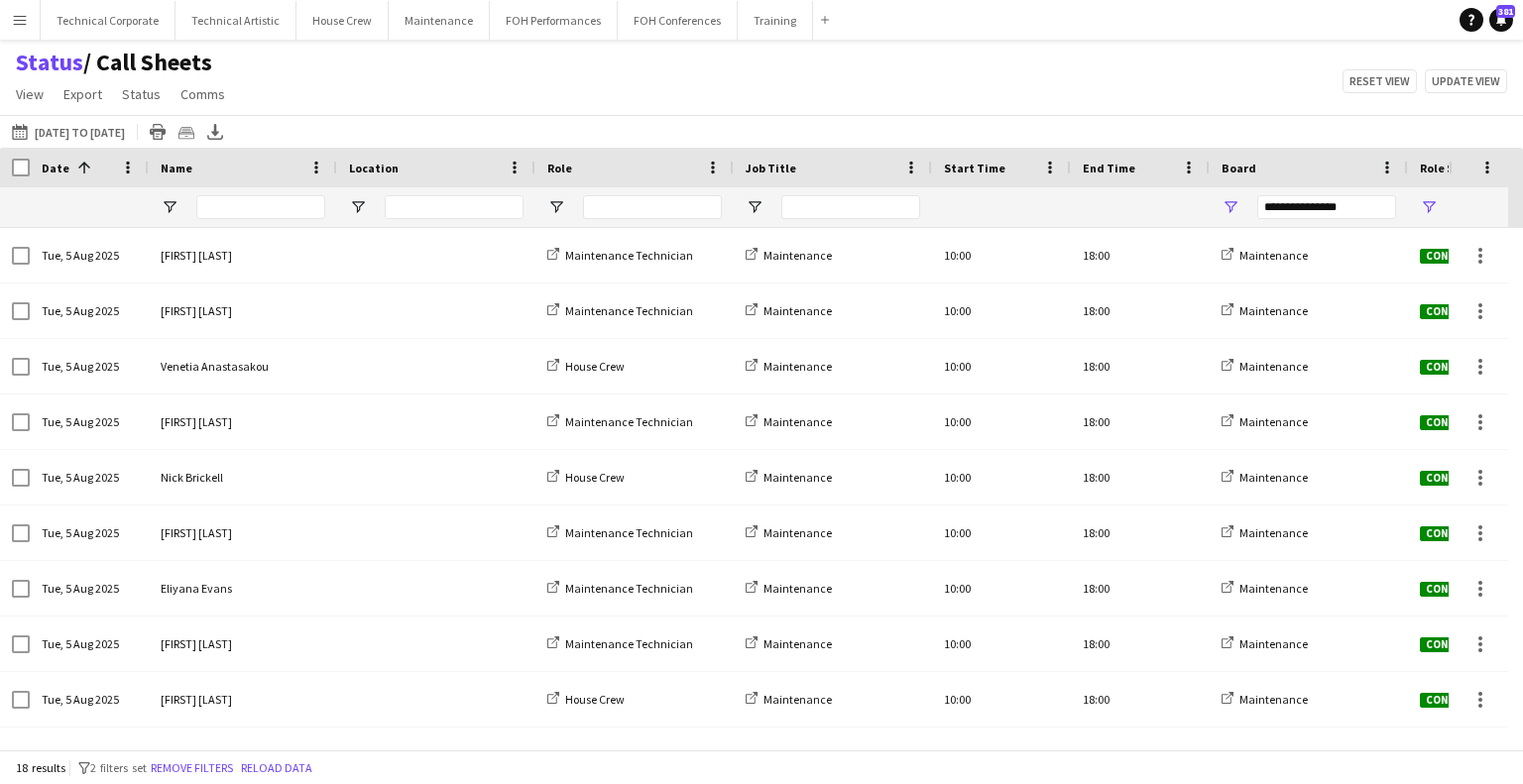 click on "Status    / Call Sheets   View   Views  Default view Call Sheets GB View Weekly Staffing Report ZD TEST New view Update view Delete view Edit name Customise view Customise filters Reset Filters Reset View Reset All  Export  Export as XLSX Export as CSV Export as PDF Crew files as ZIP  Status  Confirm attendance Check-in Check-out Clear confirm attendance Clear check-in Clear check-out  Comms  Send notification Chat  Reset view   Update view" 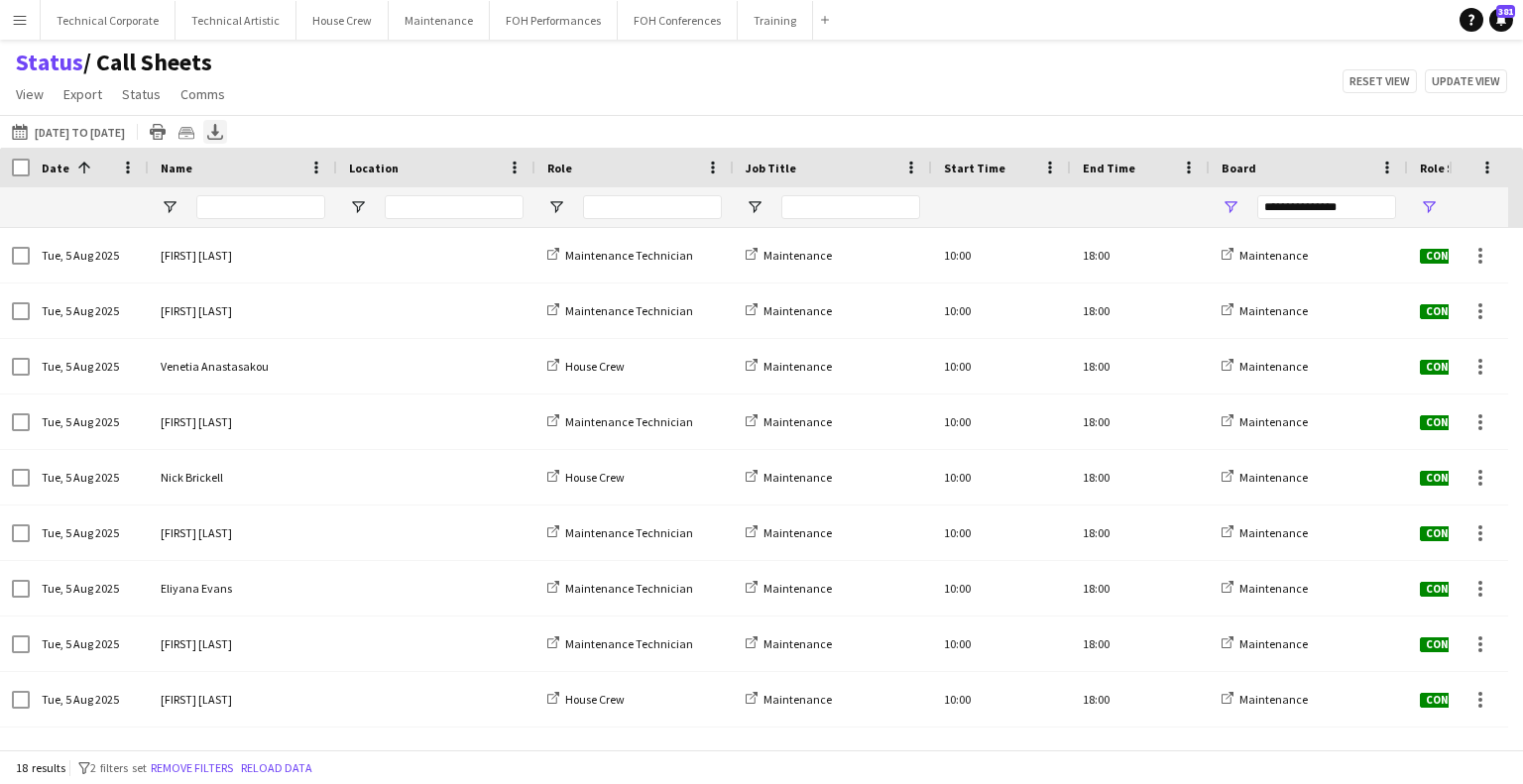 click on "Export XLSX" 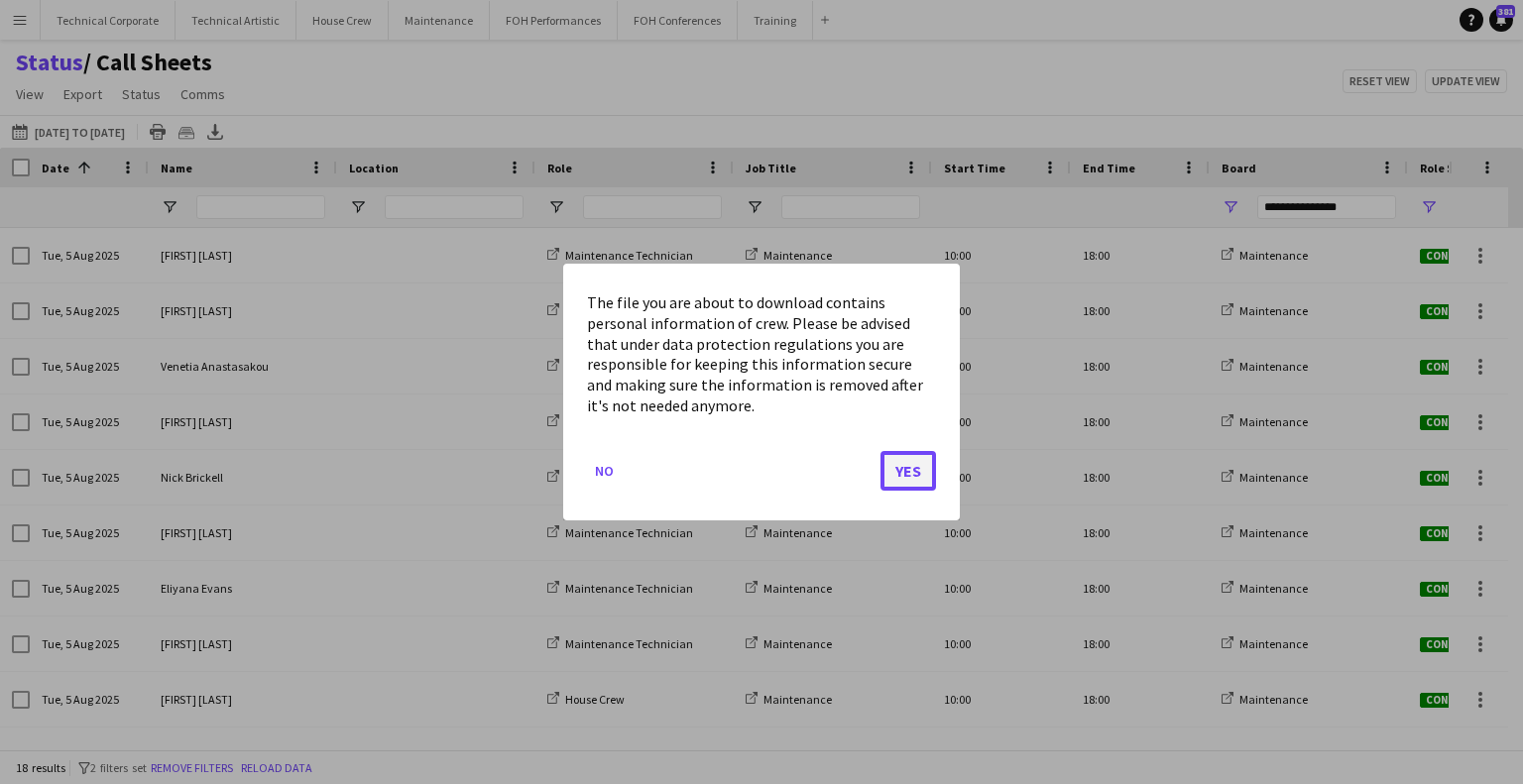 click on "Yes" 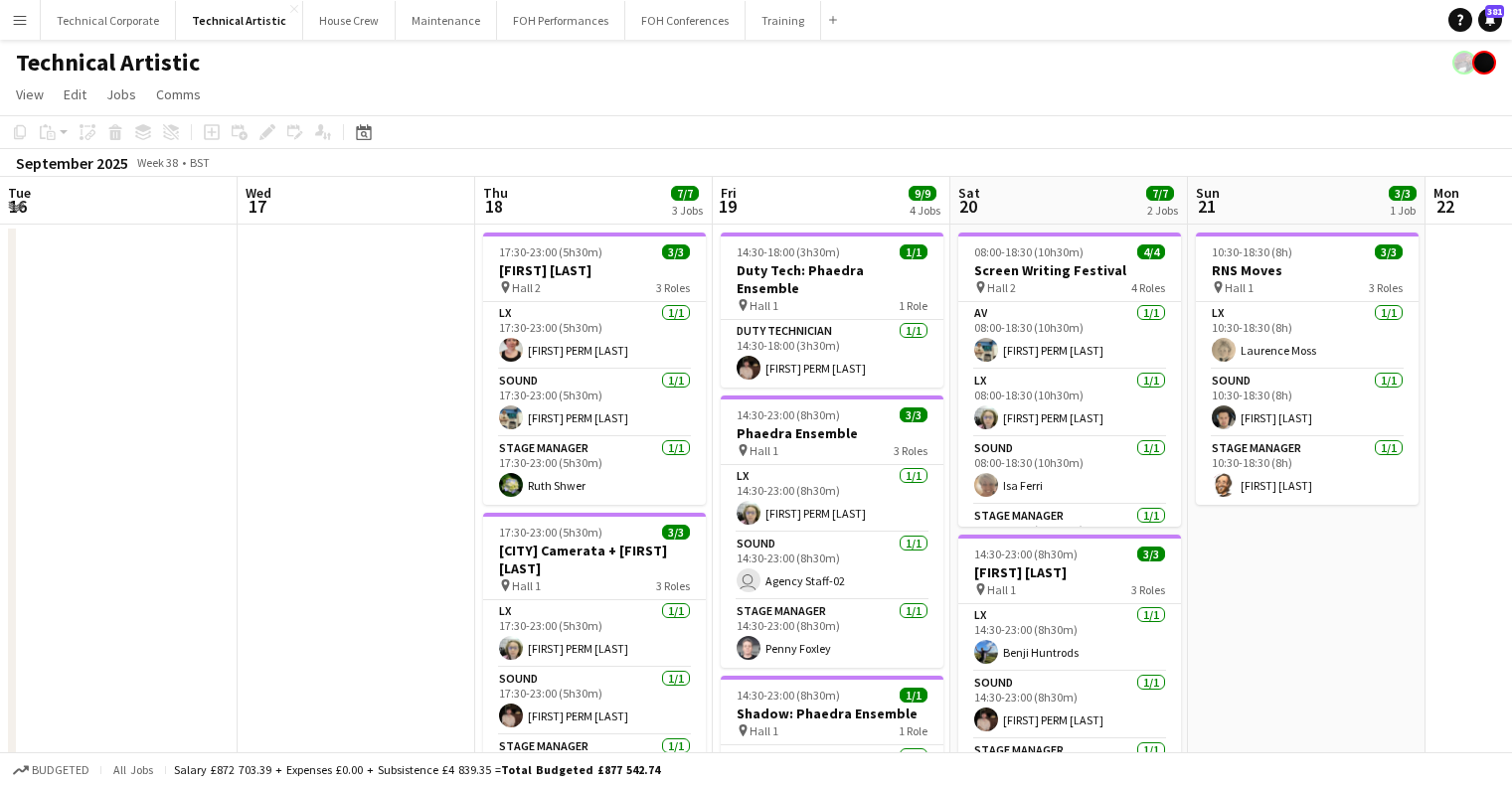 scroll, scrollTop: 0, scrollLeft: 0, axis: both 